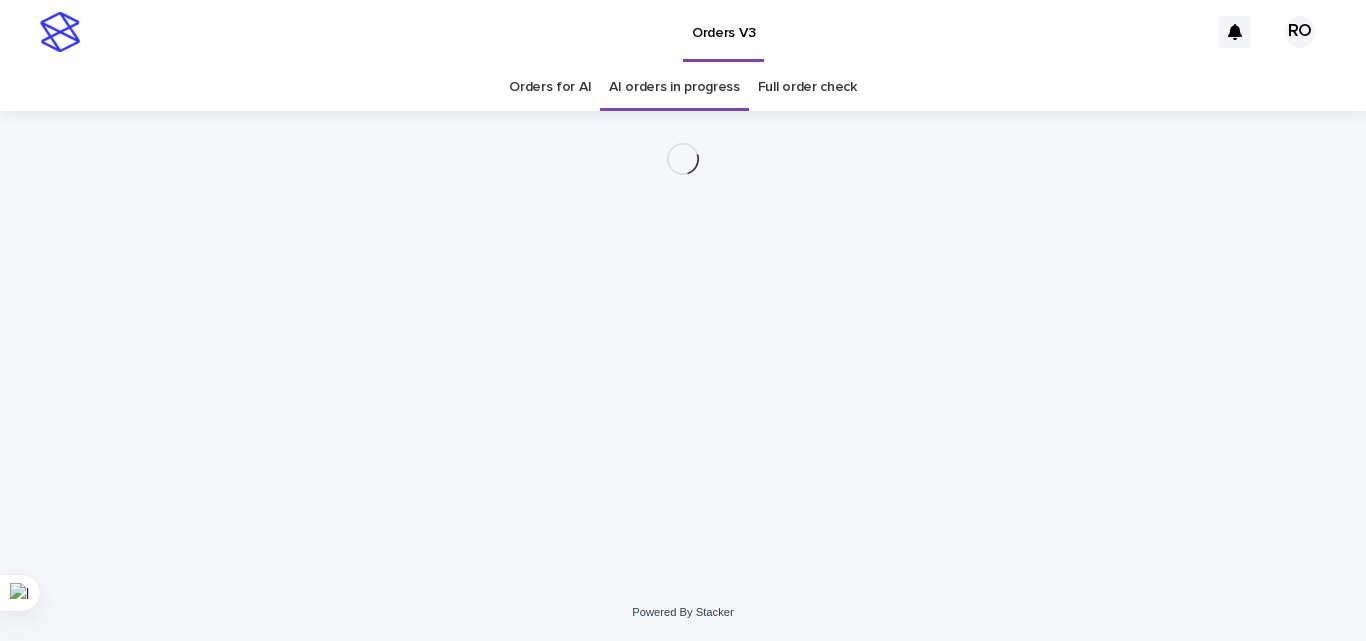 scroll, scrollTop: 0, scrollLeft: 0, axis: both 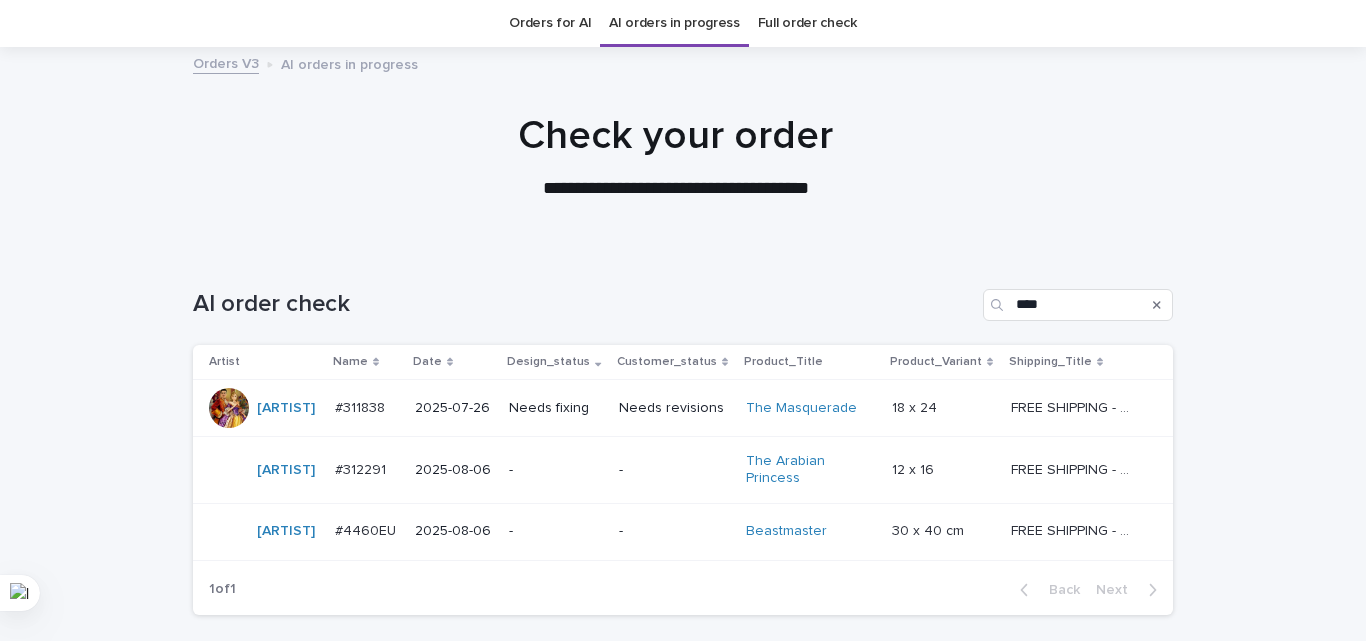 click on "Needs fixing" at bounding box center (556, 408) 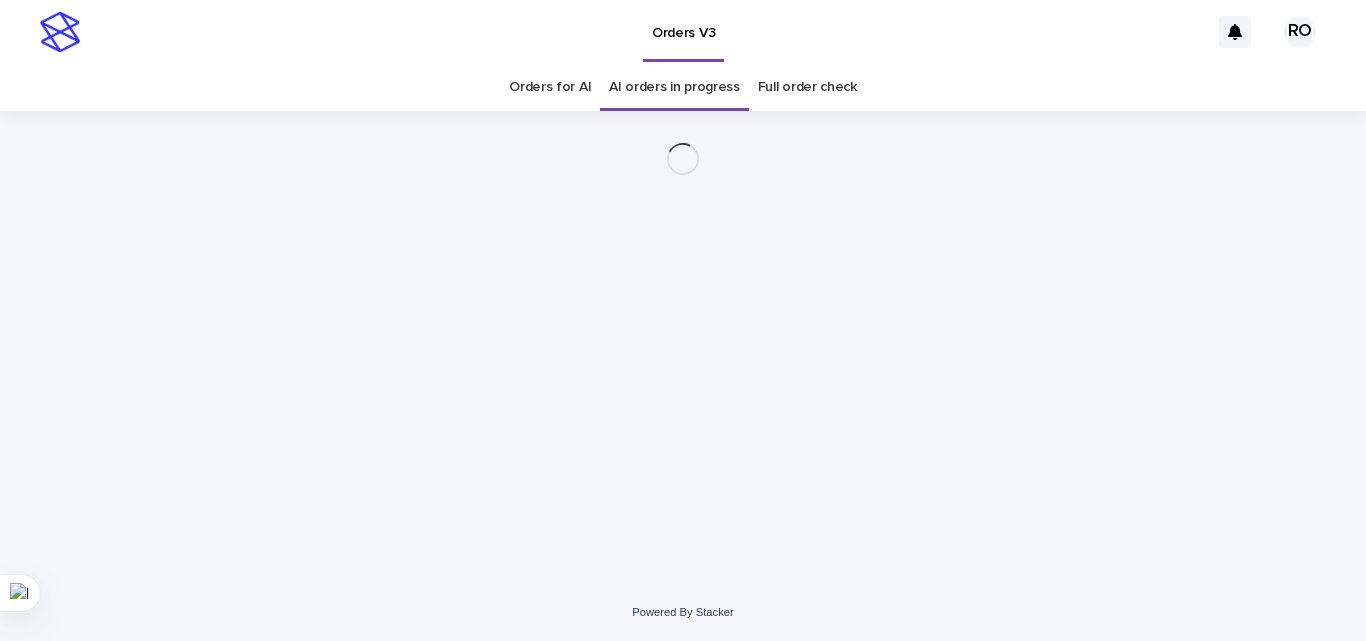 scroll, scrollTop: 0, scrollLeft: 0, axis: both 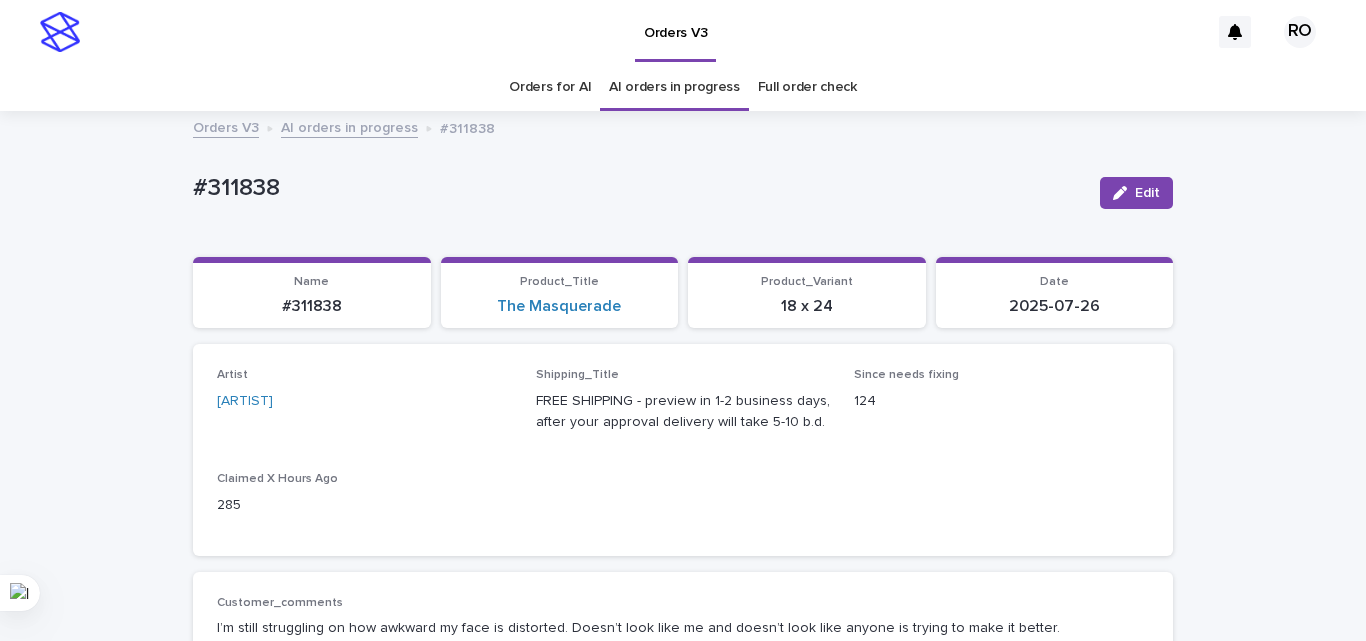 click on "#311838" at bounding box center [638, 188] 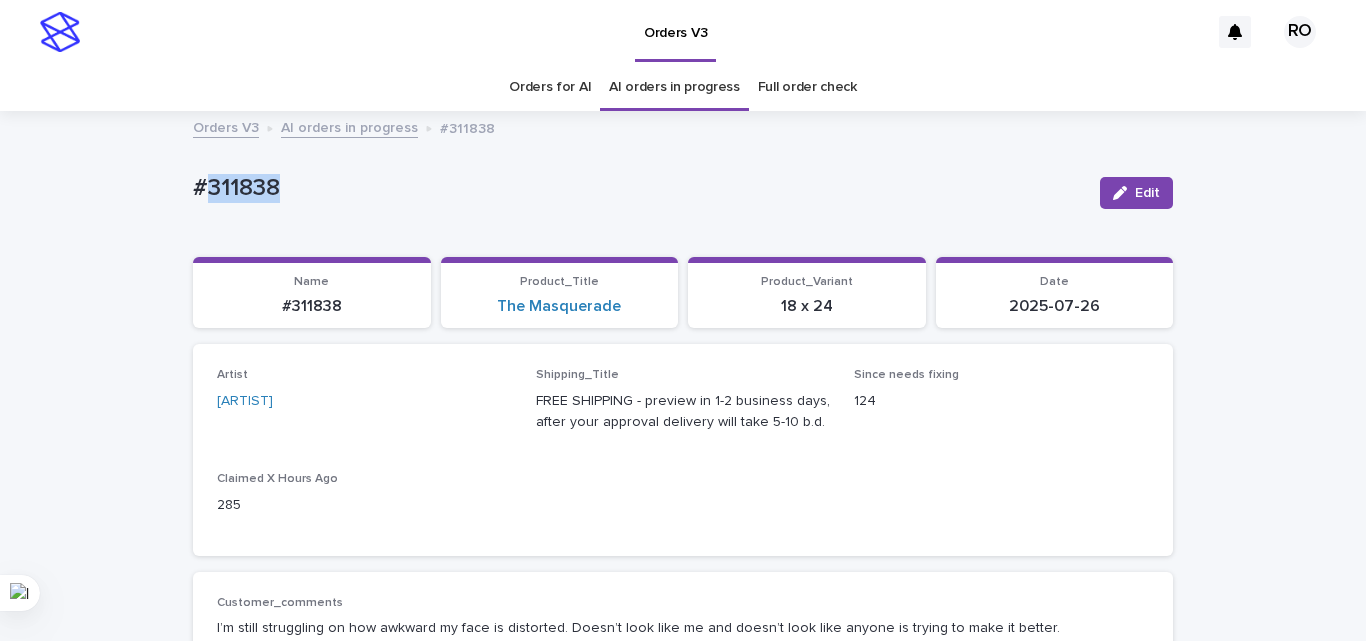 click on "#311838" at bounding box center [638, 188] 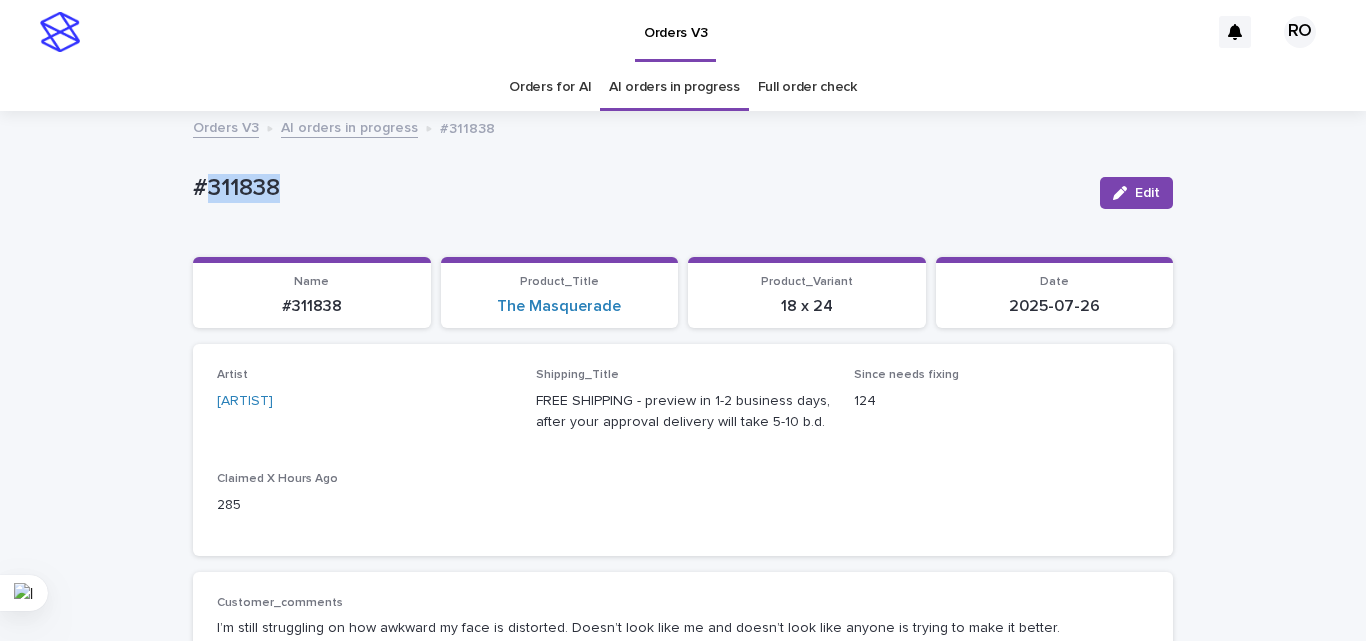 copy on "311838" 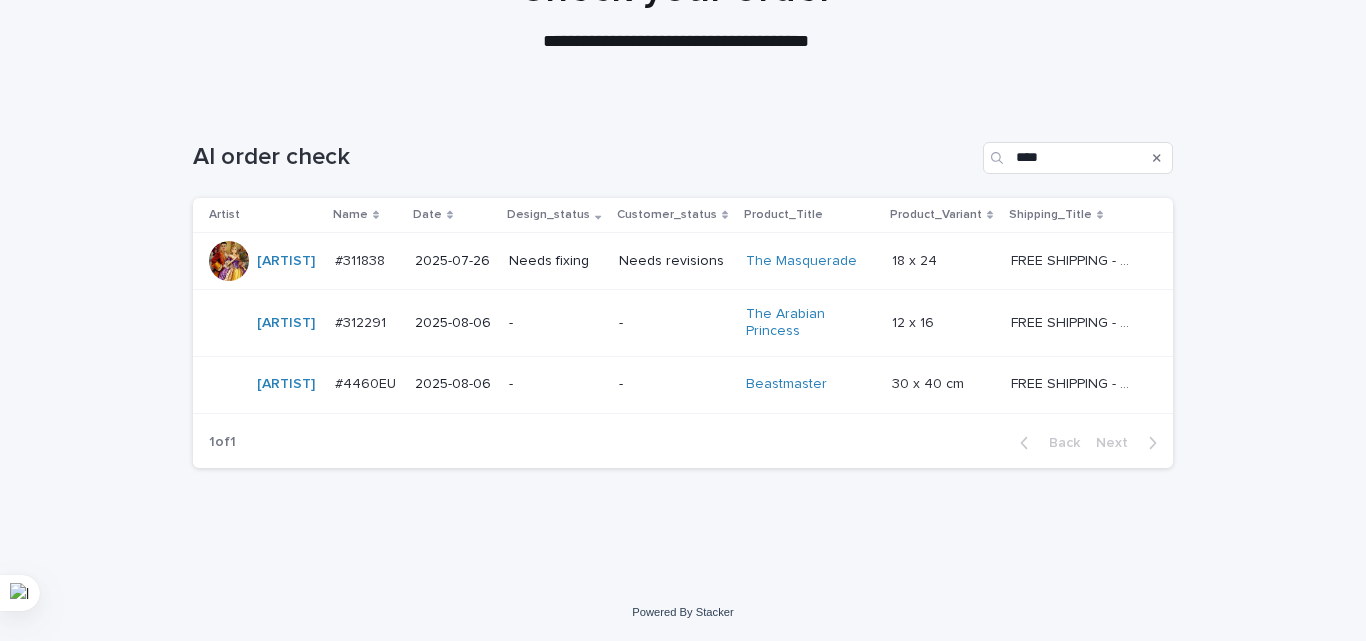 click on "-" at bounding box center [556, 384] 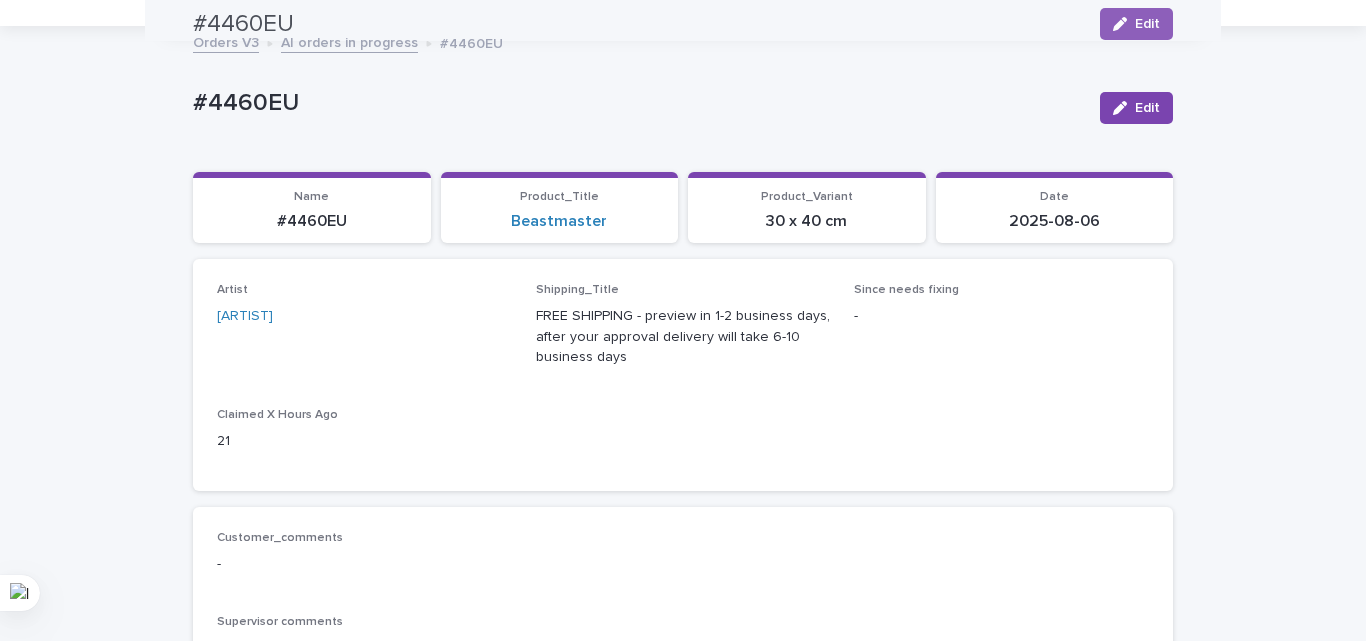 scroll, scrollTop: 64, scrollLeft: 0, axis: vertical 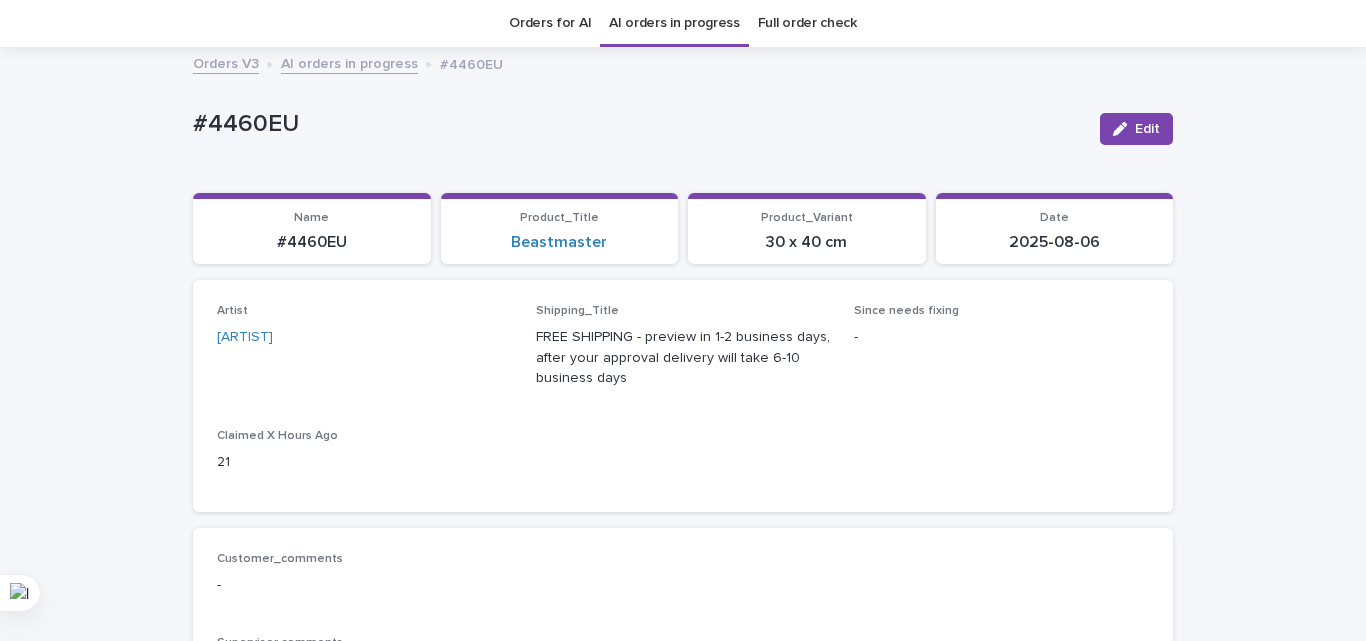 click on "#4460EU" at bounding box center [638, 124] 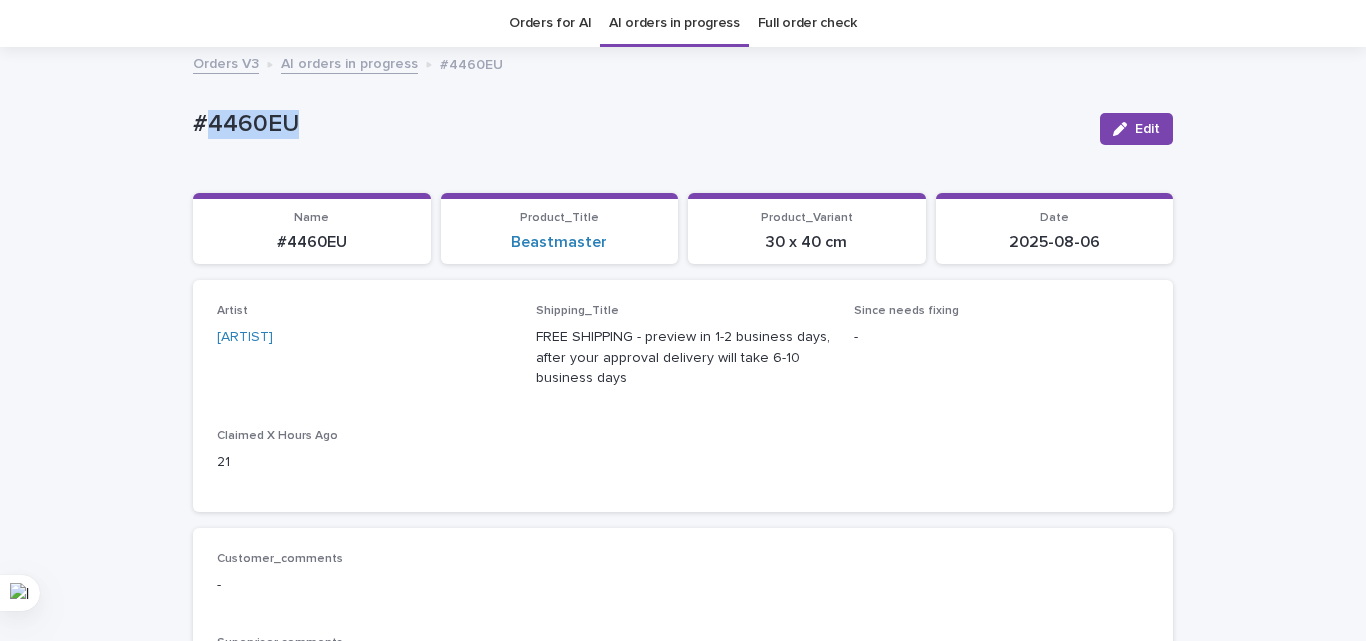 click on "#4460EU" at bounding box center [638, 124] 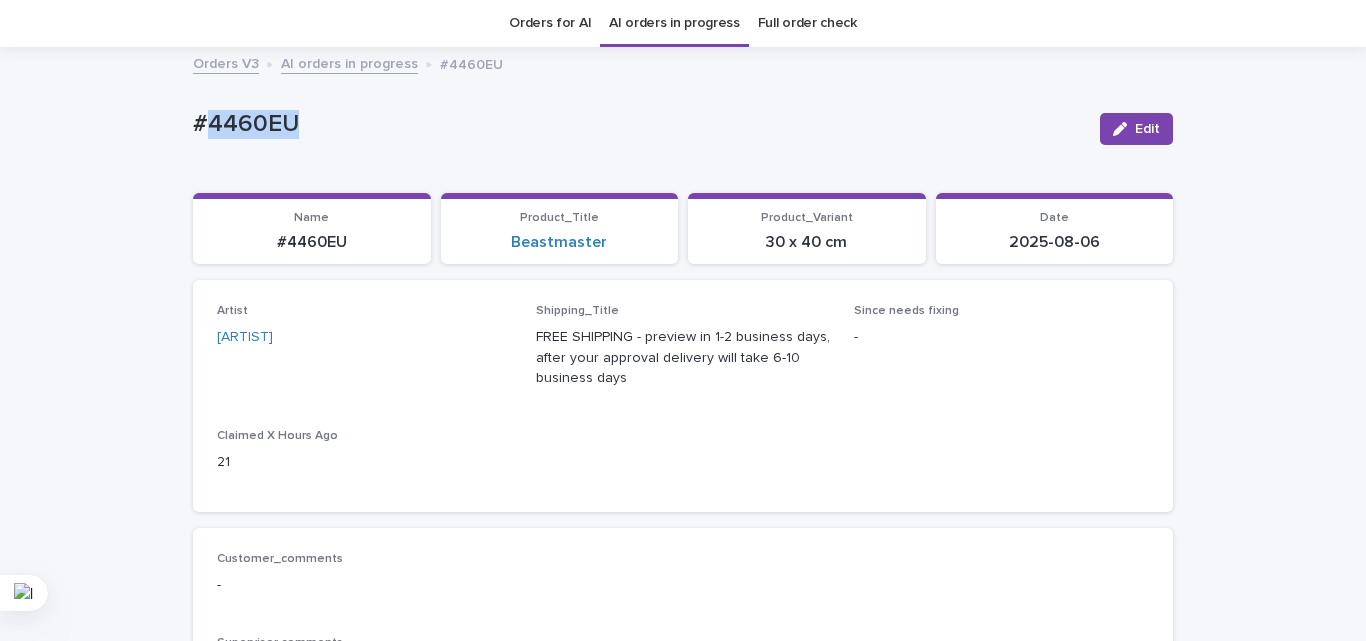 copy on "4460EU" 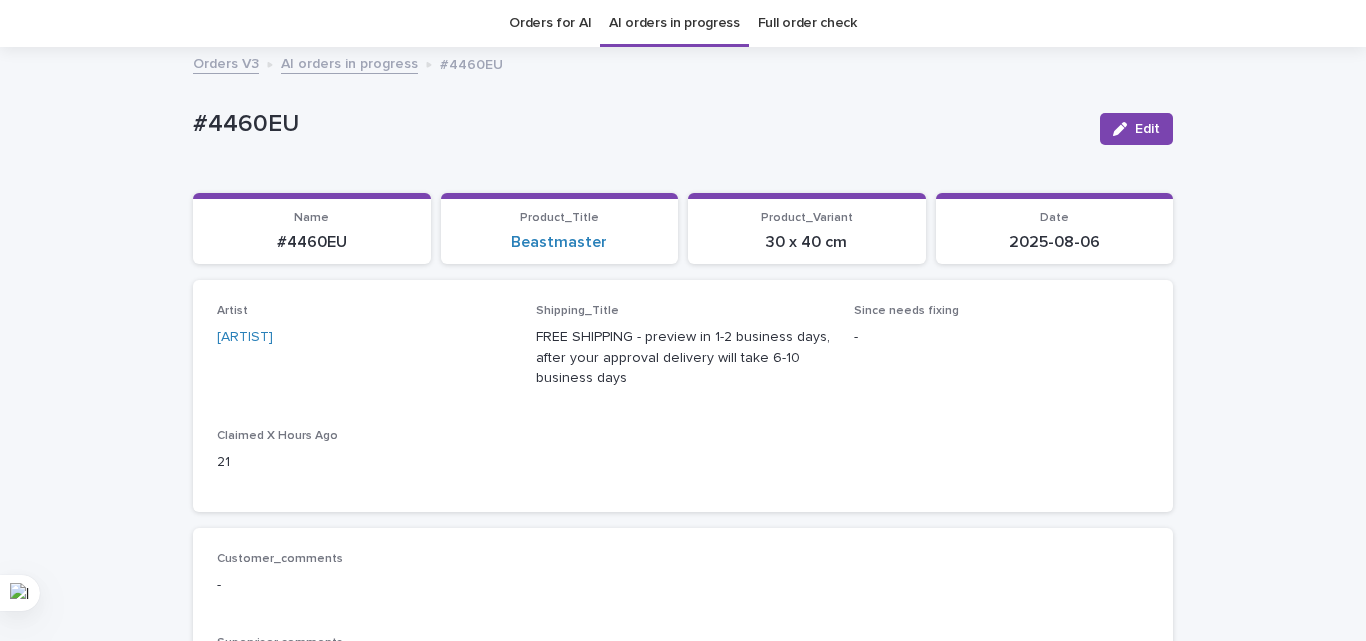 click on "Beastmaster" at bounding box center (560, 242) 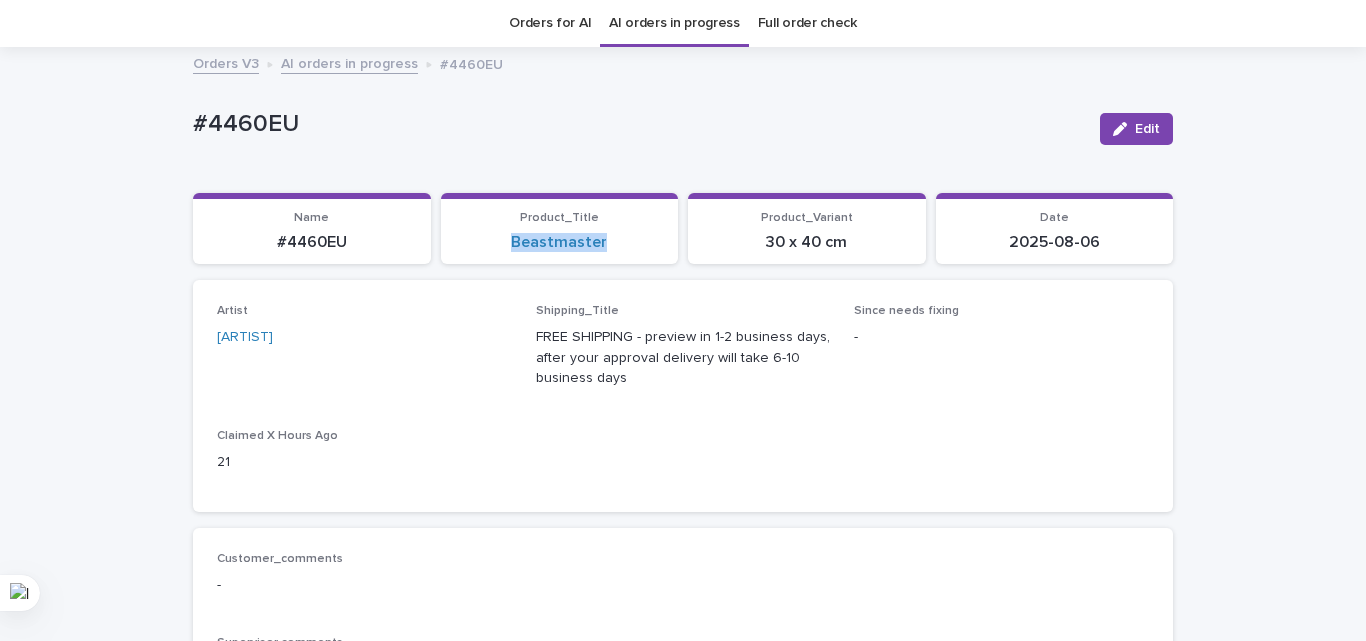 click on "Beastmaster" at bounding box center [560, 242] 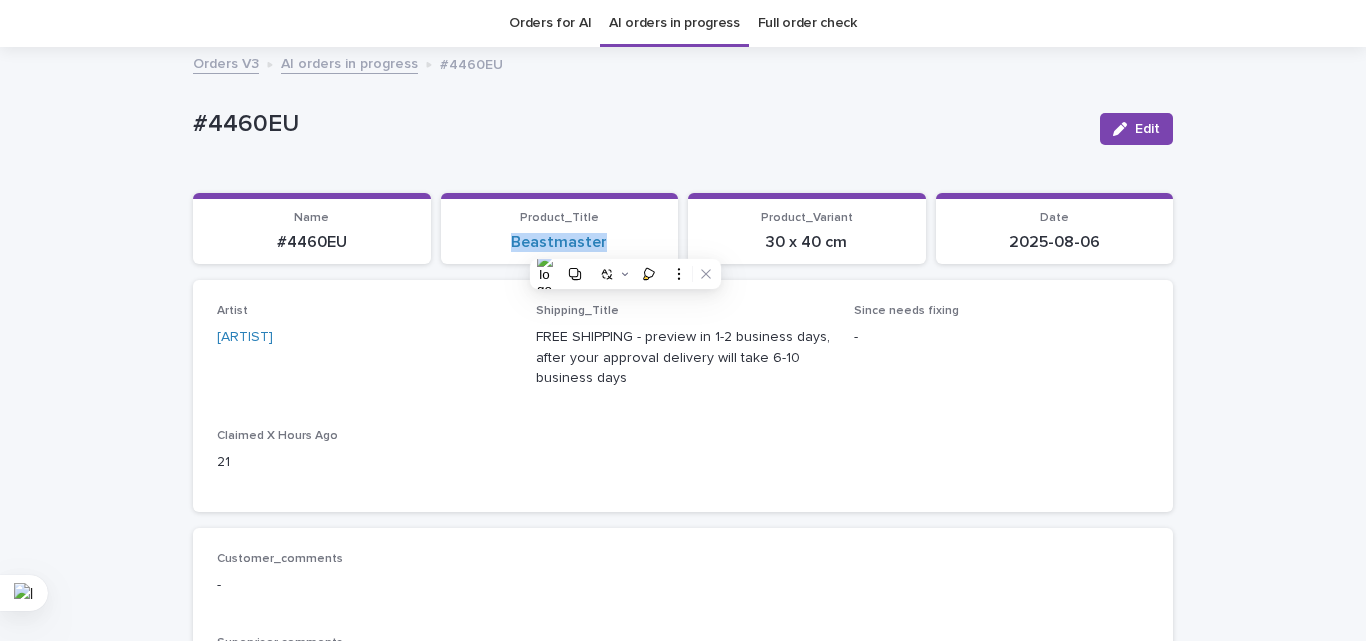 copy on "Beastmaster" 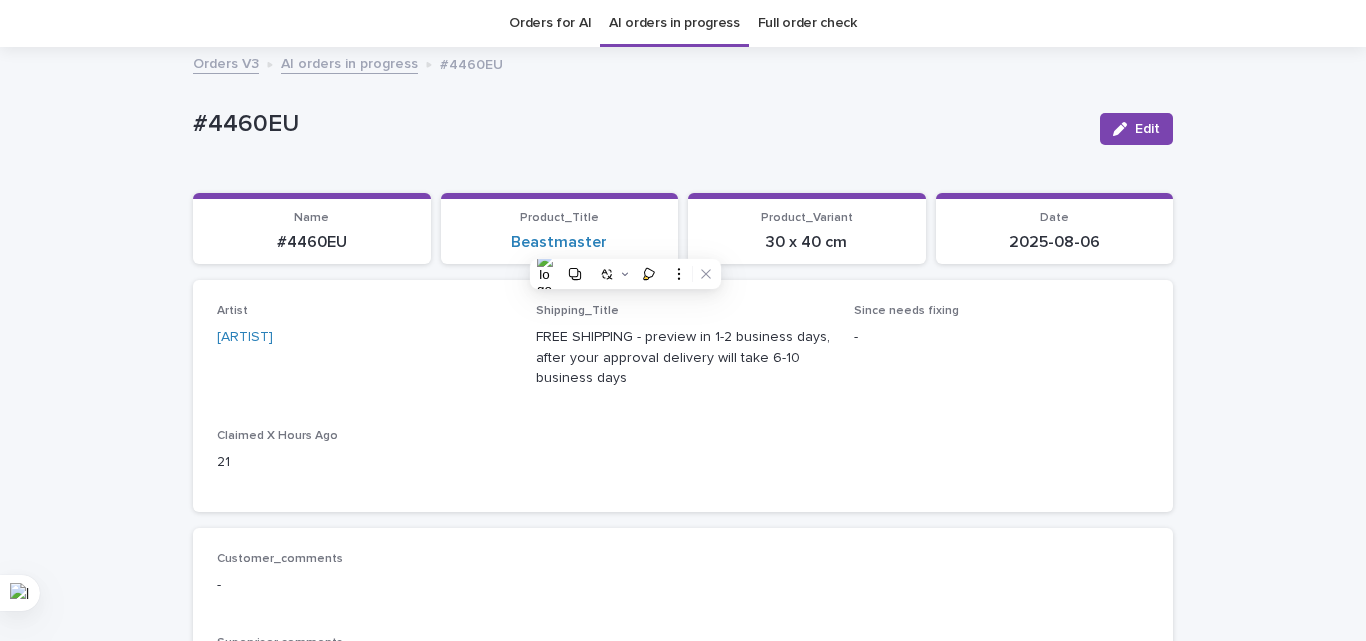 click on "Customer_comments - Supervisor comments - Admin Notes -" at bounding box center (683, 679) 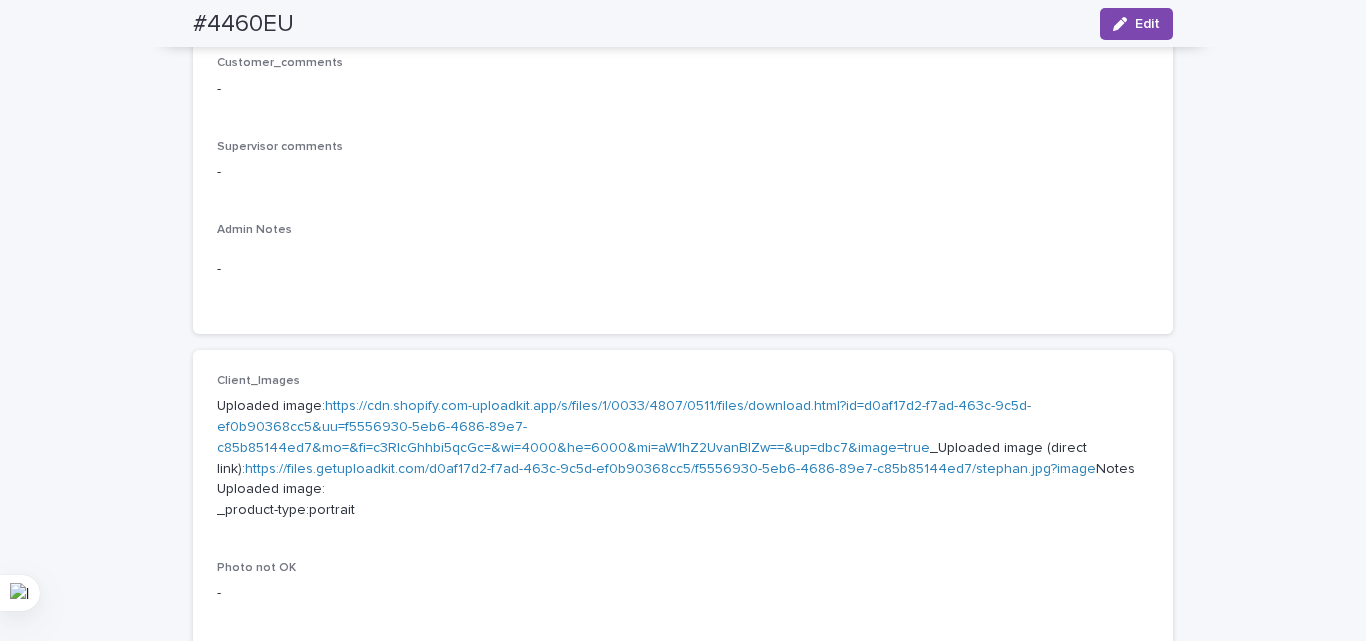 scroll, scrollTop: 664, scrollLeft: 0, axis: vertical 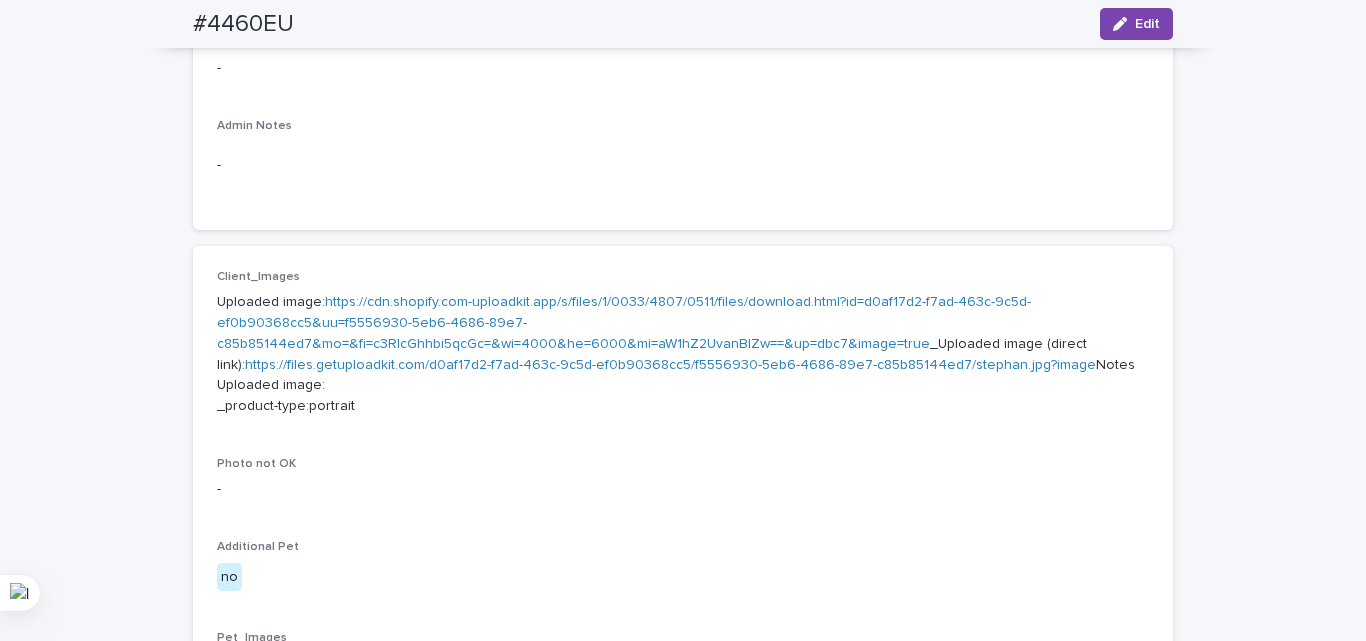 click on "Photo not OK -" at bounding box center [683, 486] 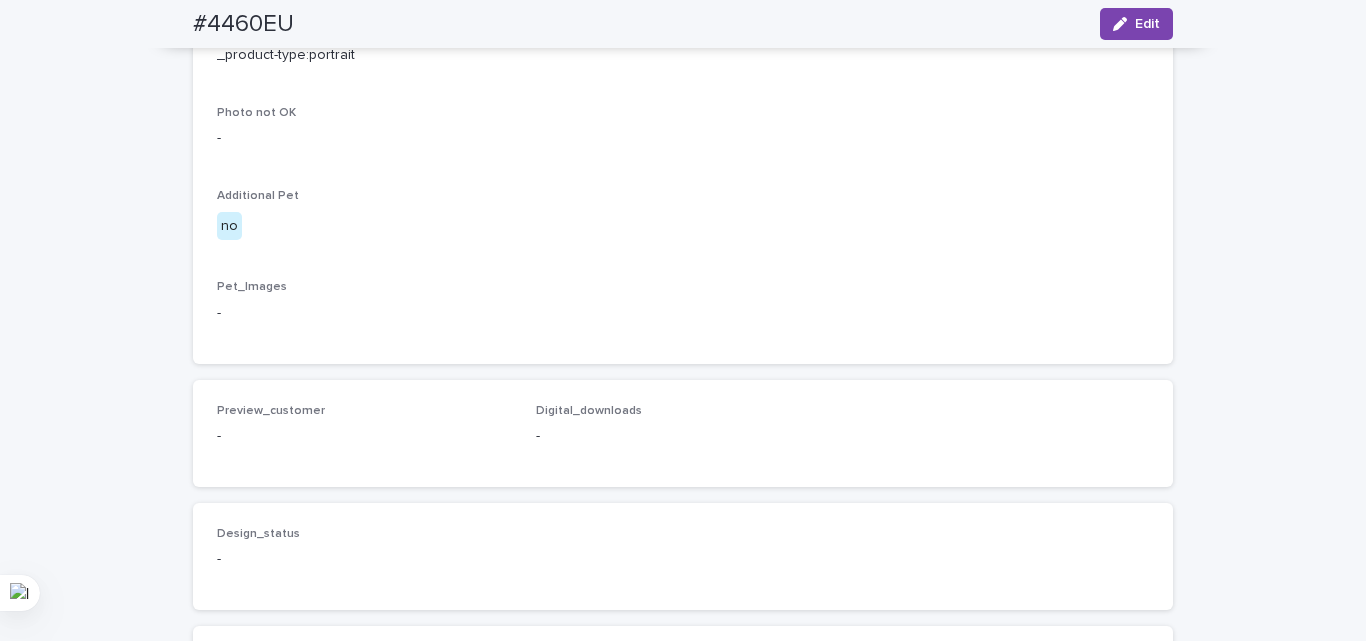 scroll, scrollTop: 1200, scrollLeft: 0, axis: vertical 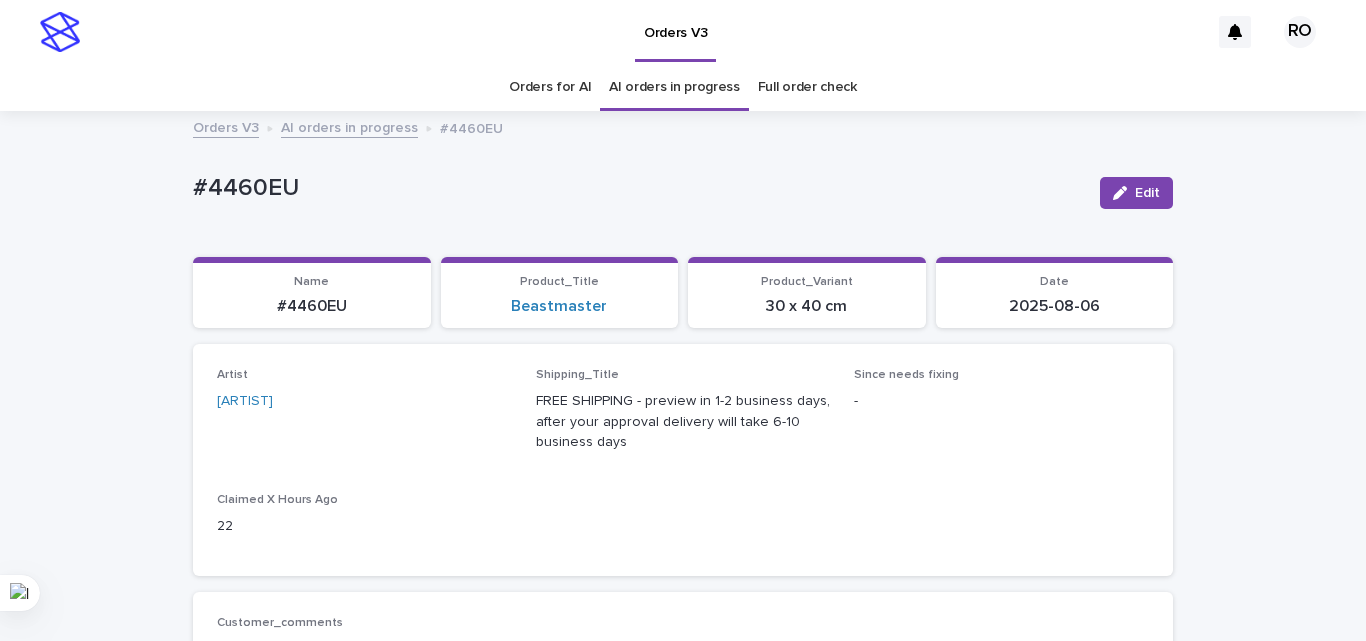 click on "#4460EU" at bounding box center [638, 188] 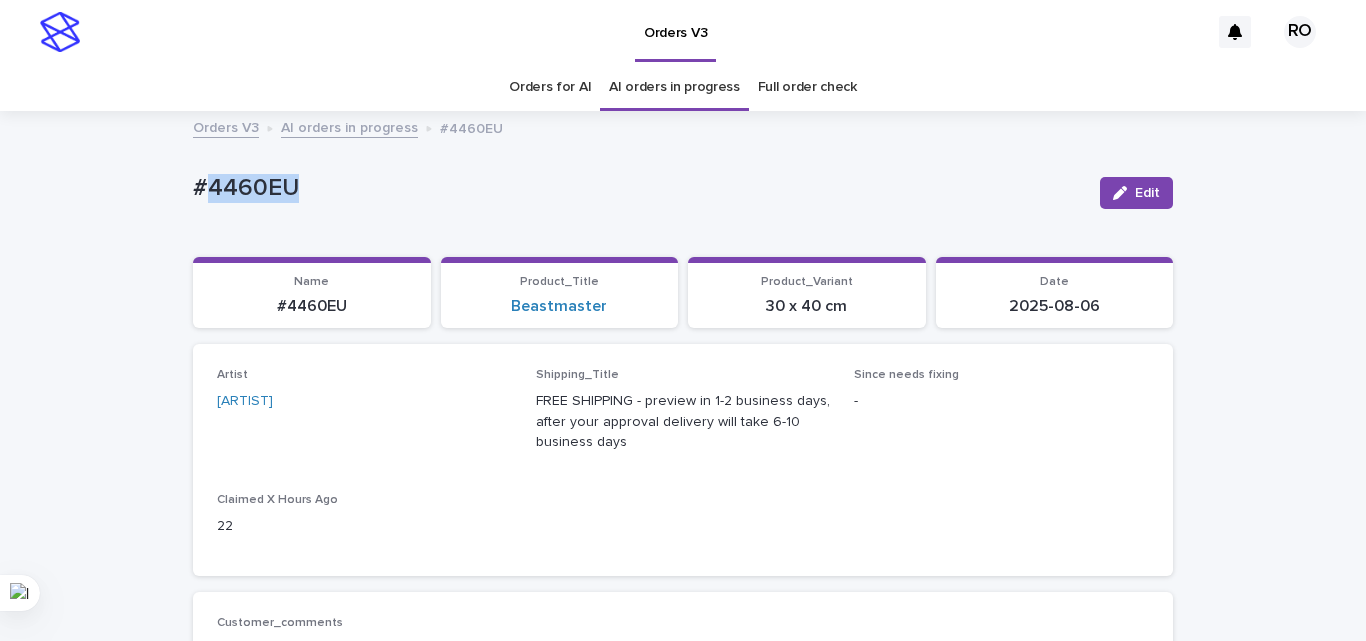 click on "#4460EU" at bounding box center [638, 188] 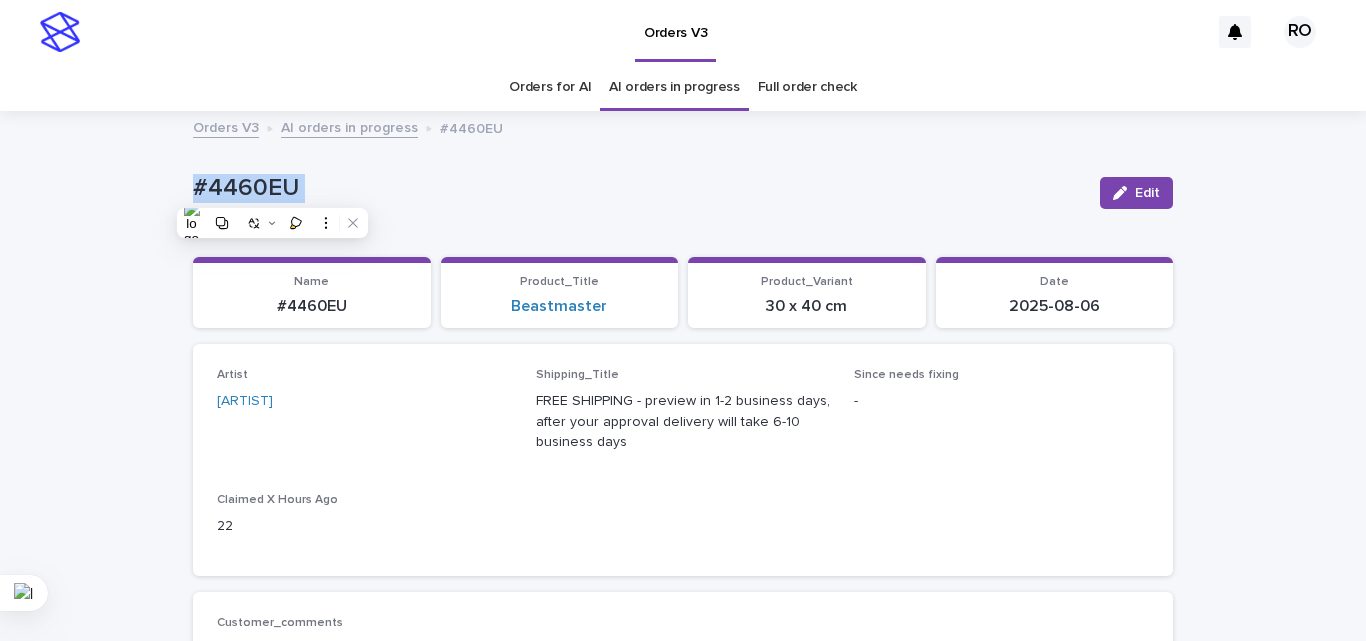 click on "#4460EU" at bounding box center [638, 188] 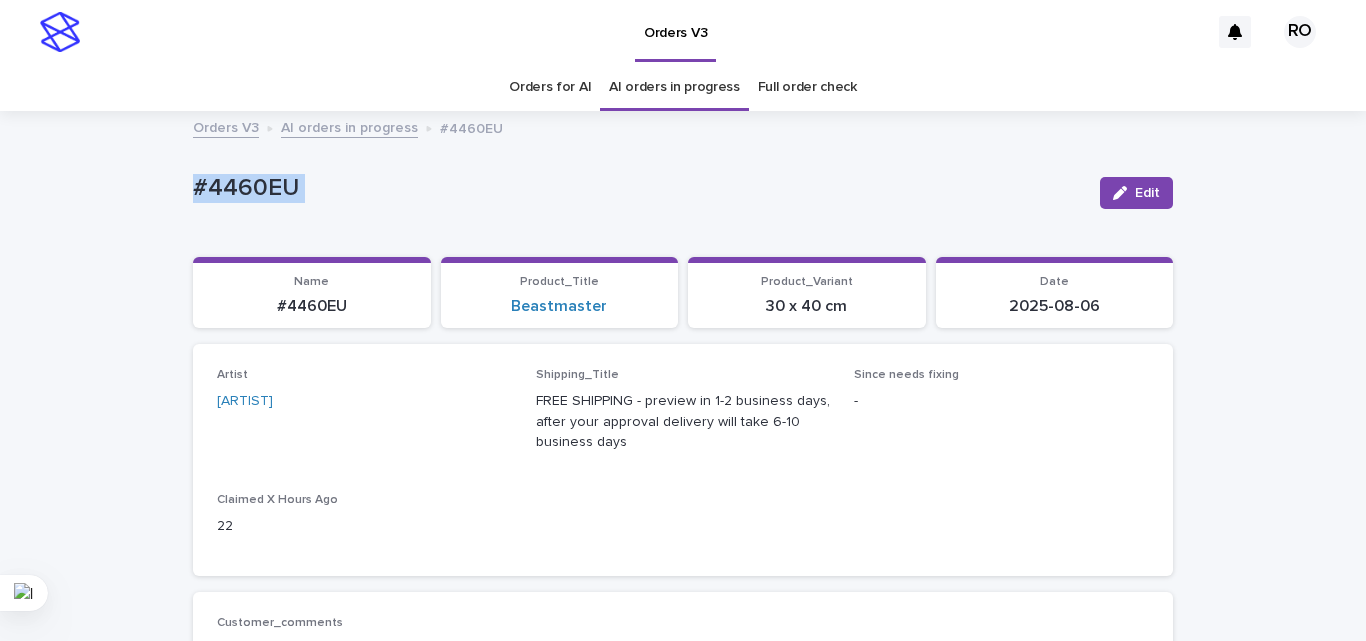 copy on "#[ID] Edit Sorry, there was an error saving your record. Please try again. Please fill out the required fields below. Loading... Saving… Loading... Saving… Loading... Saving…" 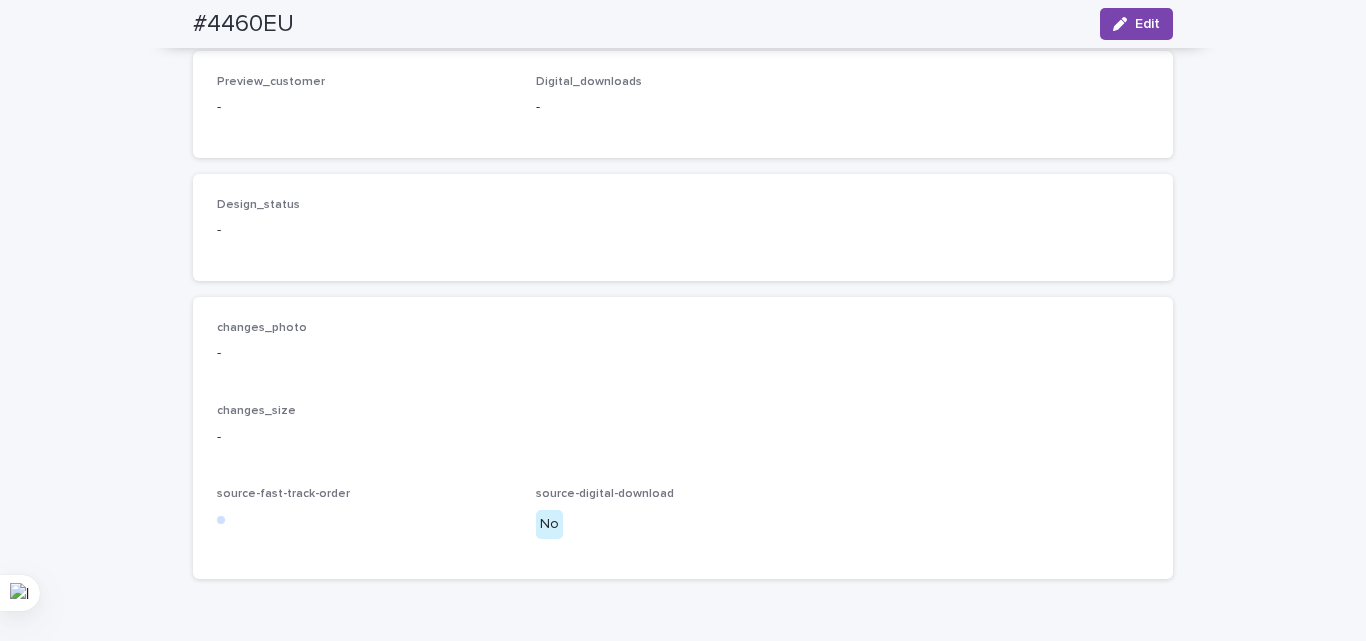 scroll, scrollTop: 1475, scrollLeft: 0, axis: vertical 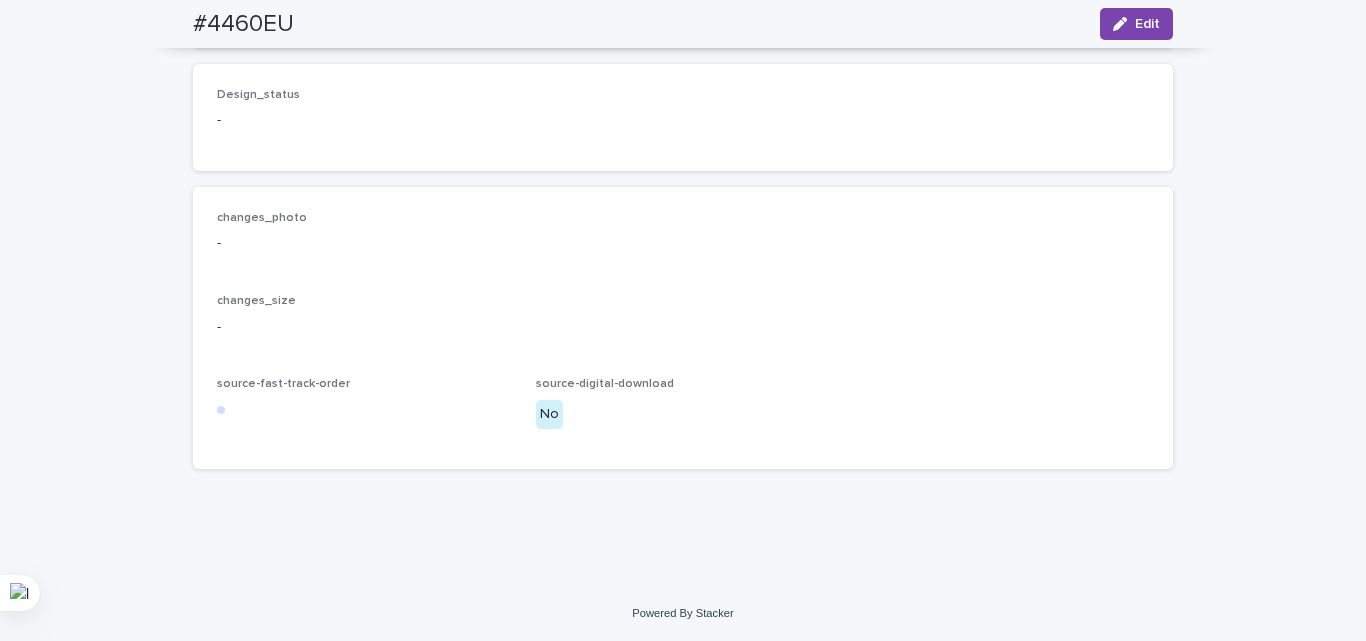 click on "Design_status - changes_photo - changes_size - source-fast-track-order source-digital-download No" at bounding box center [683, 266] 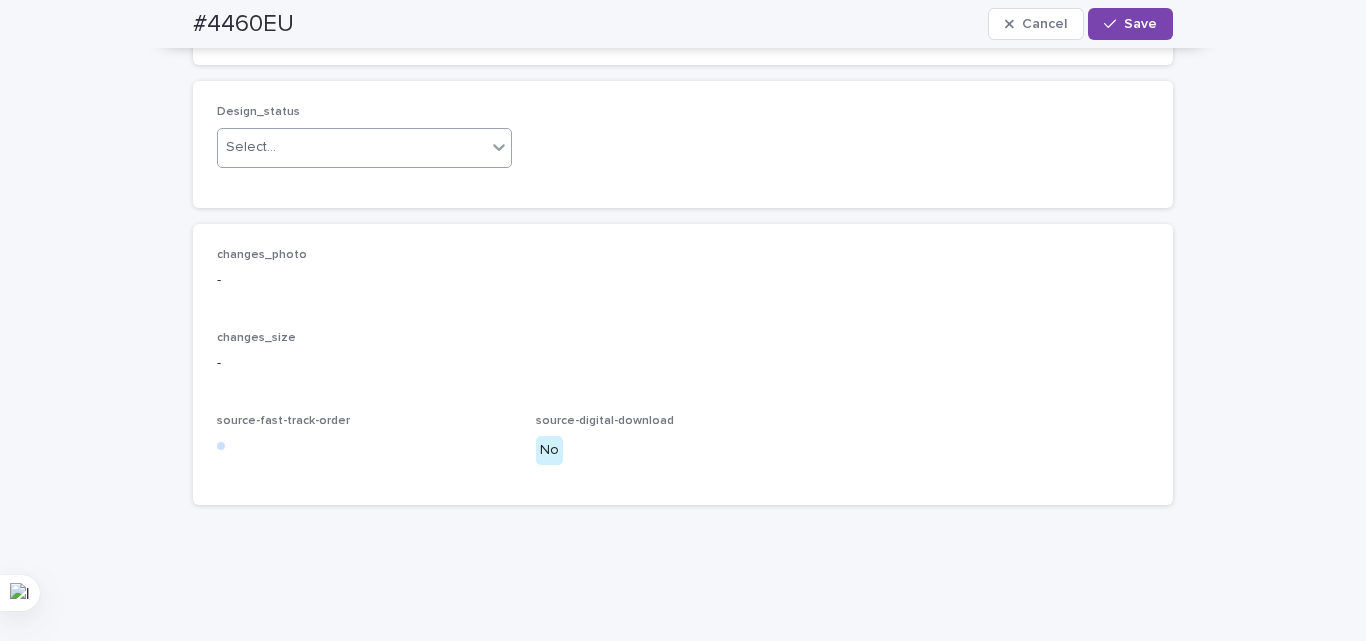click on "Select..." at bounding box center [352, 147] 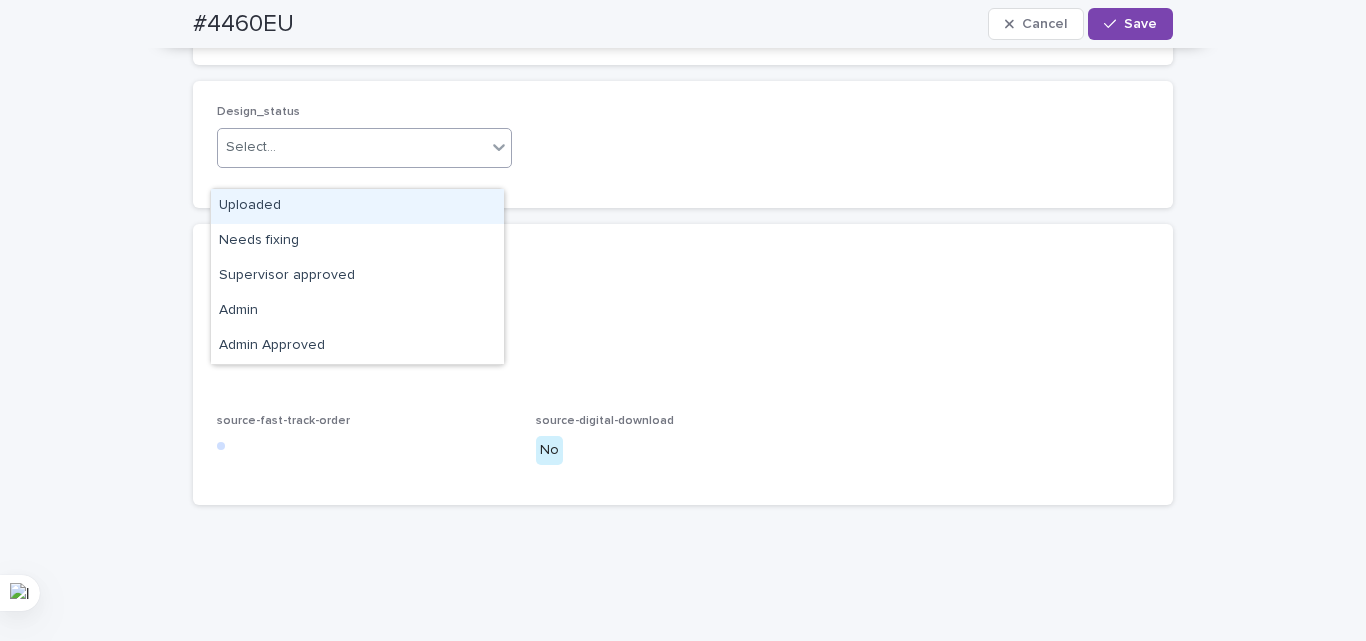 click on "Uploaded" at bounding box center [357, 206] 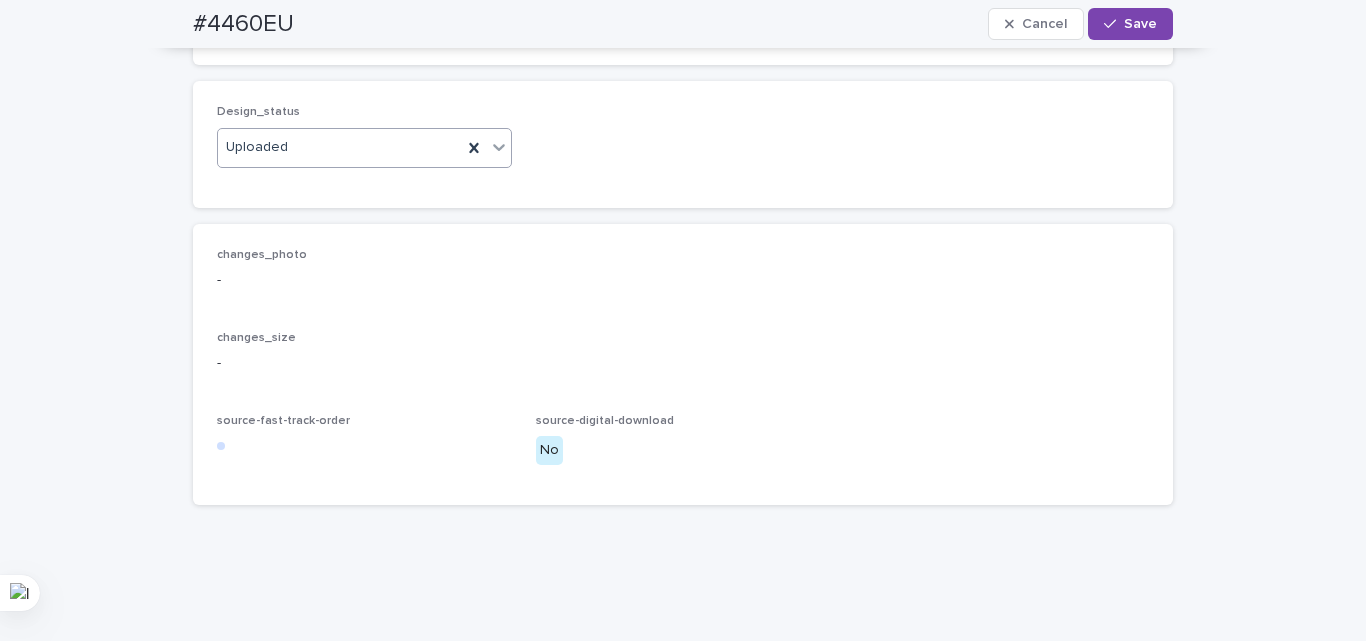 click on "changes_photo - changes_size - source-fast-track-order source-digital-download No" at bounding box center [683, 365] 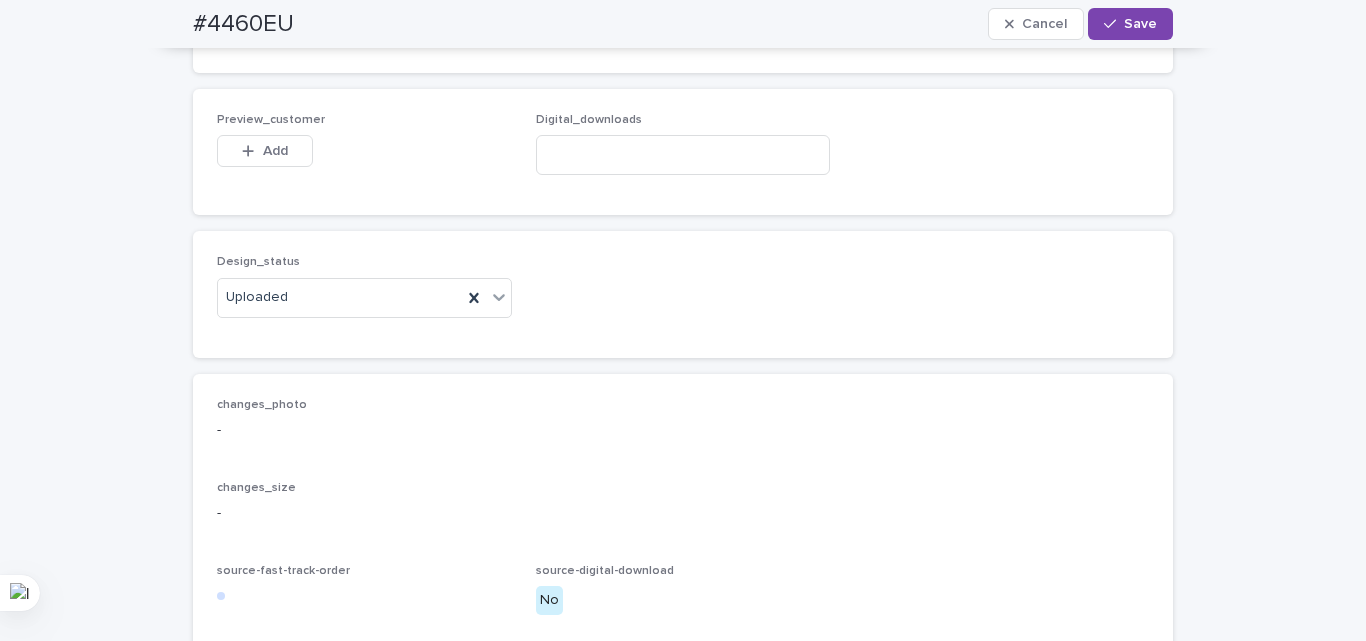 scroll, scrollTop: 1275, scrollLeft: 0, axis: vertical 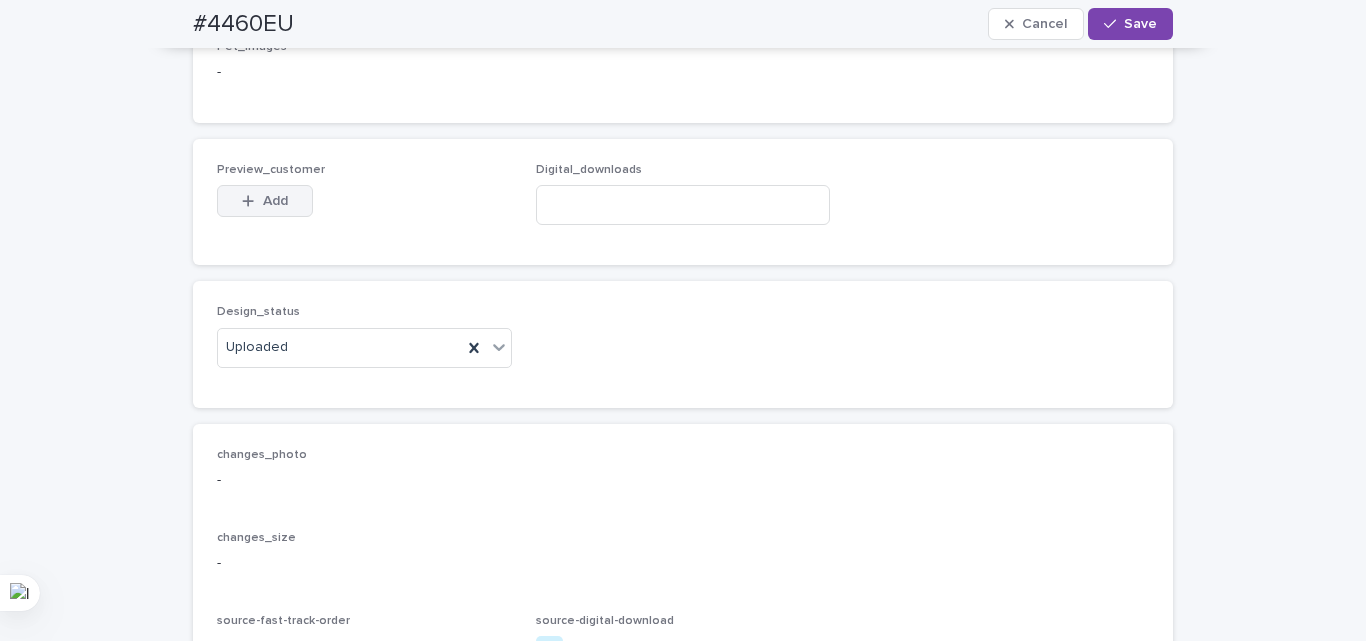 click on "Add" at bounding box center [275, 201] 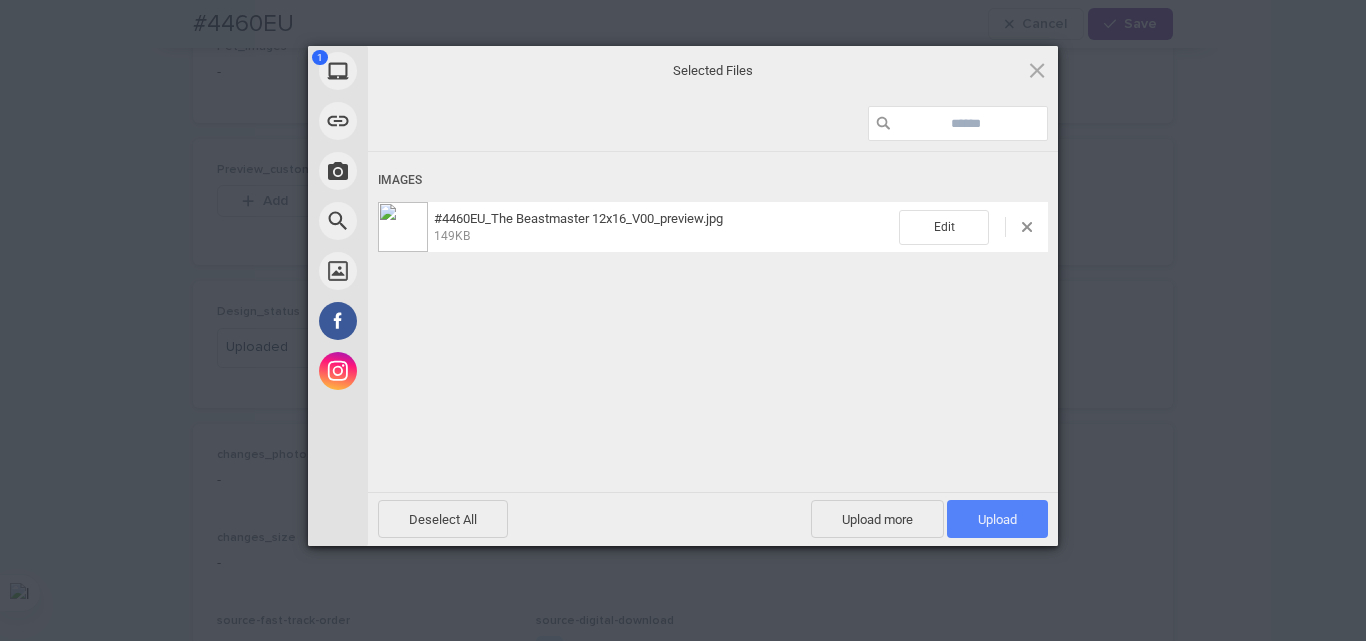 click on "Upload
1" at bounding box center [997, 519] 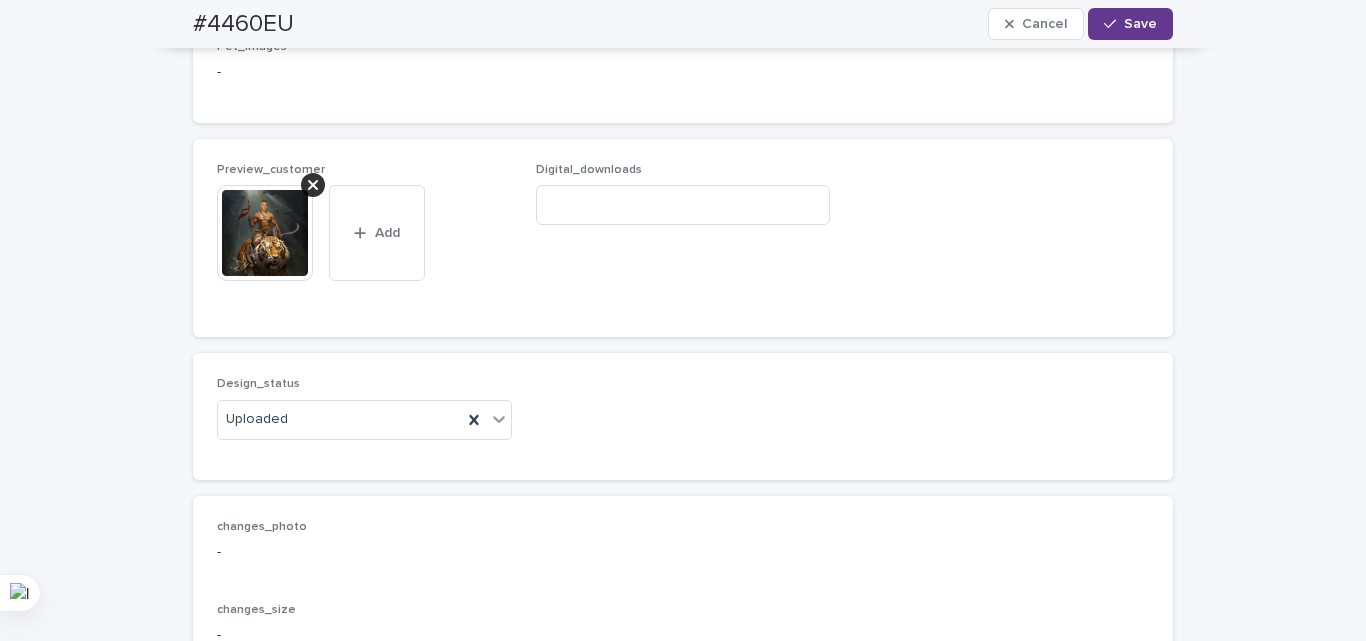 click on "Save" at bounding box center [1140, 24] 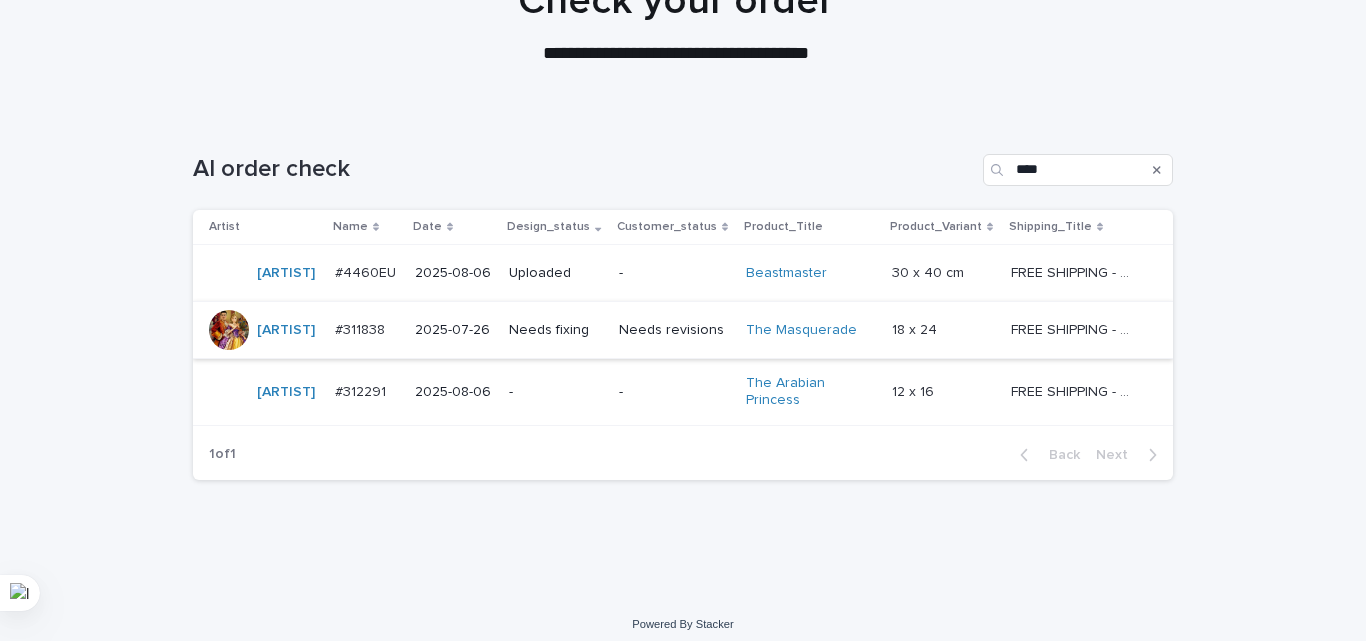 scroll, scrollTop: 211, scrollLeft: 0, axis: vertical 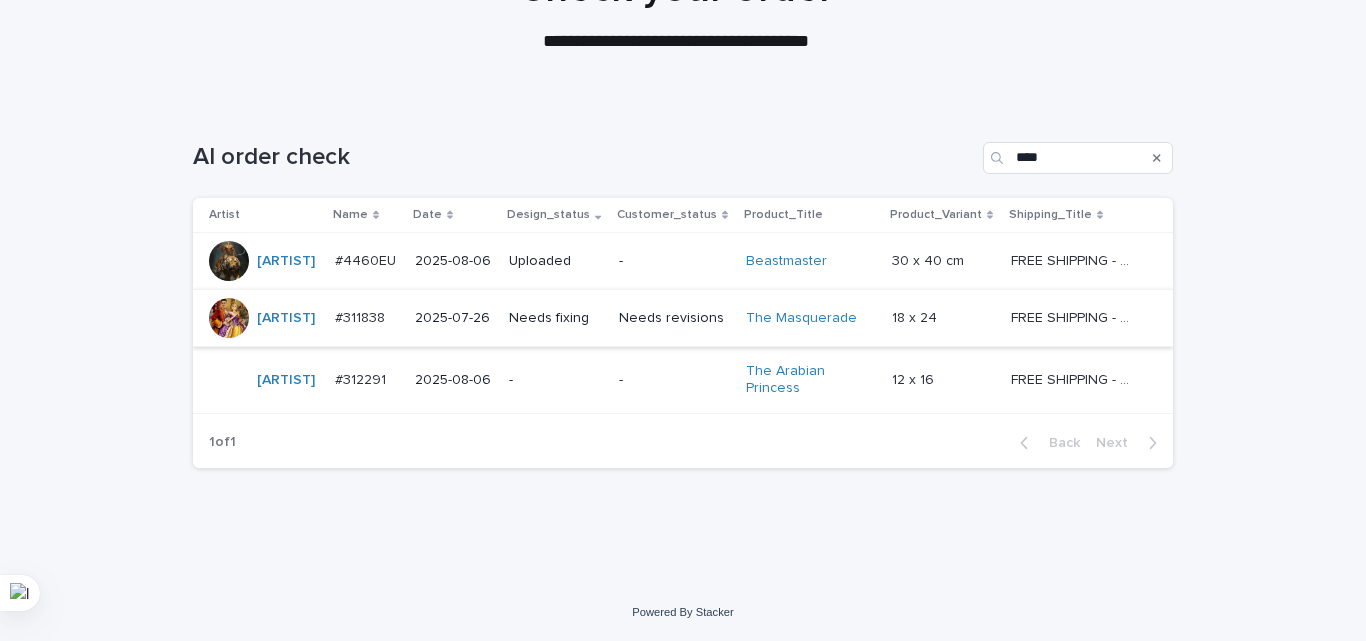 click on "-" at bounding box center [556, 380] 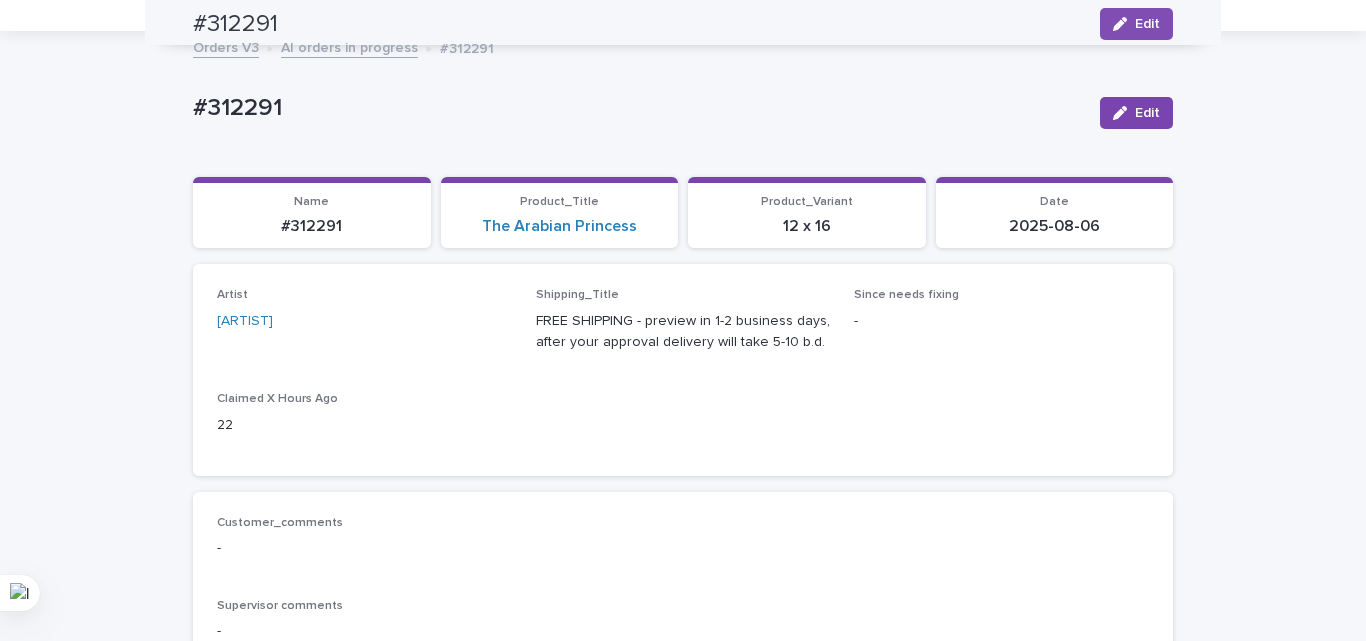 scroll, scrollTop: 64, scrollLeft: 0, axis: vertical 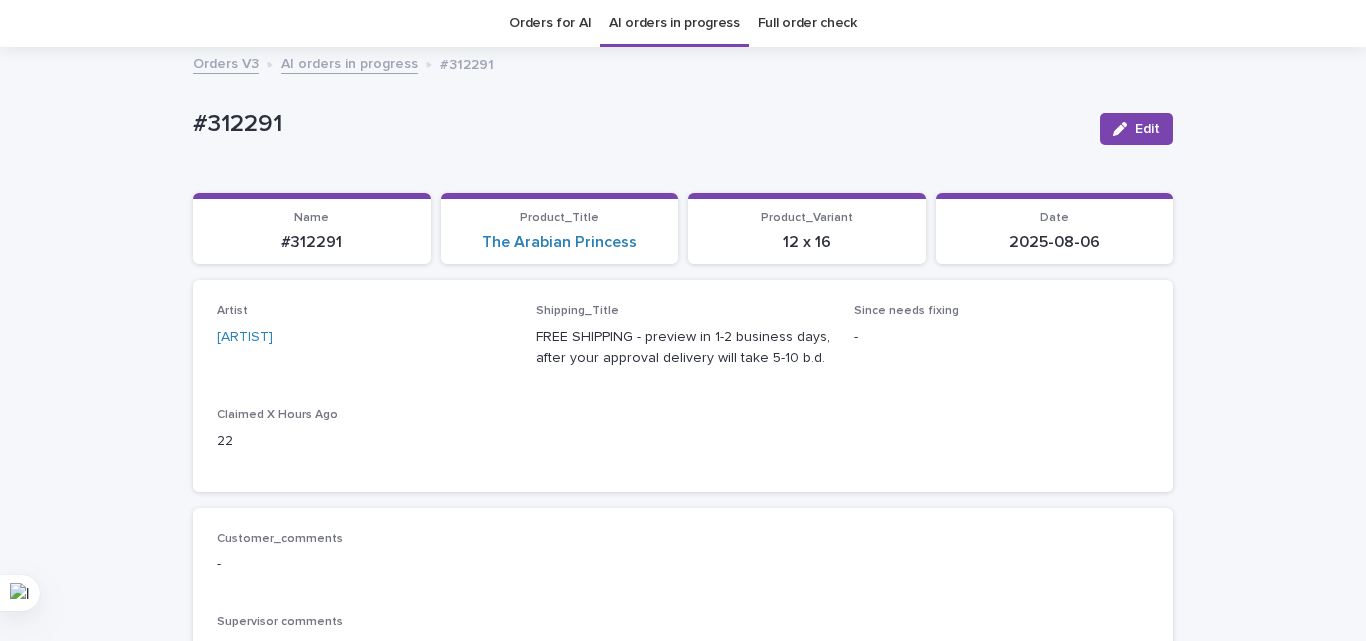 click on "#312291" at bounding box center [638, 124] 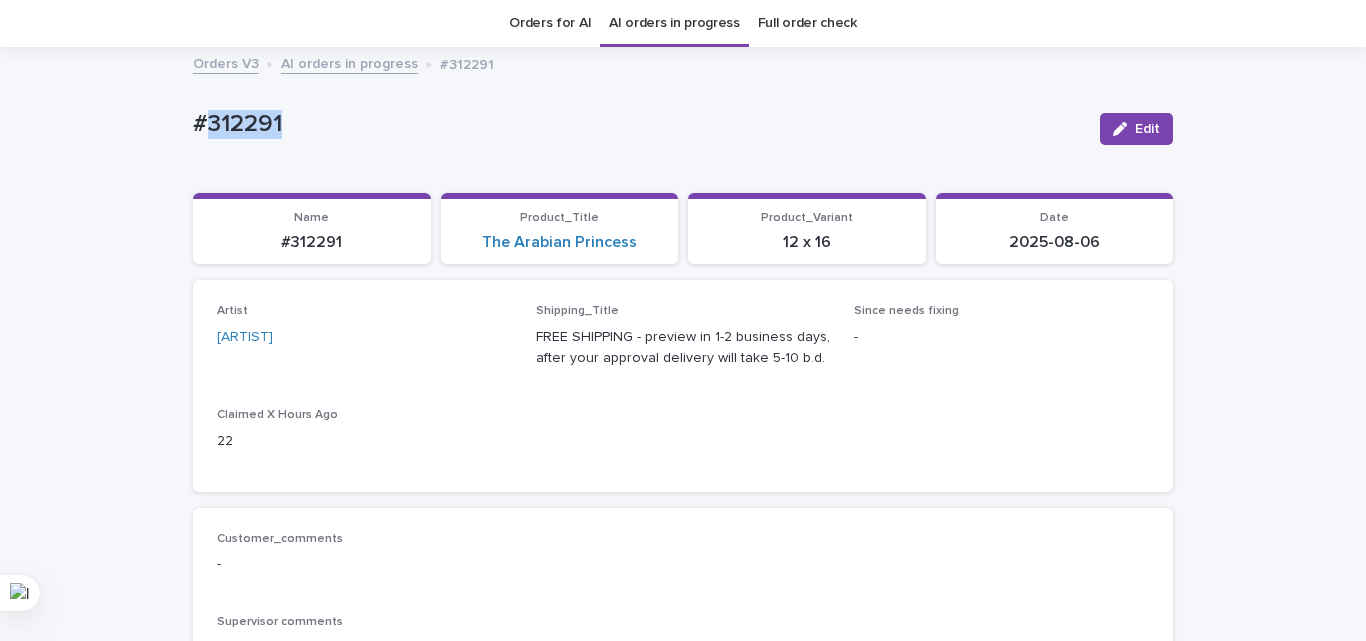 click on "#312291" at bounding box center (638, 124) 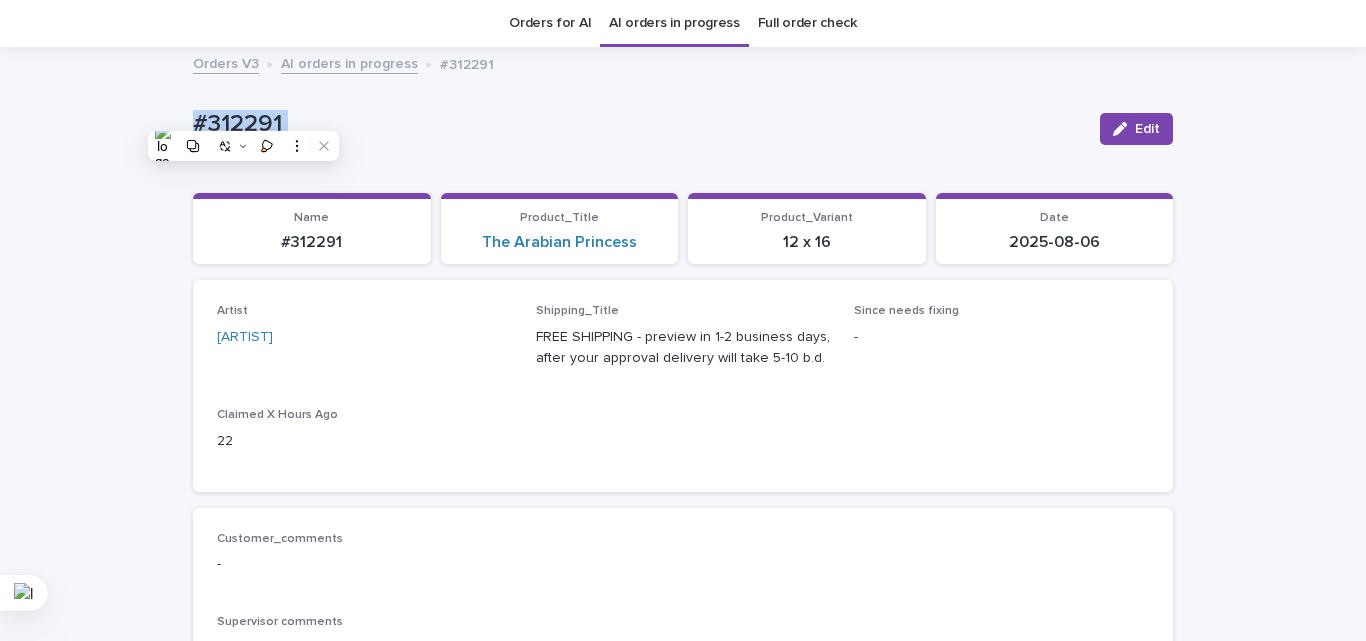 click on "#312291" at bounding box center (638, 124) 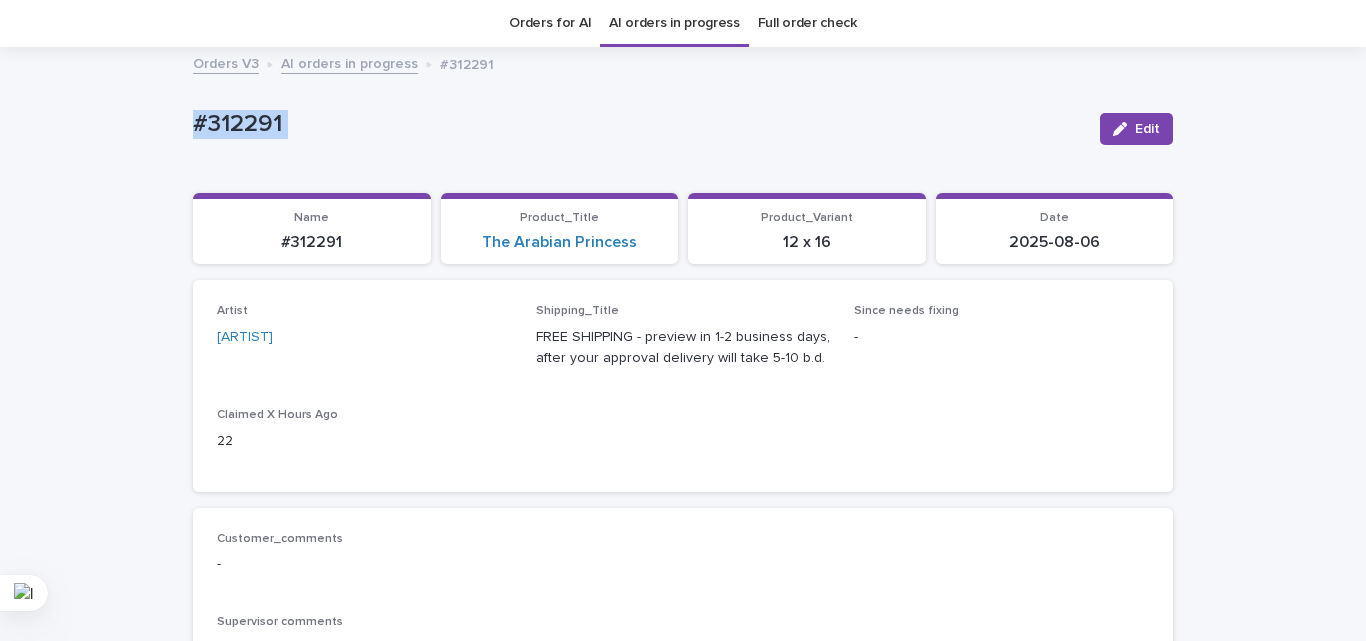 copy on "#[ID] Edit Sorry, there was an error saving your record. Please try again. Please fill out the required fields below. Loading... Saving… Loading... Saving… Loading... Saving…" 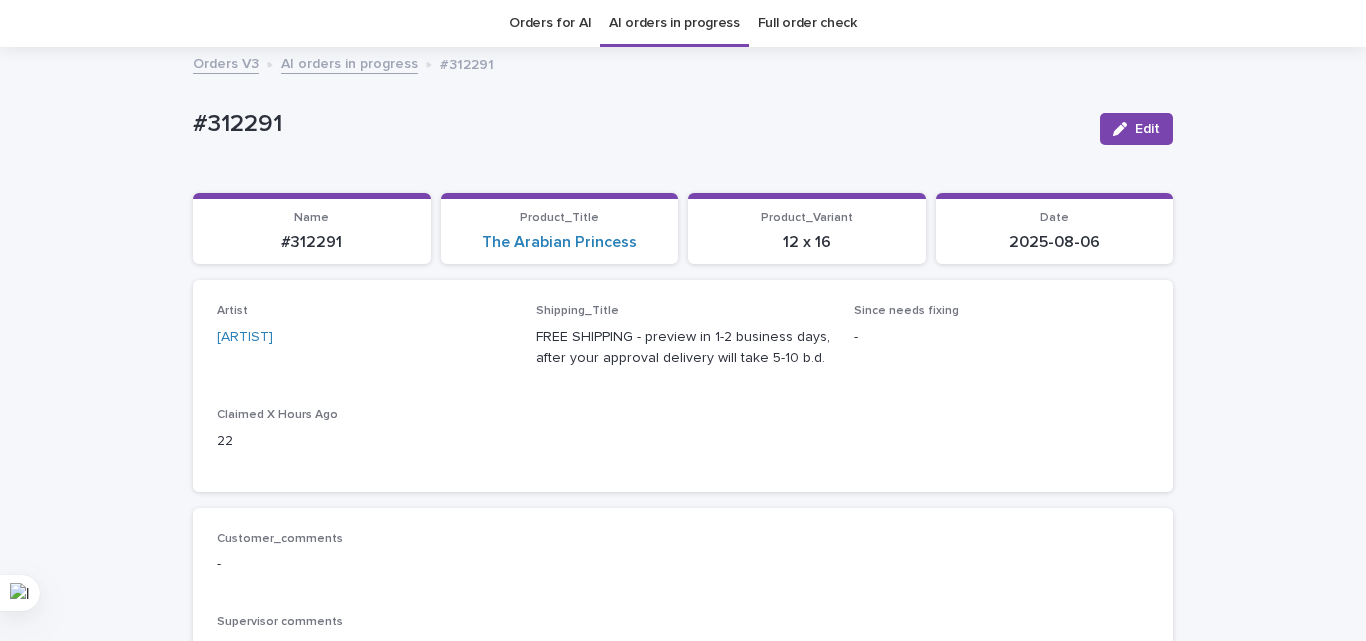 click on "-" at bounding box center [683, 562] 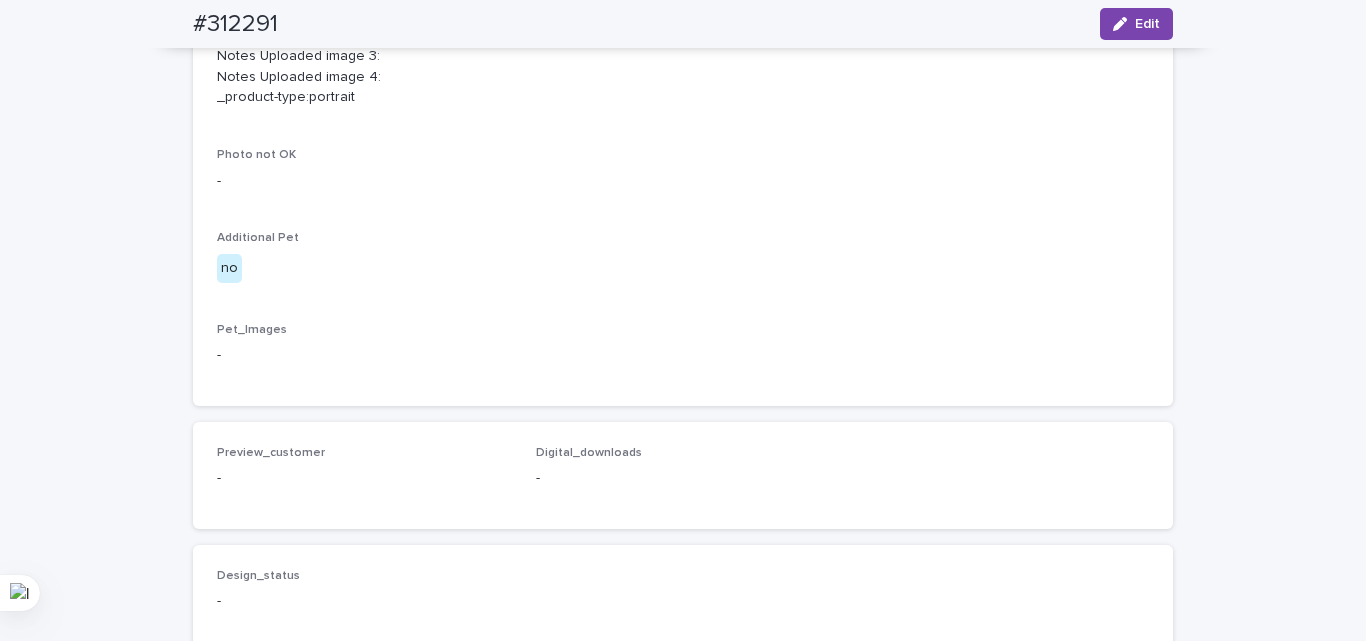 scroll, scrollTop: 1564, scrollLeft: 0, axis: vertical 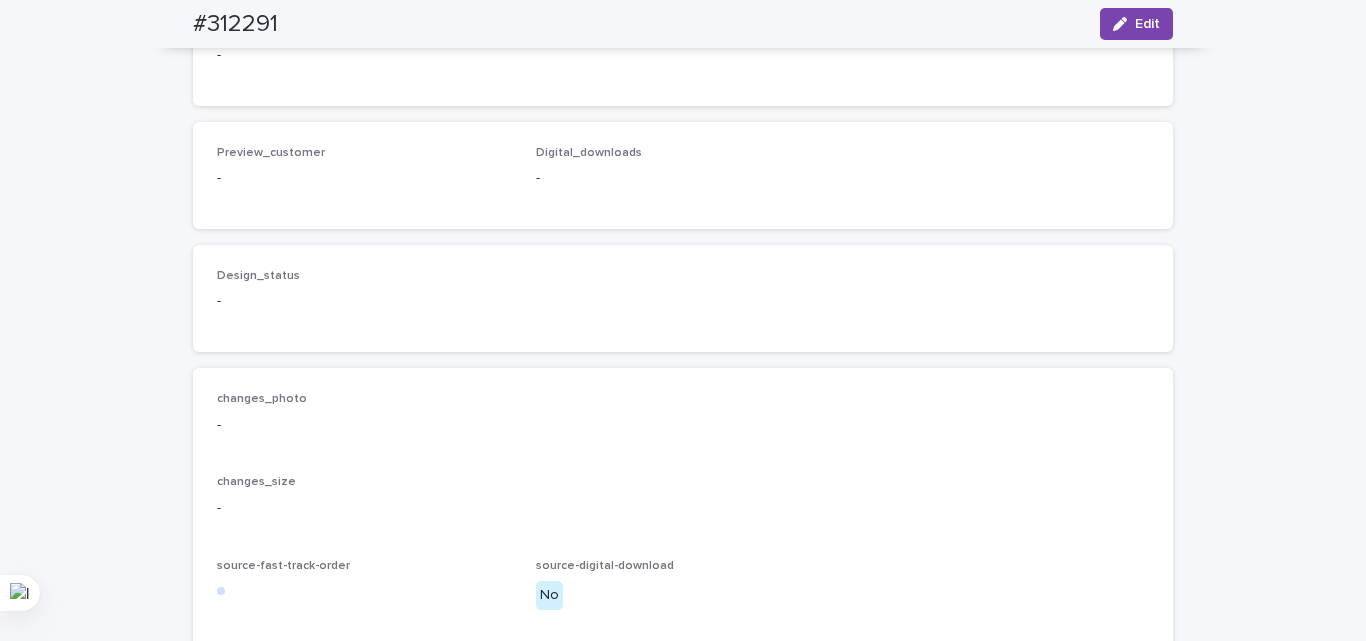 click on "Edit" at bounding box center [1136, 24] 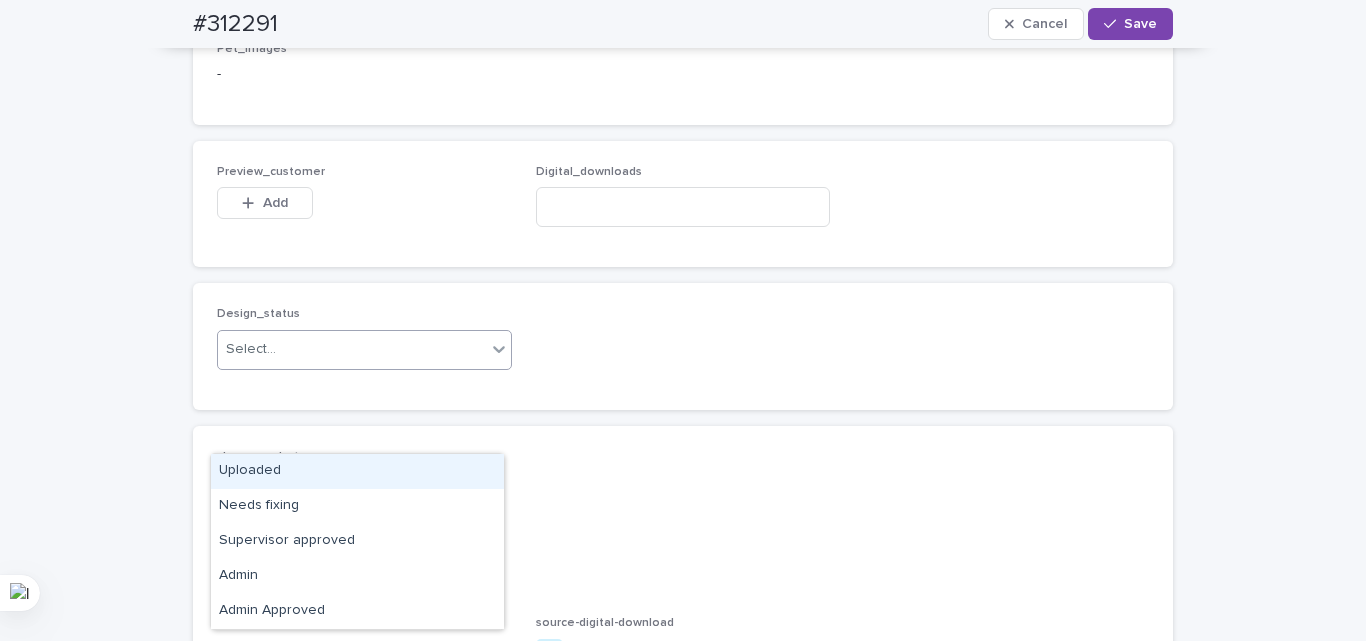 click on "Select..." at bounding box center (352, 349) 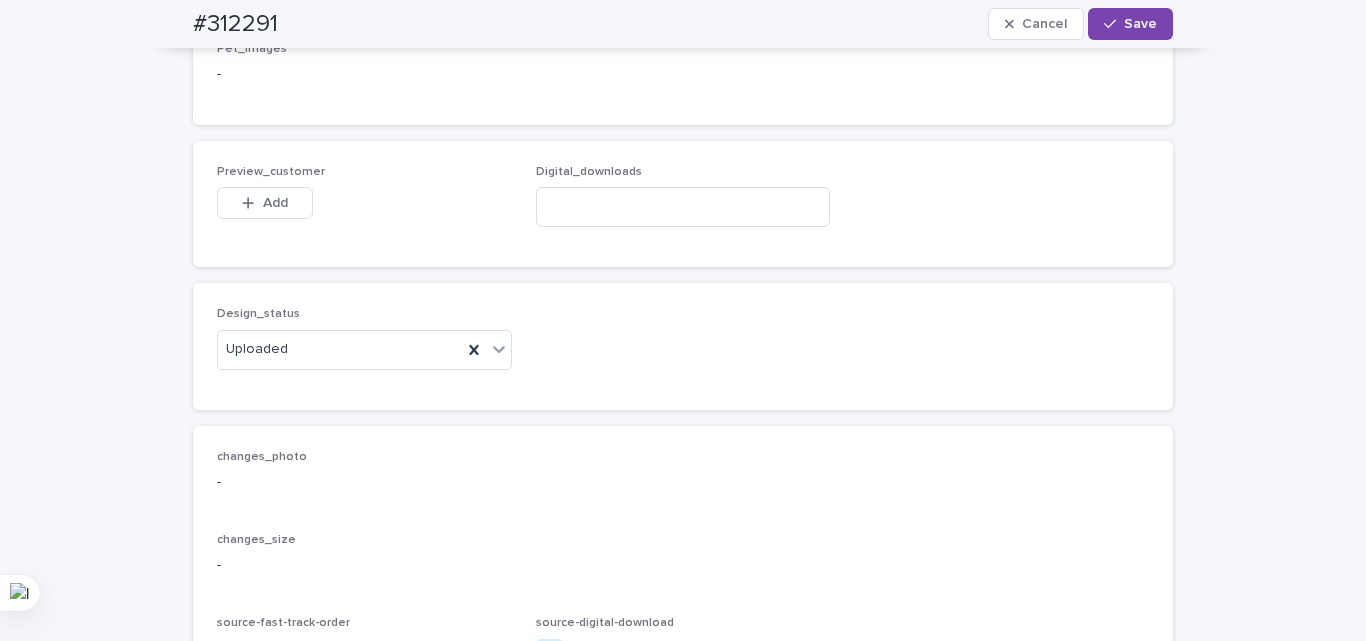 click on "Preview_customer" at bounding box center (271, 172) 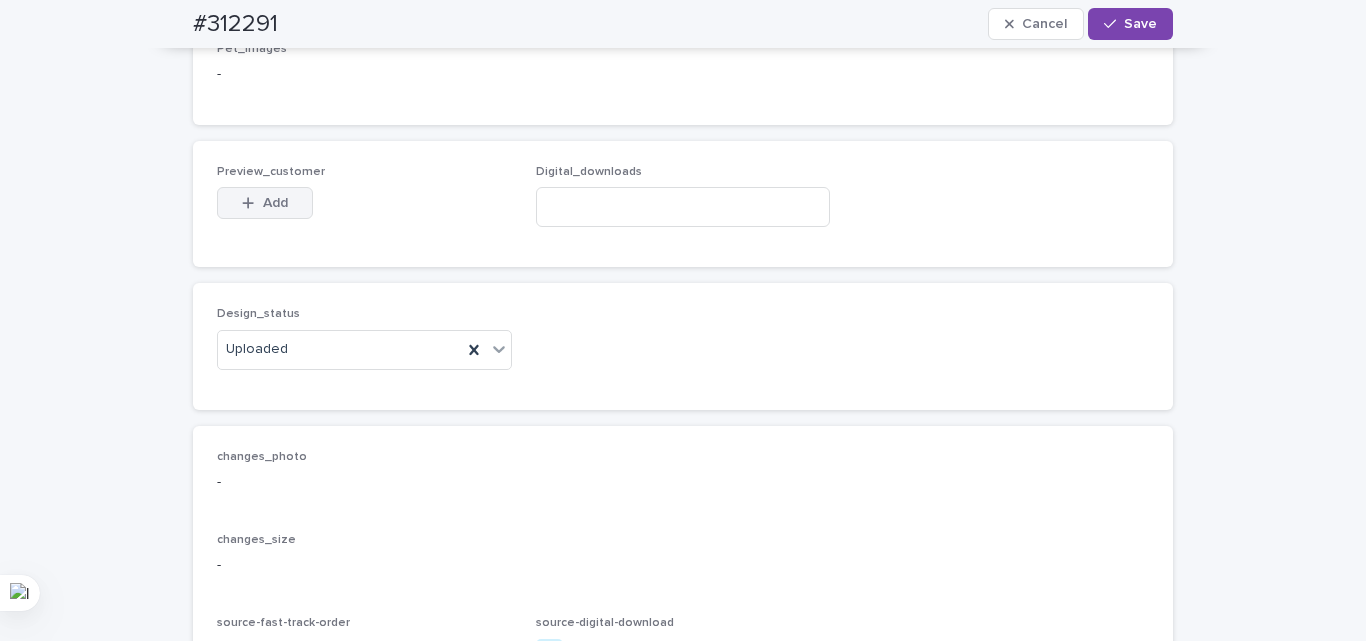 click on "Add" at bounding box center [275, 203] 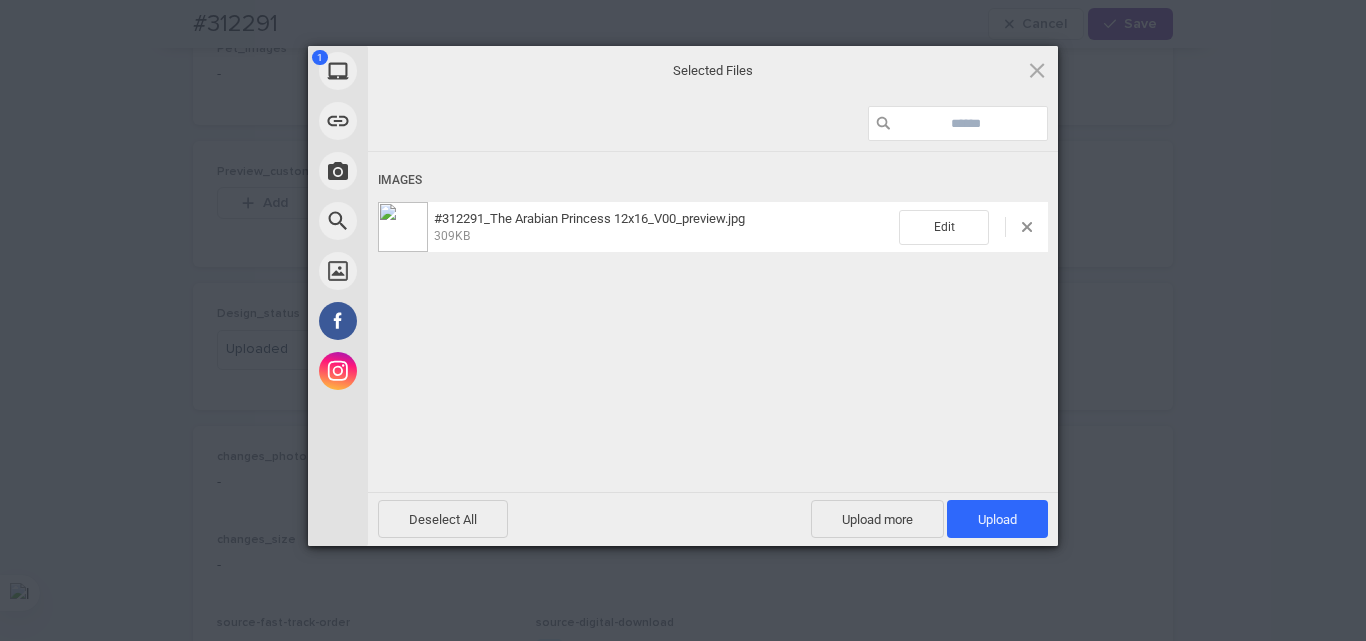 drag, startPoint x: 1004, startPoint y: 521, endPoint x: 635, endPoint y: 137, distance: 532.55707 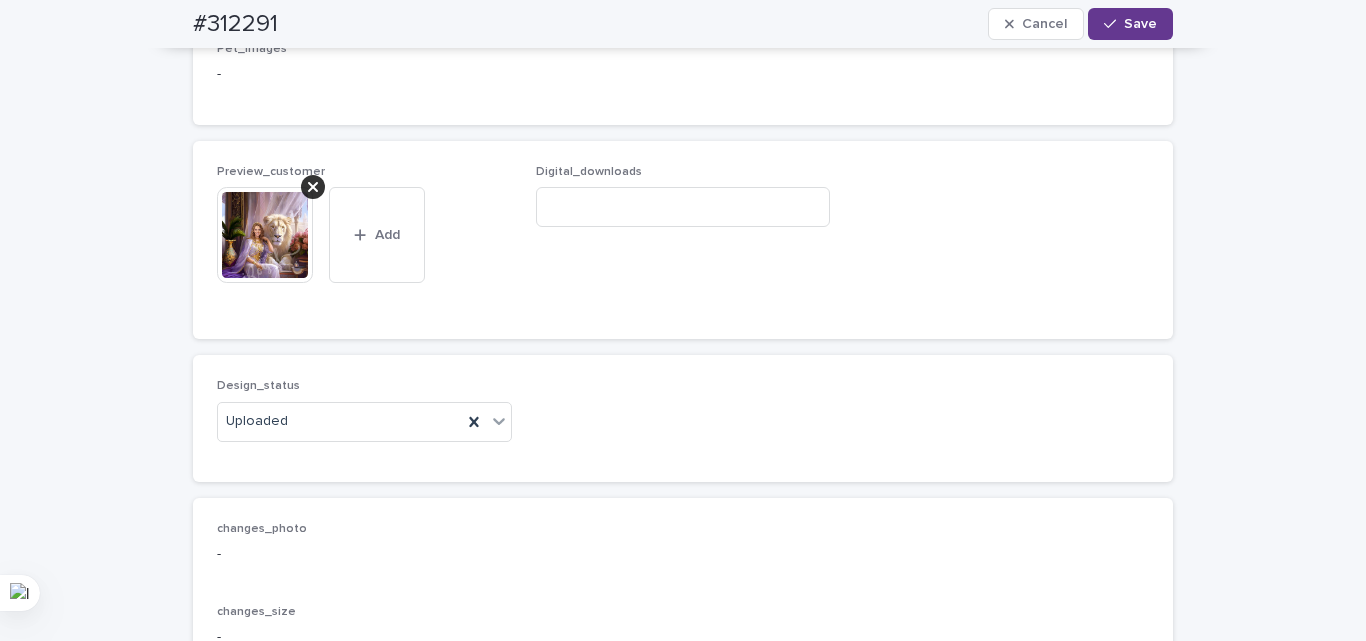 click 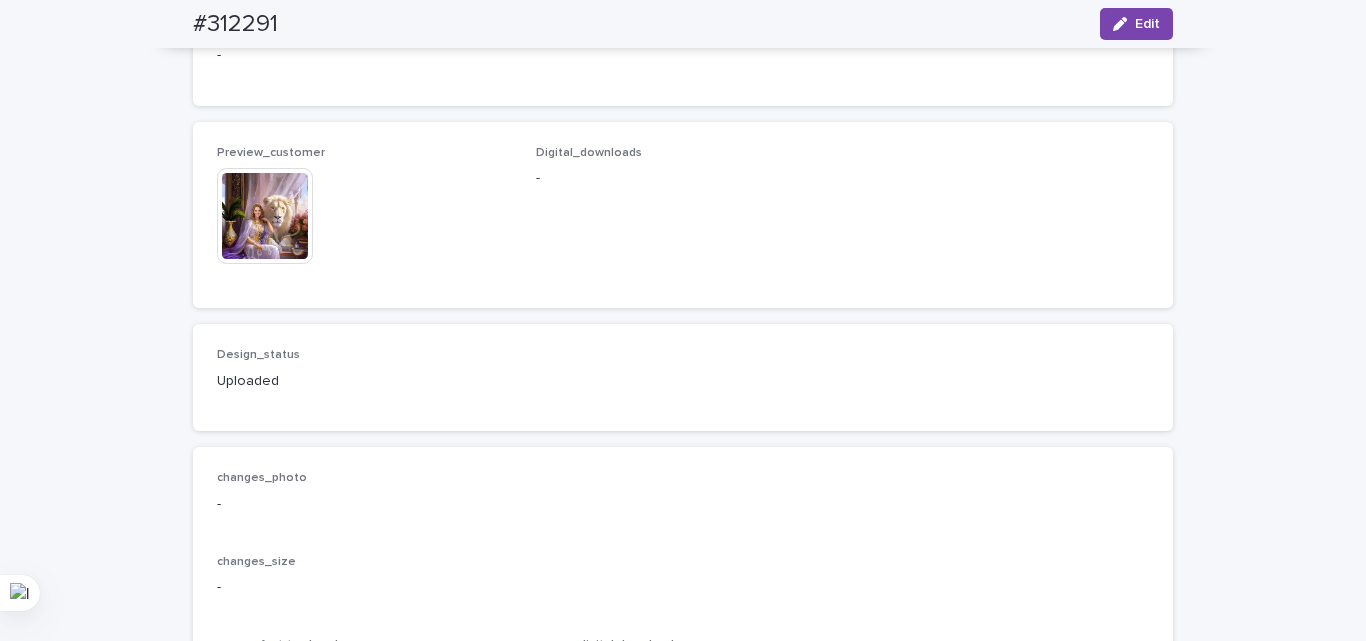 click on "Design_status Uploaded" at bounding box center (683, 377) 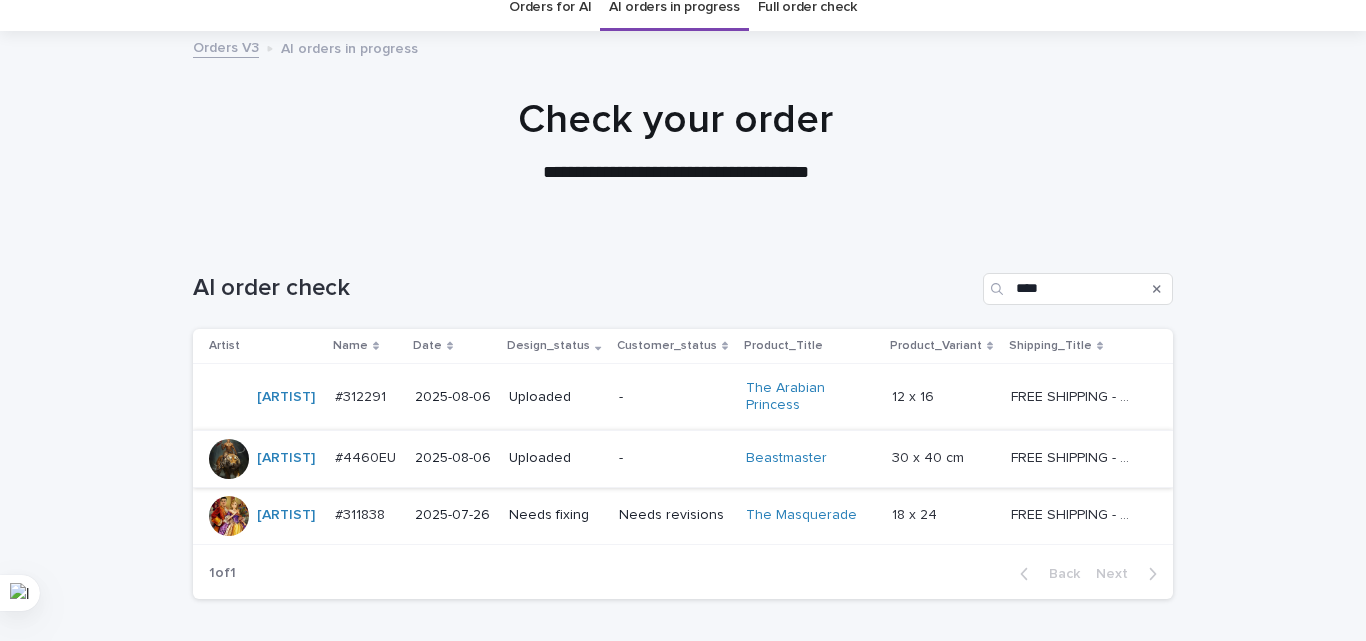 scroll, scrollTop: 211, scrollLeft: 0, axis: vertical 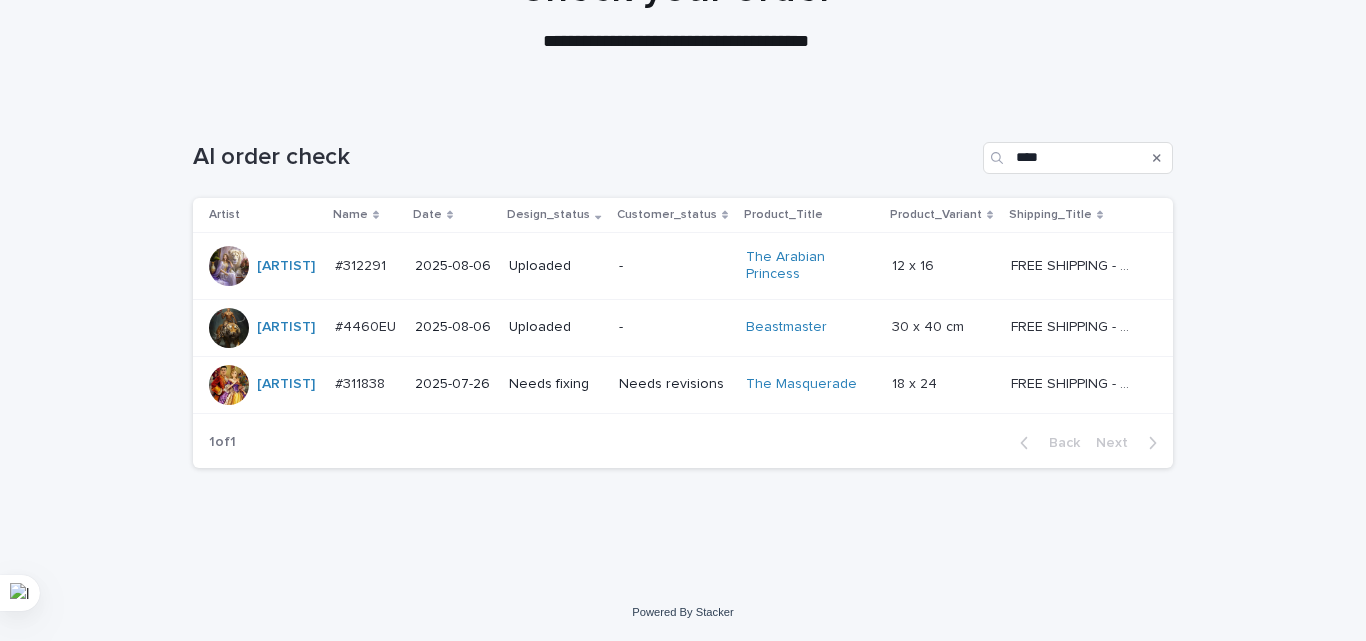 click on "Needs revisions" at bounding box center (674, 384) 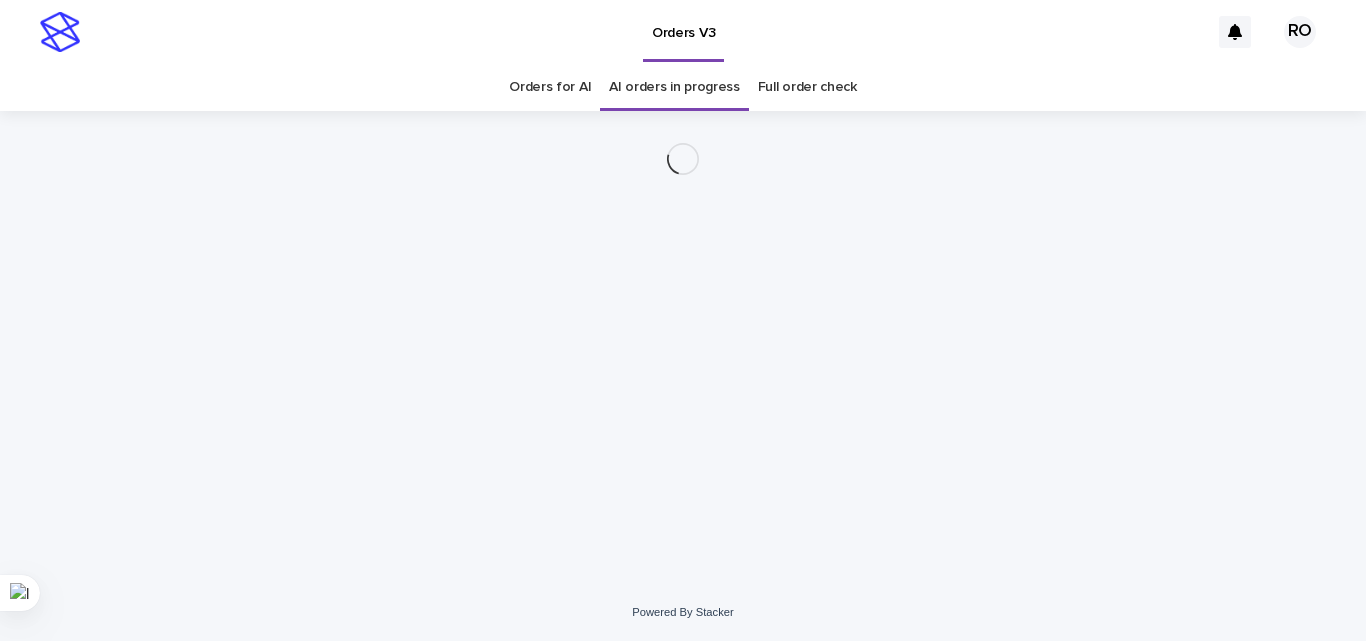 scroll, scrollTop: 0, scrollLeft: 0, axis: both 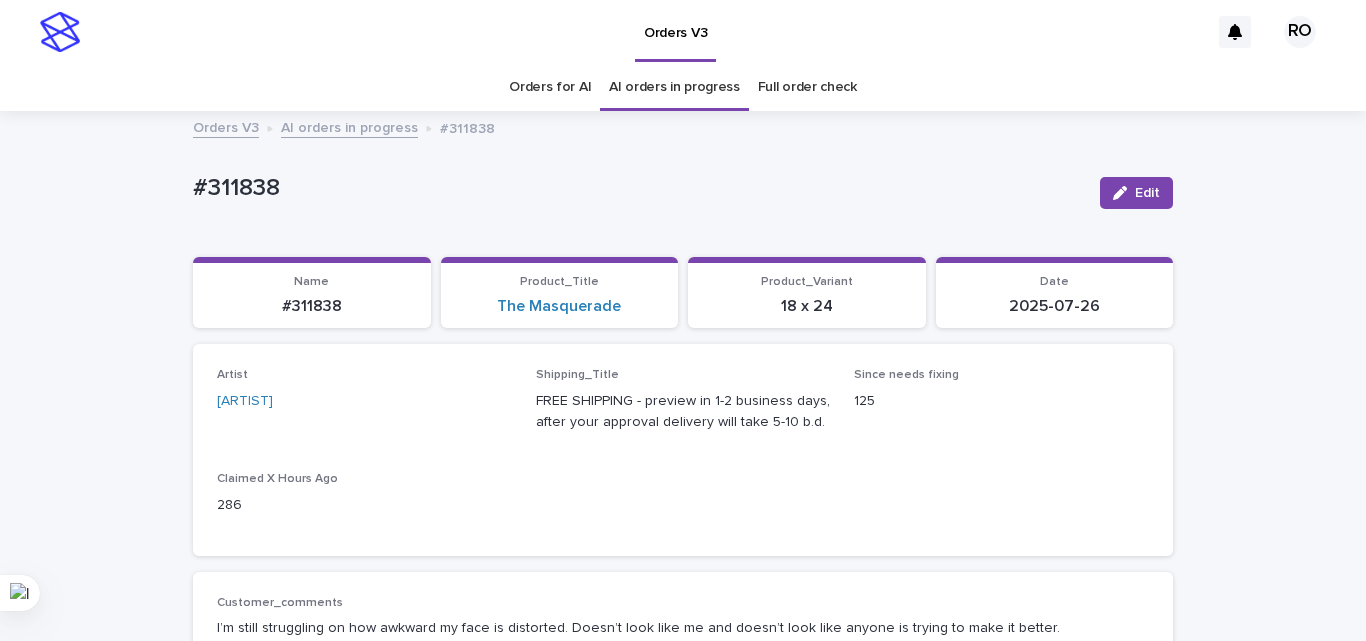 click on "#311838" at bounding box center (638, 188) 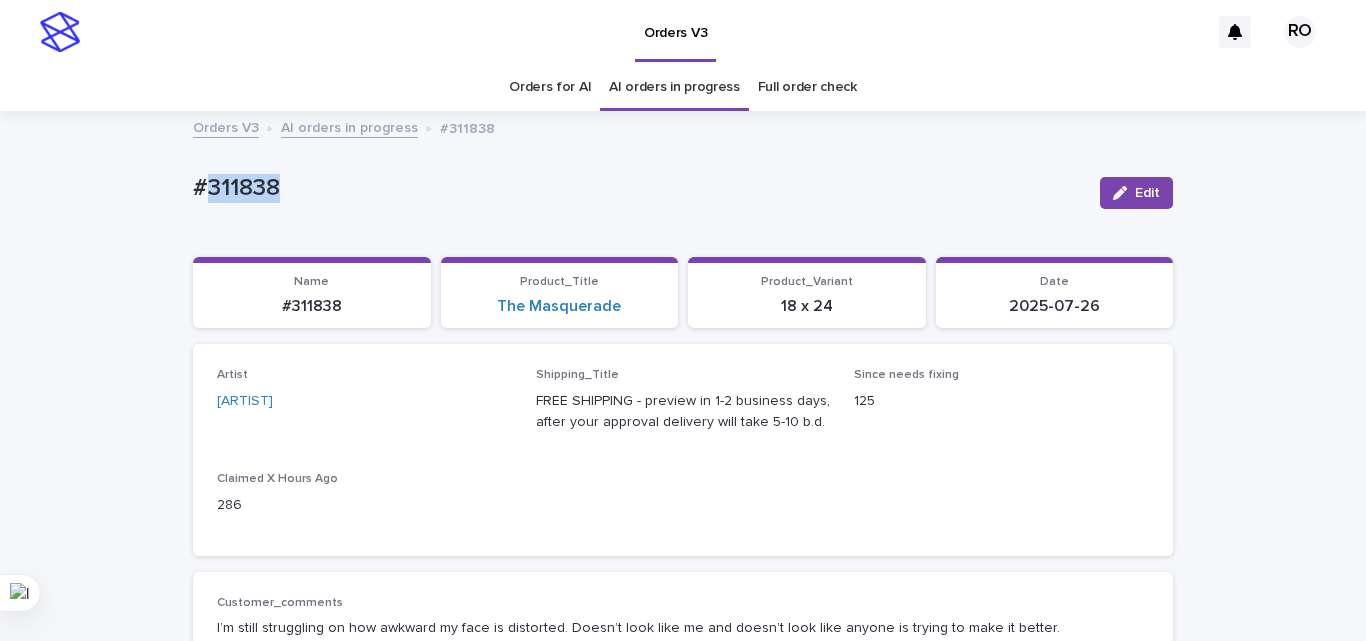 click on "#311838" at bounding box center (638, 188) 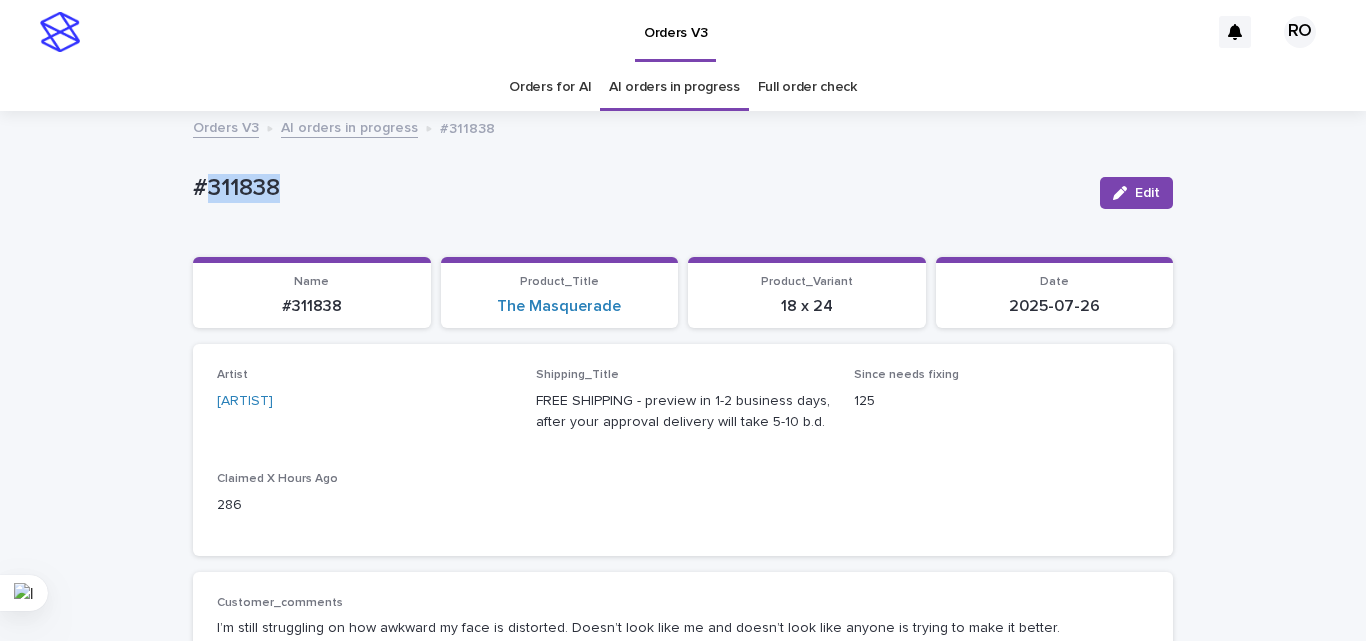 copy on "311838" 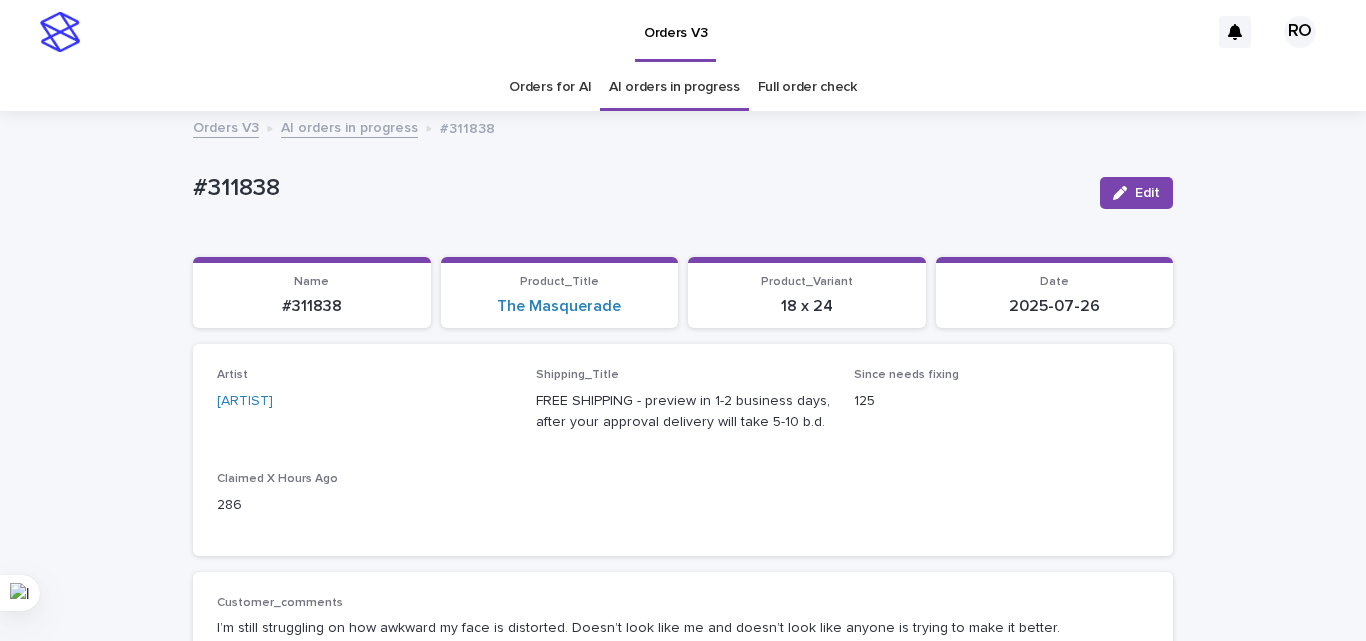 click on "2025-07-26" at bounding box center [1055, 306] 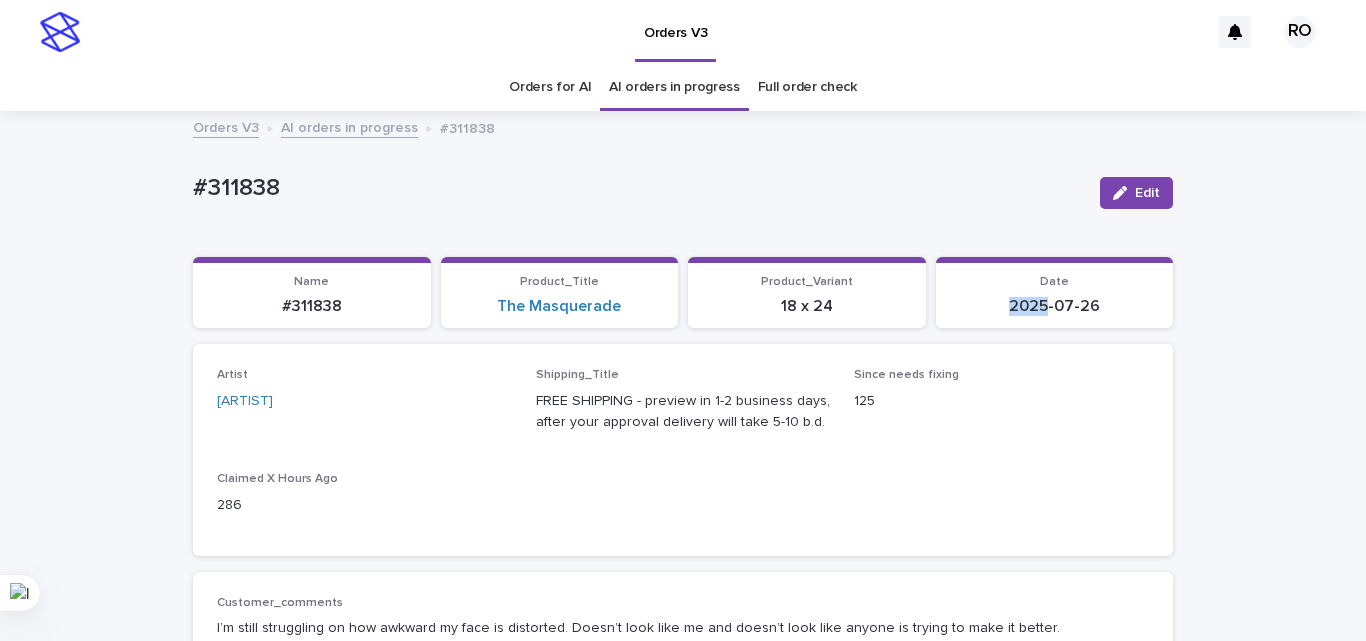 click on "2025-07-26" at bounding box center (1055, 306) 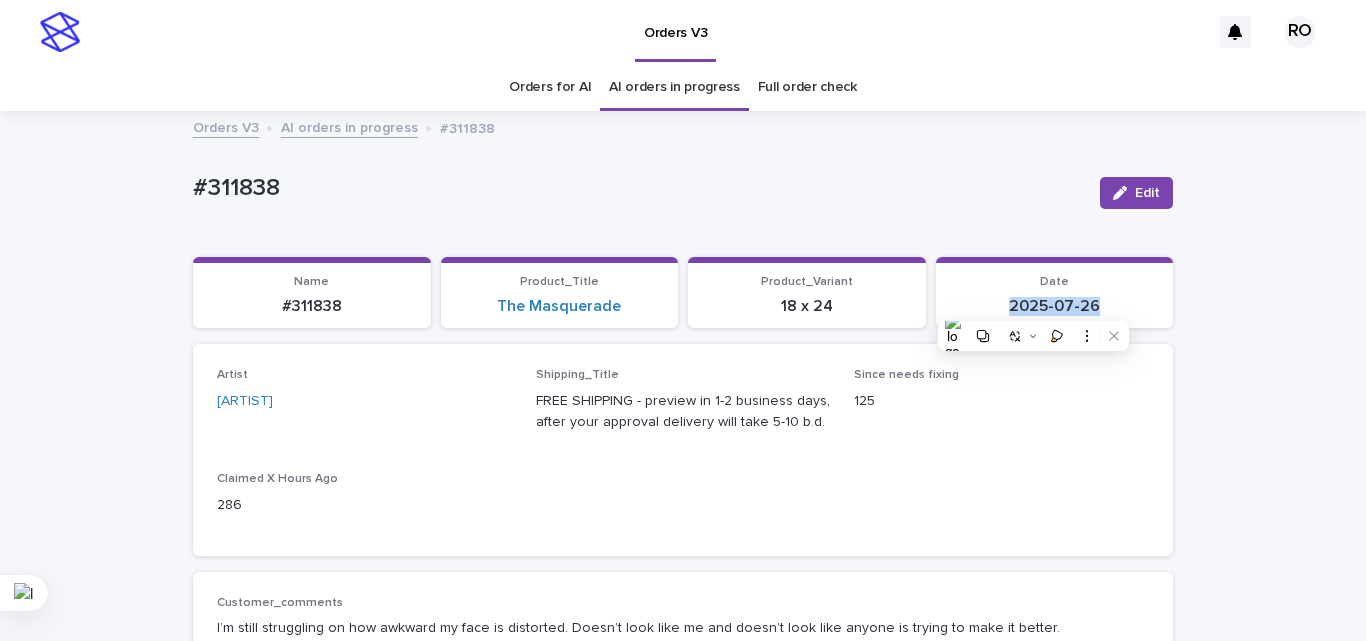 click on "2025-07-26" at bounding box center (1055, 306) 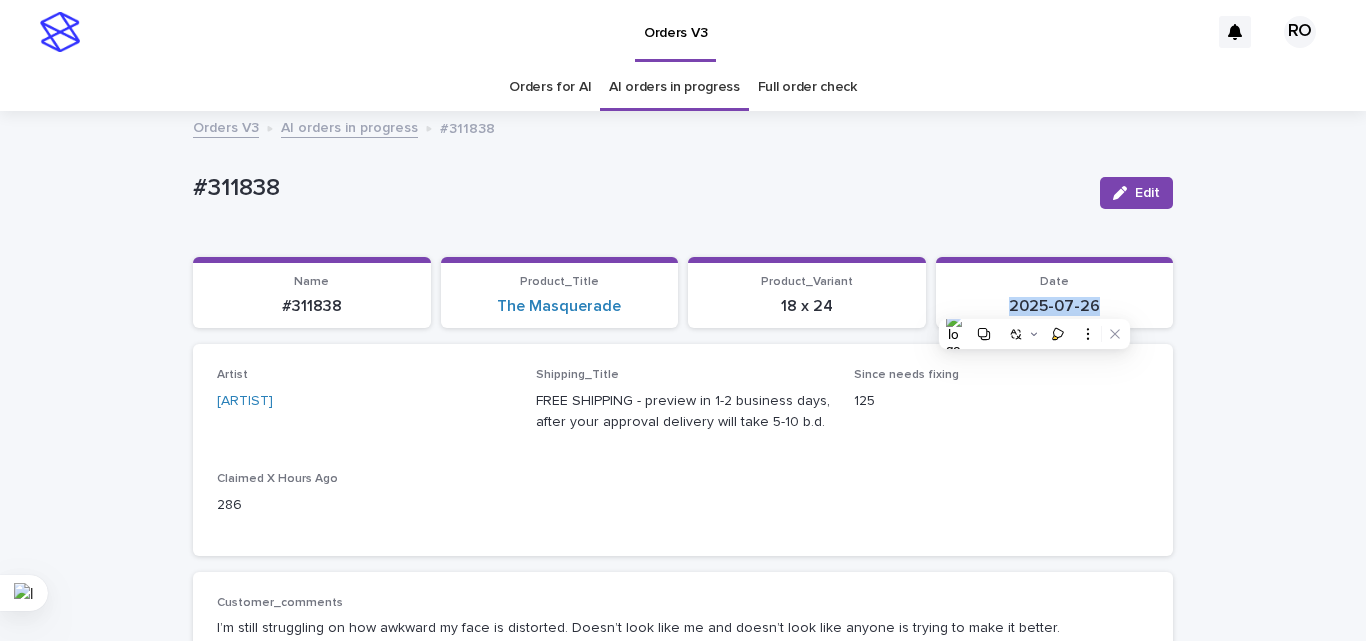 copy on "[DATE] Loading... Saving…" 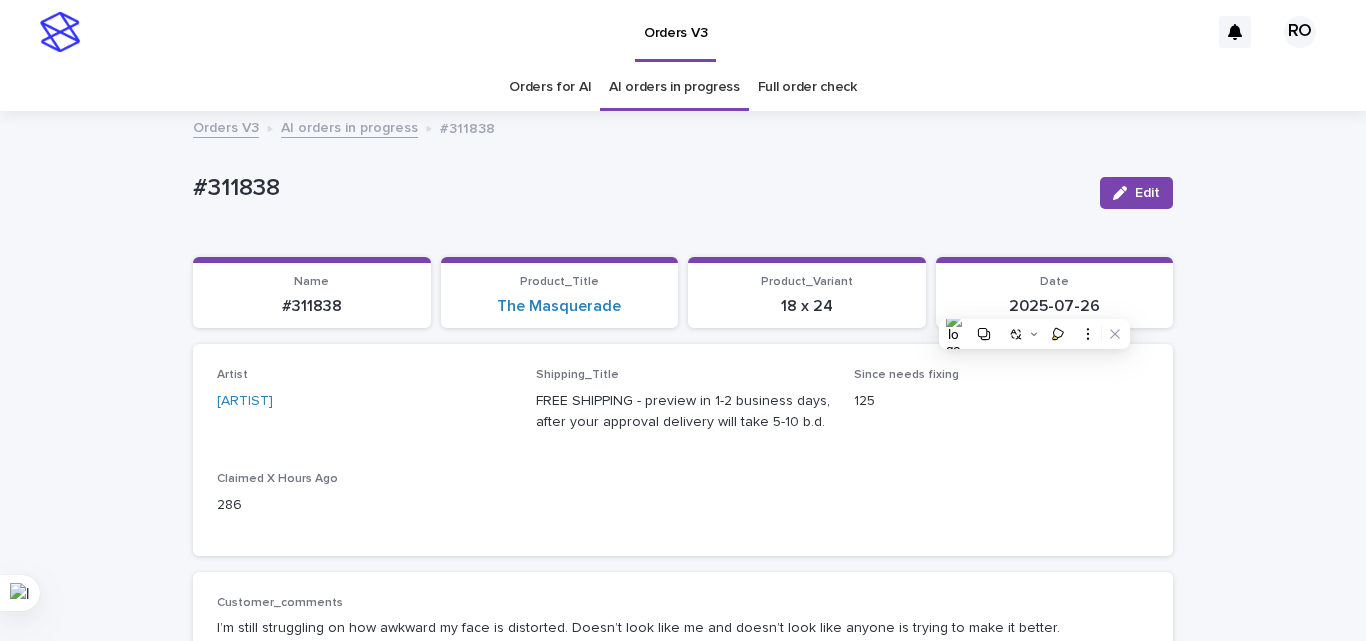 click on "#311838" at bounding box center [638, 188] 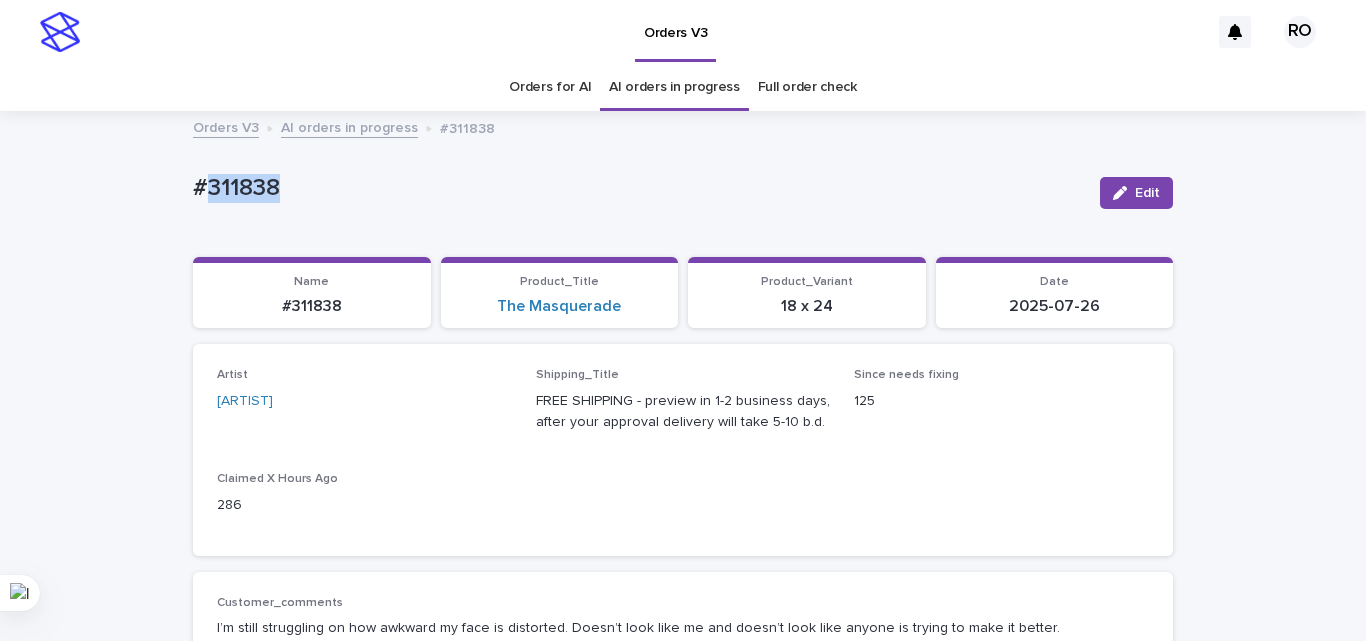 click on "#311838" at bounding box center [638, 188] 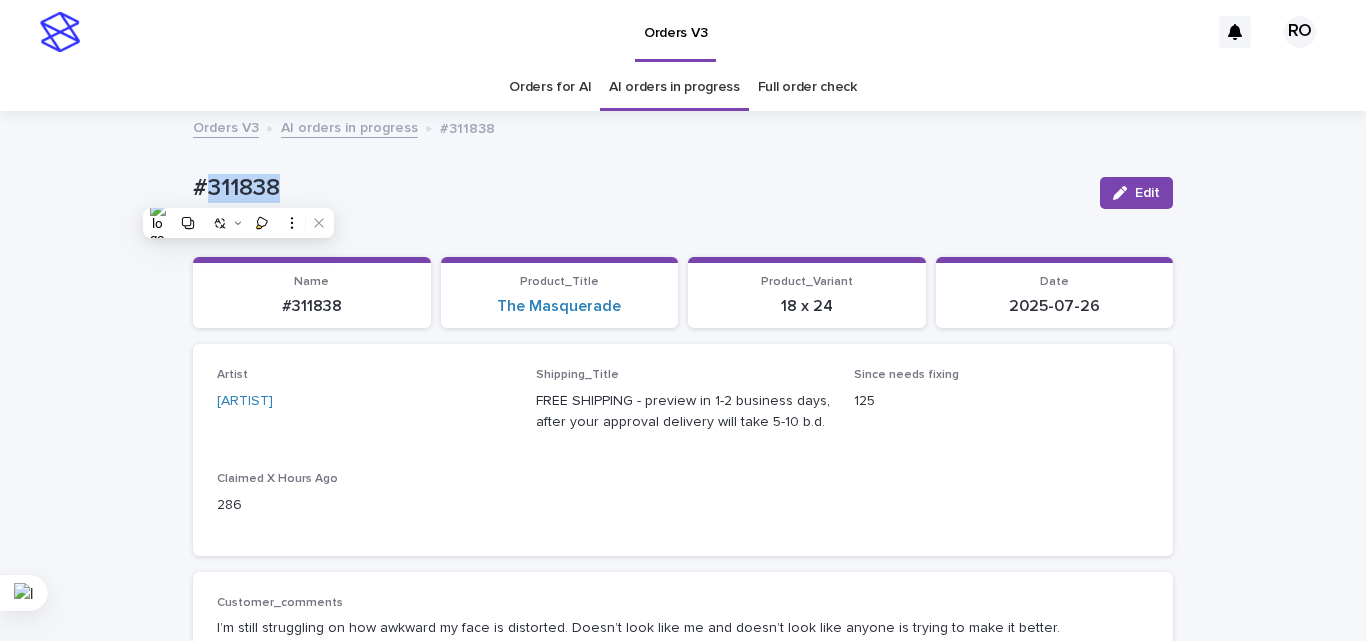 copy on "311838" 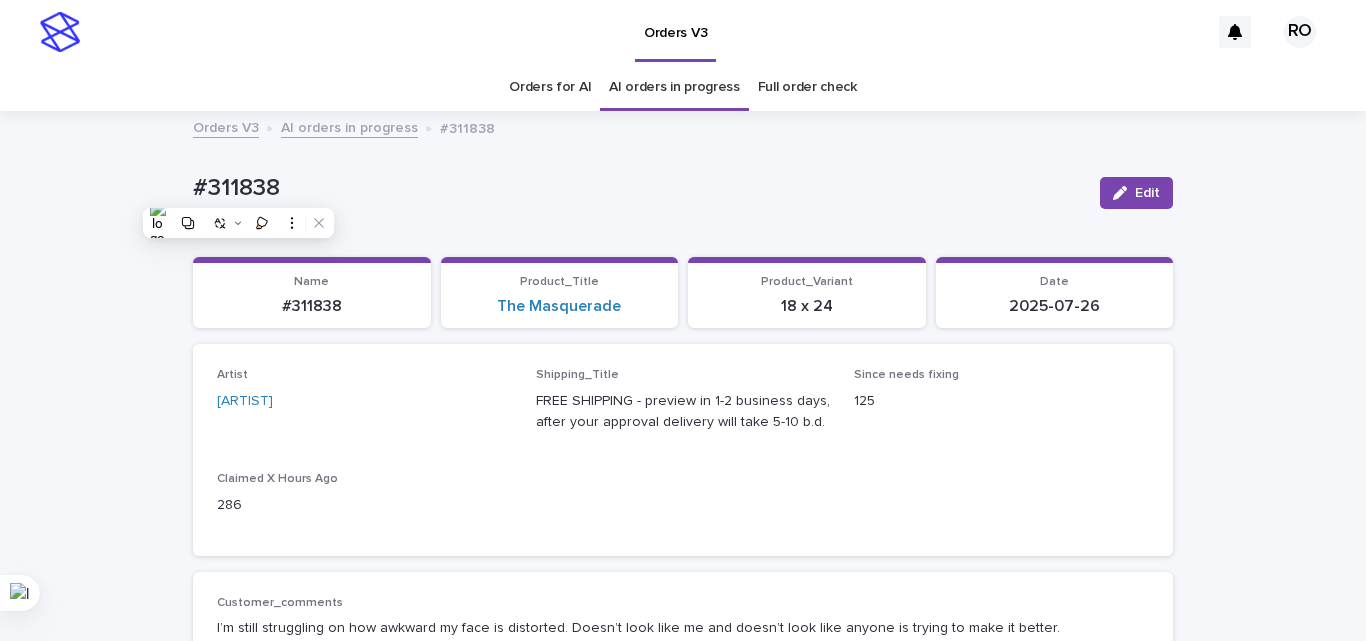 click on "Artist [ARTIST]   Shipping_Title FREE SHIPPING - preview in 1-2 business days, after your approval delivery will take 5-10 b.d. Since needs fixing 125 Claimed X Hours Ago 286" at bounding box center [683, 449] 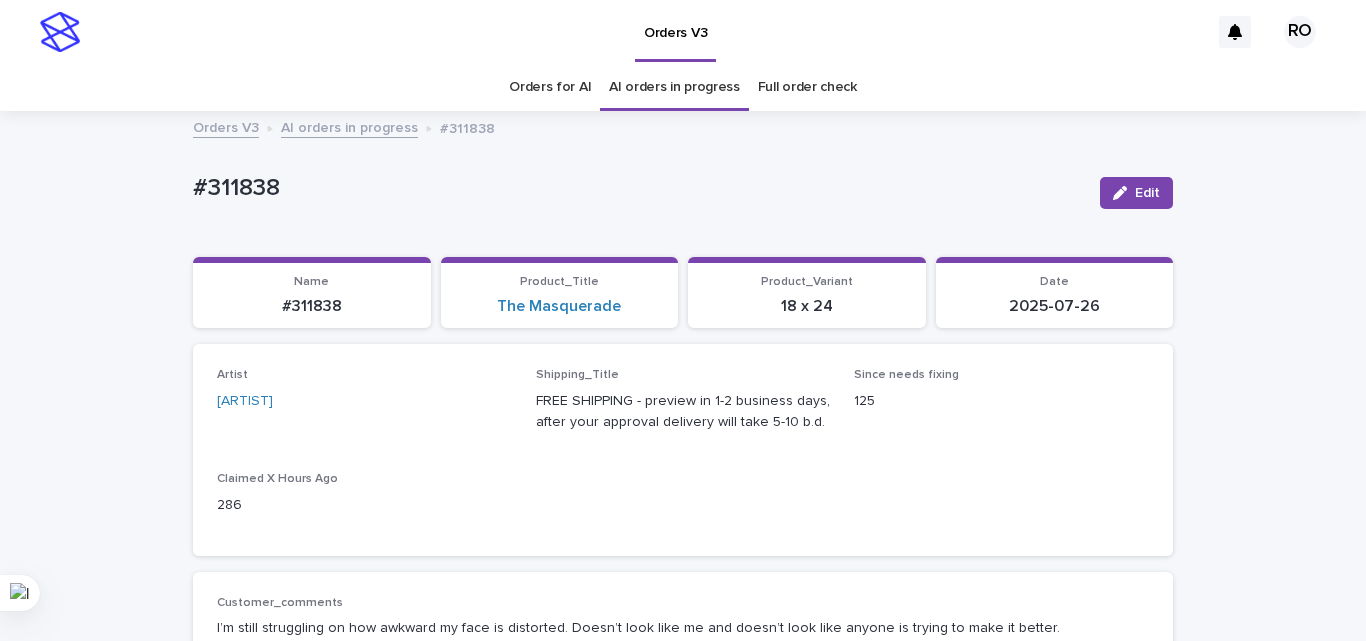 click on "The Masquerade" at bounding box center (560, 306) 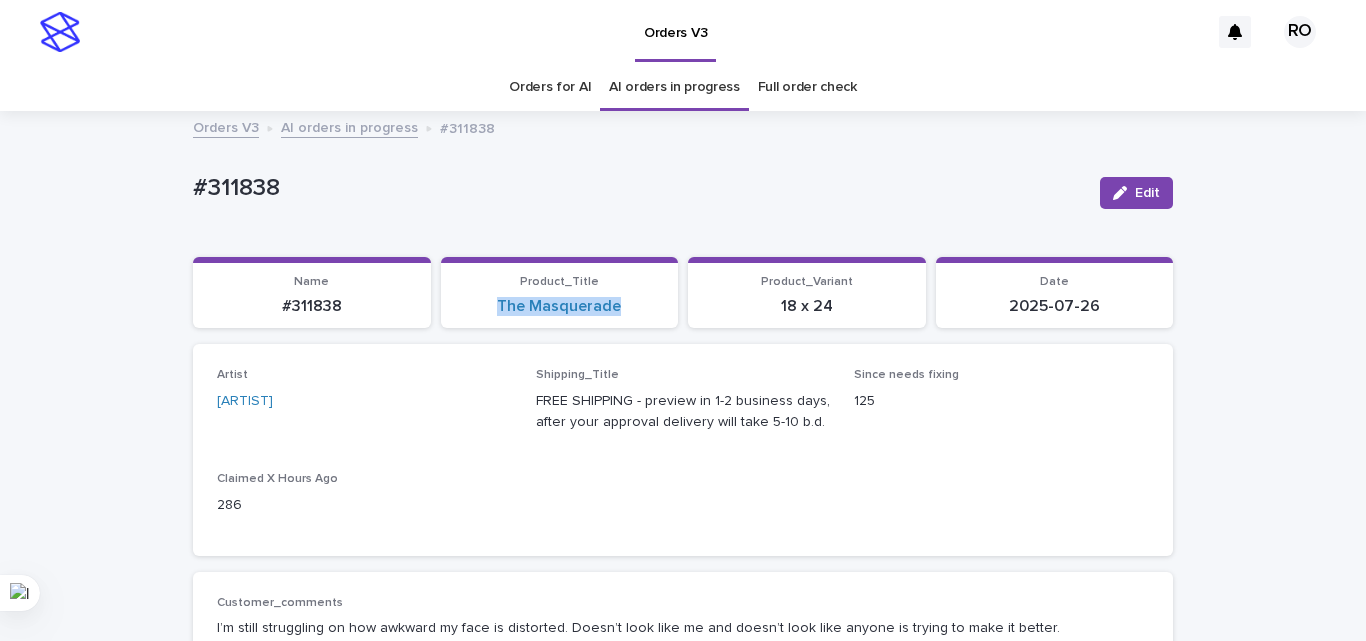 click on "The Masquerade" at bounding box center [560, 306] 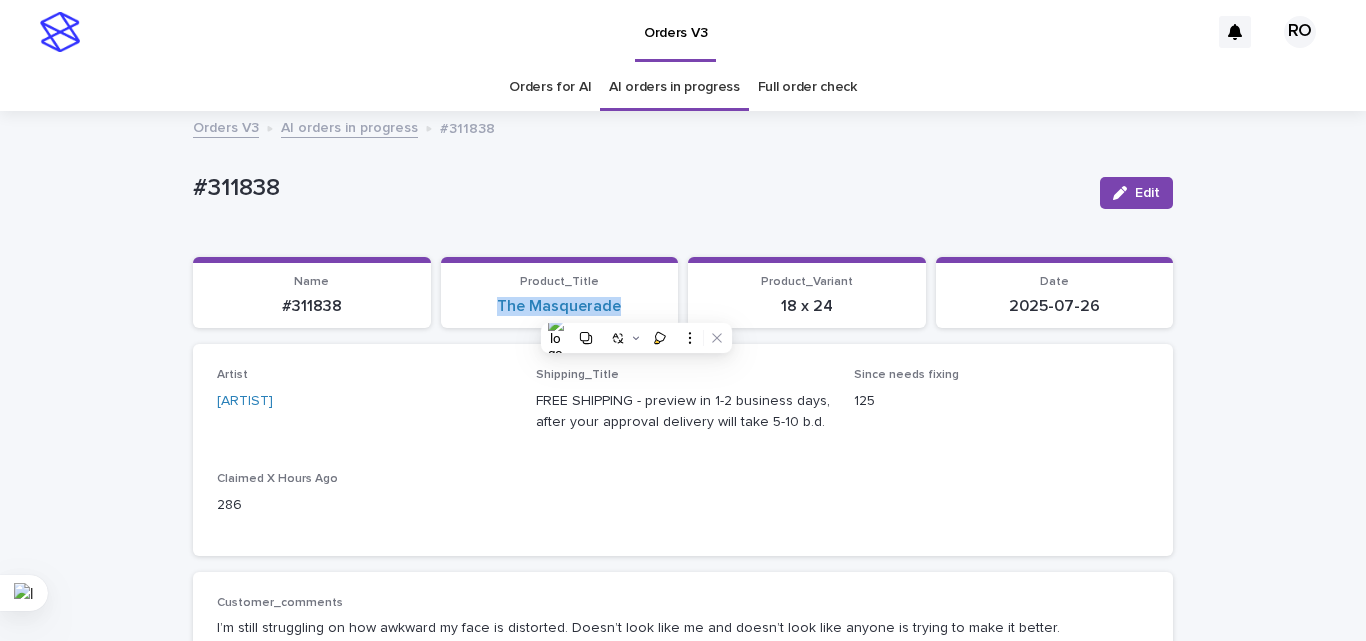copy on "The Masquerade" 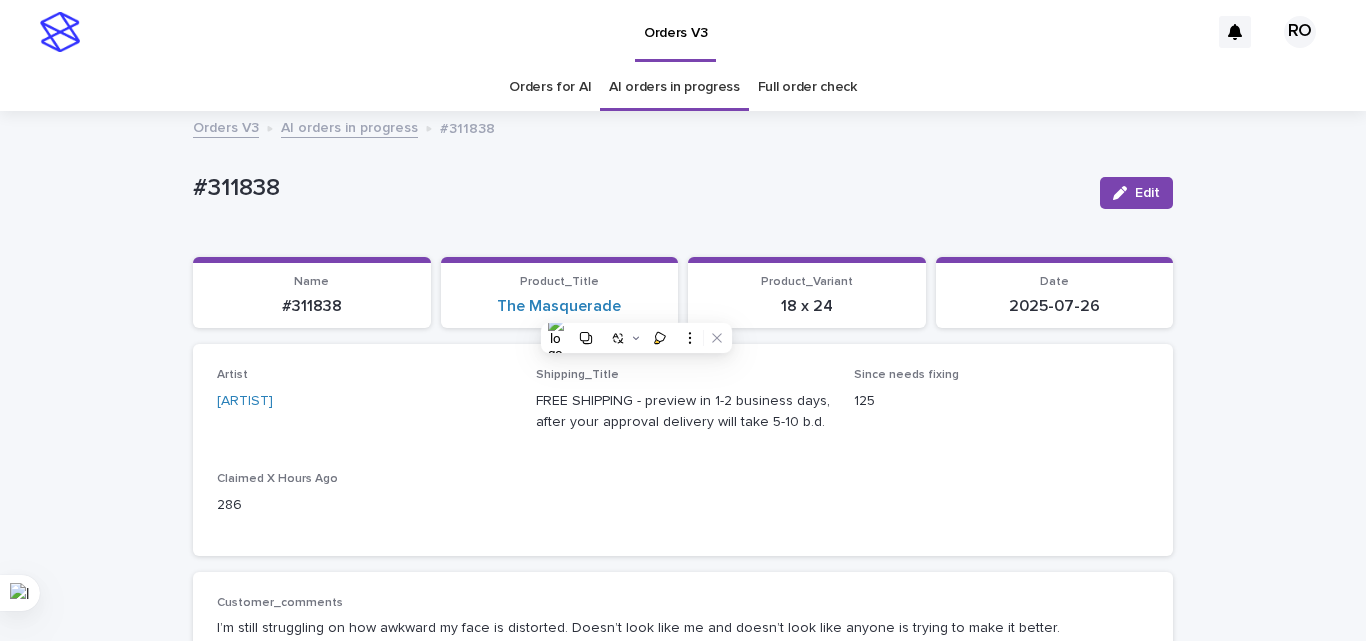click on "Artist [ARTIST]   Shipping_Title FREE SHIPPING - preview in 1-2 business days, after your approval delivery will take 5-10 b.d. Since needs fixing 125 Claimed X Hours Ago 286" at bounding box center (683, 449) 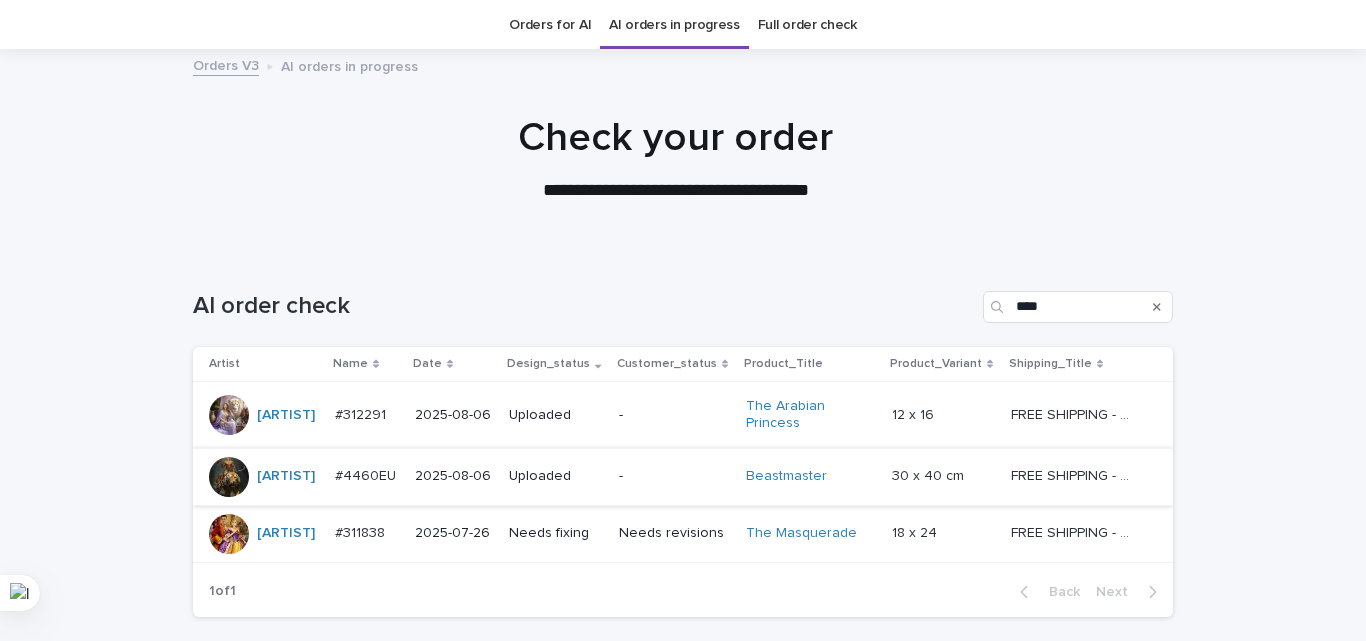 scroll, scrollTop: 64, scrollLeft: 0, axis: vertical 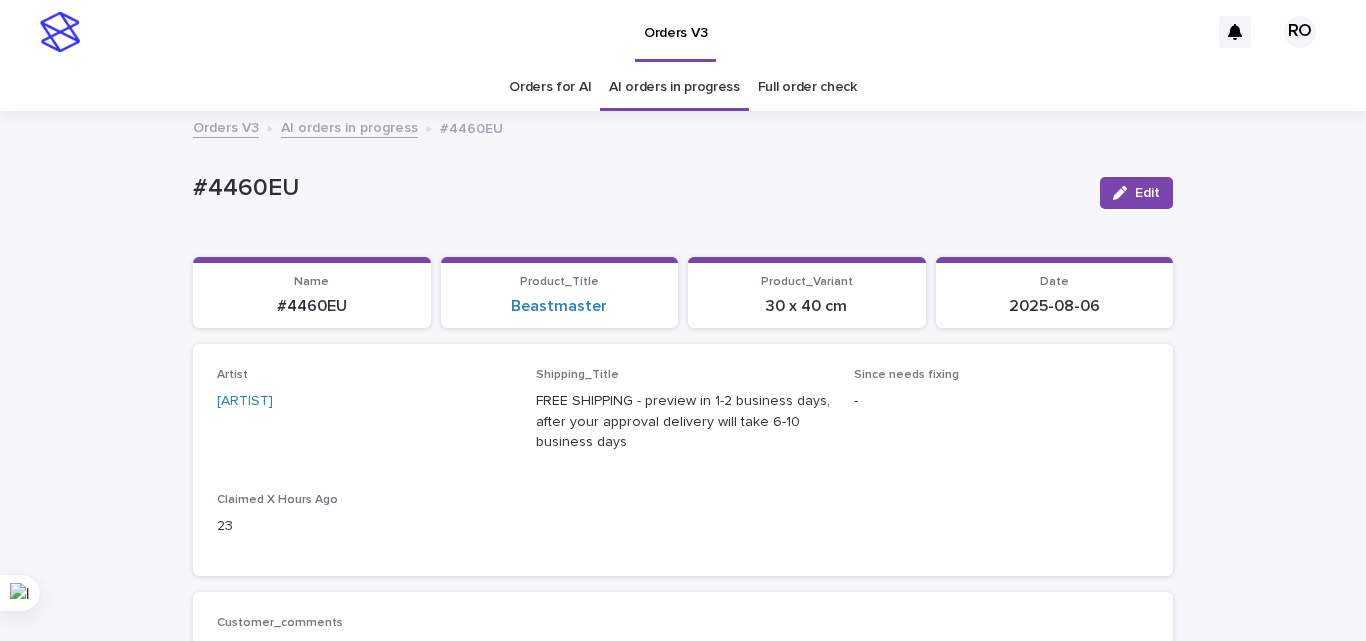 click on "2025-08-06" at bounding box center (1055, 306) 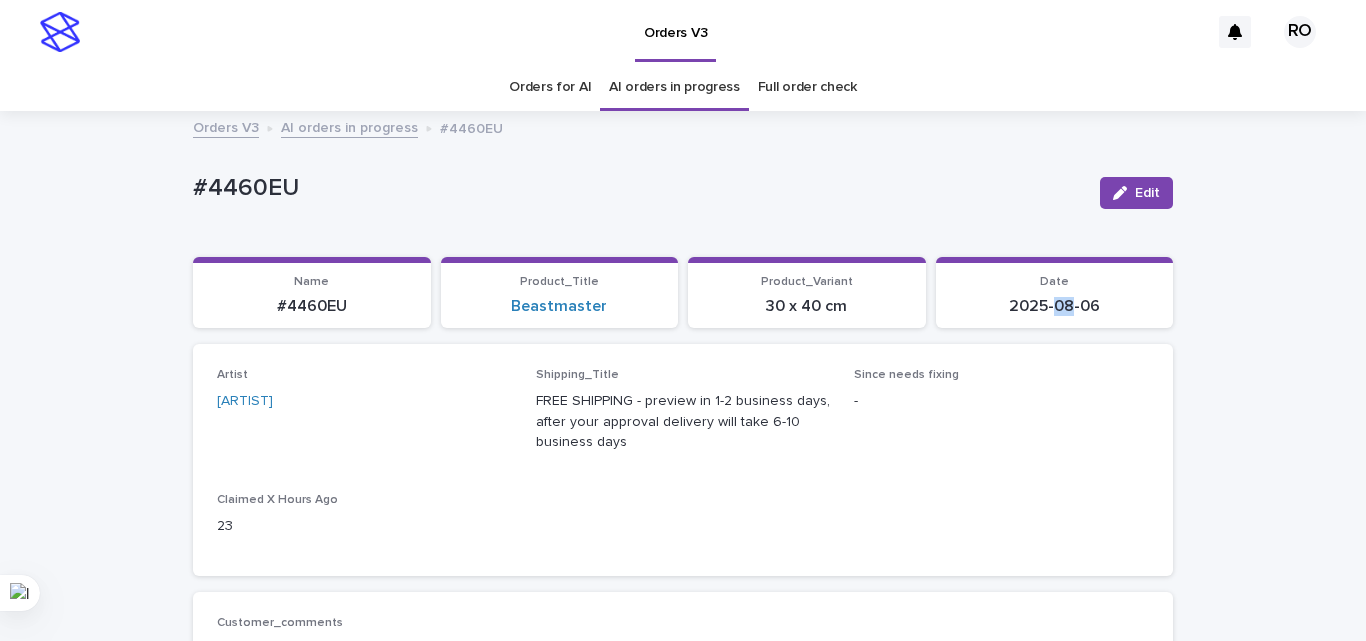 click on "2025-08-06" at bounding box center (1055, 306) 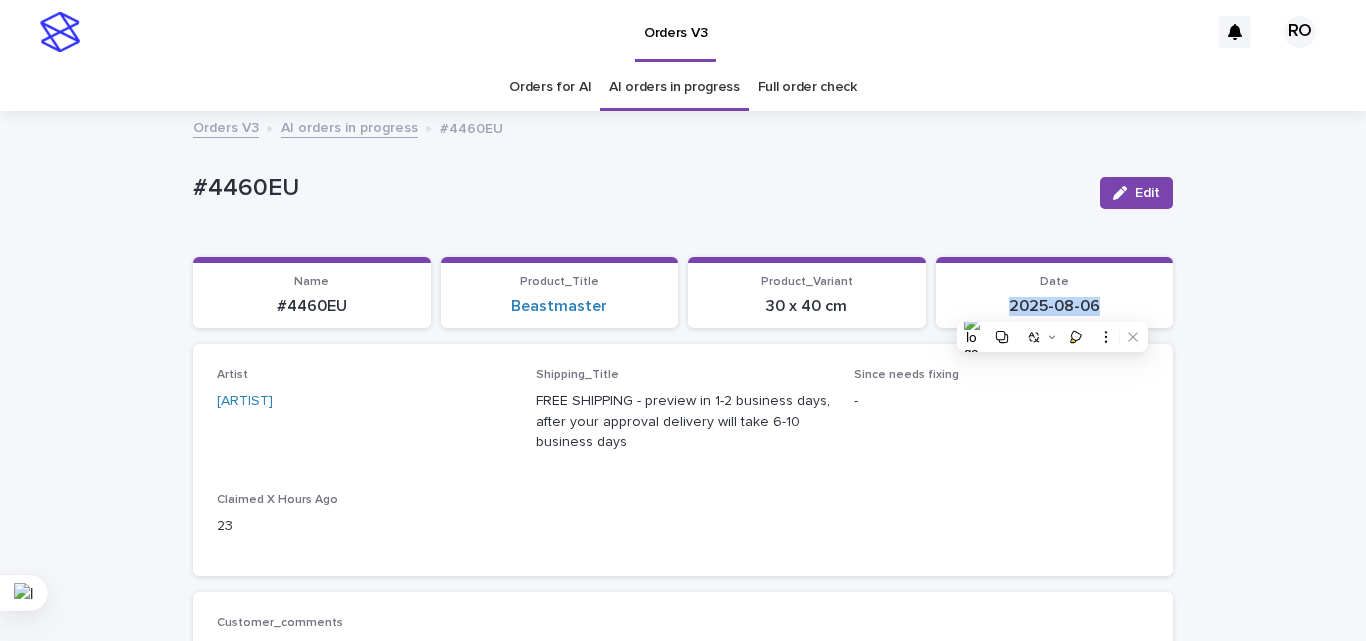 click on "2025-08-06" at bounding box center [1055, 306] 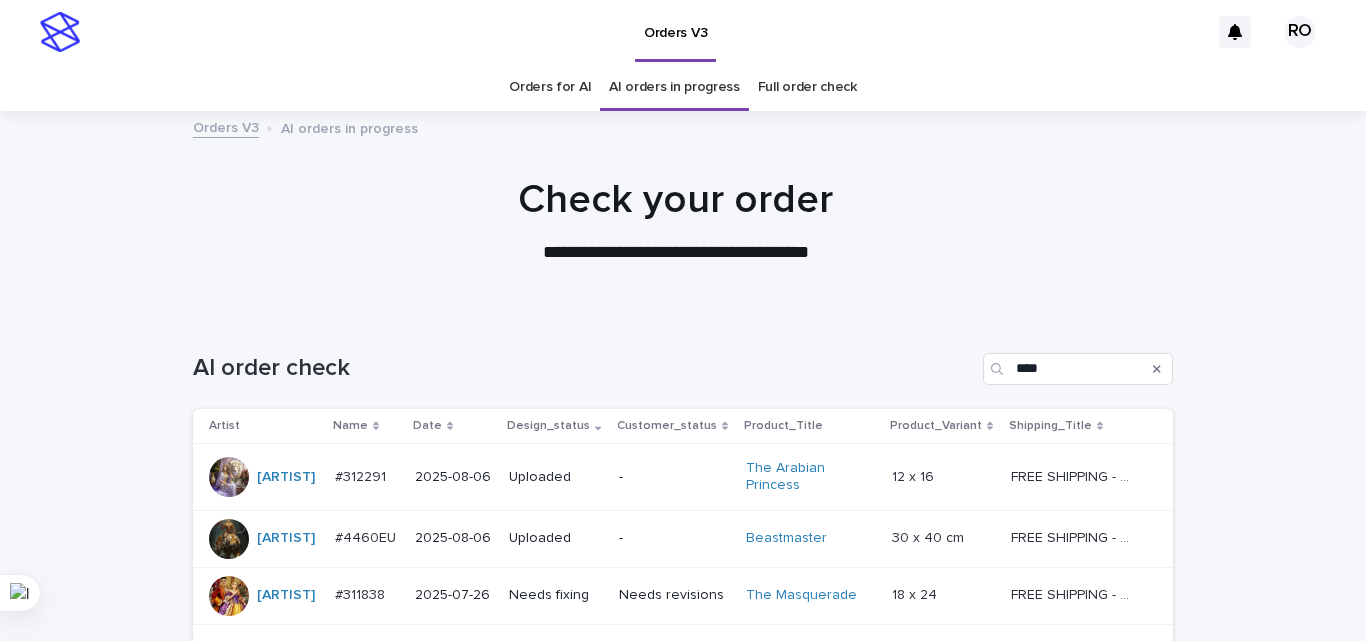 scroll, scrollTop: 64, scrollLeft: 0, axis: vertical 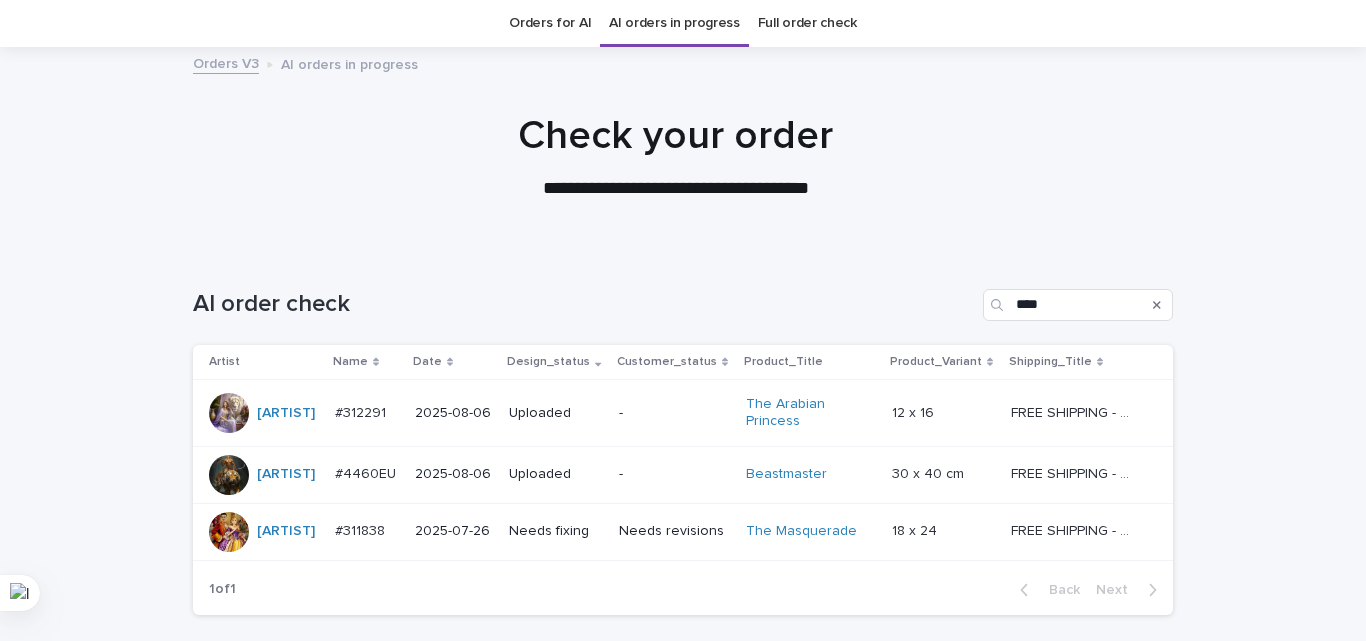 click on "Needs fixing" at bounding box center (556, 531) 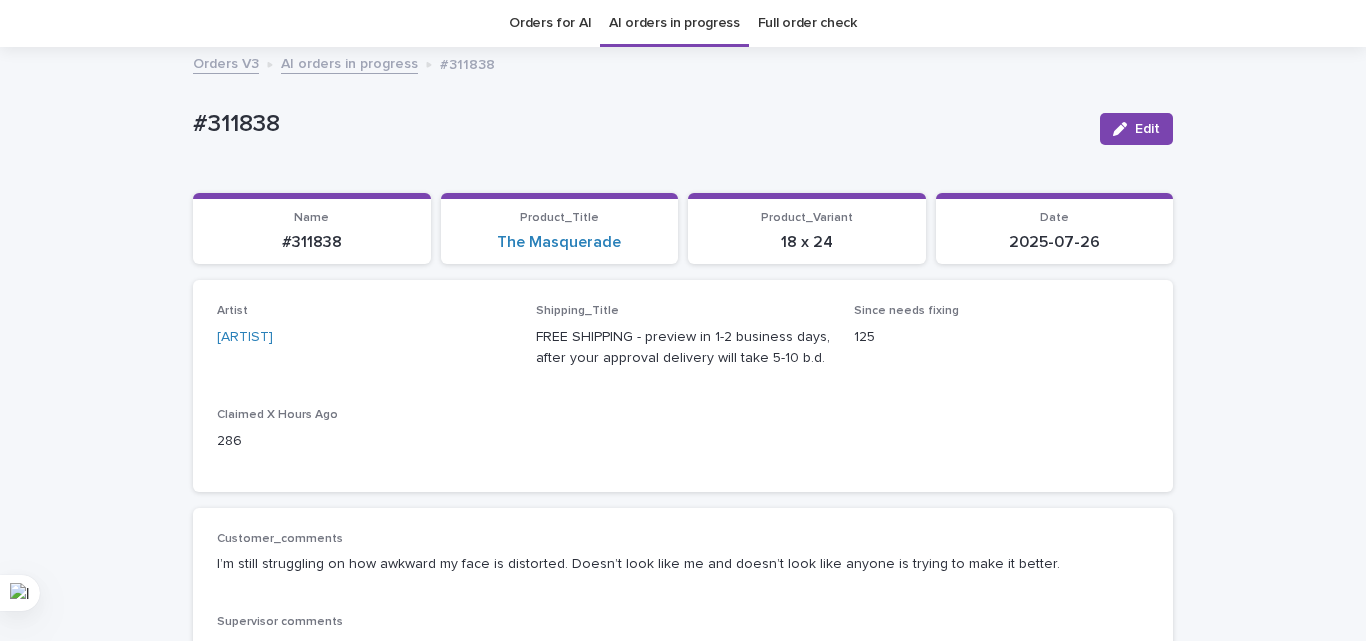 scroll, scrollTop: 64, scrollLeft: 0, axis: vertical 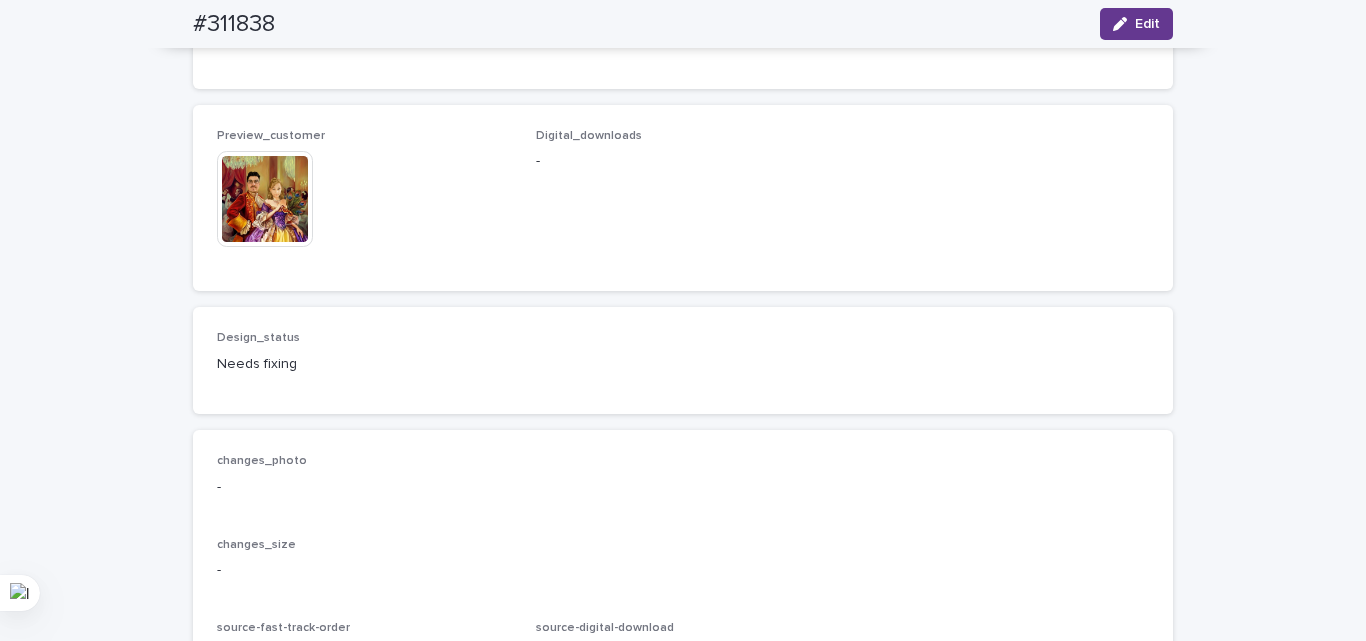 click on "Edit" at bounding box center [1147, 24] 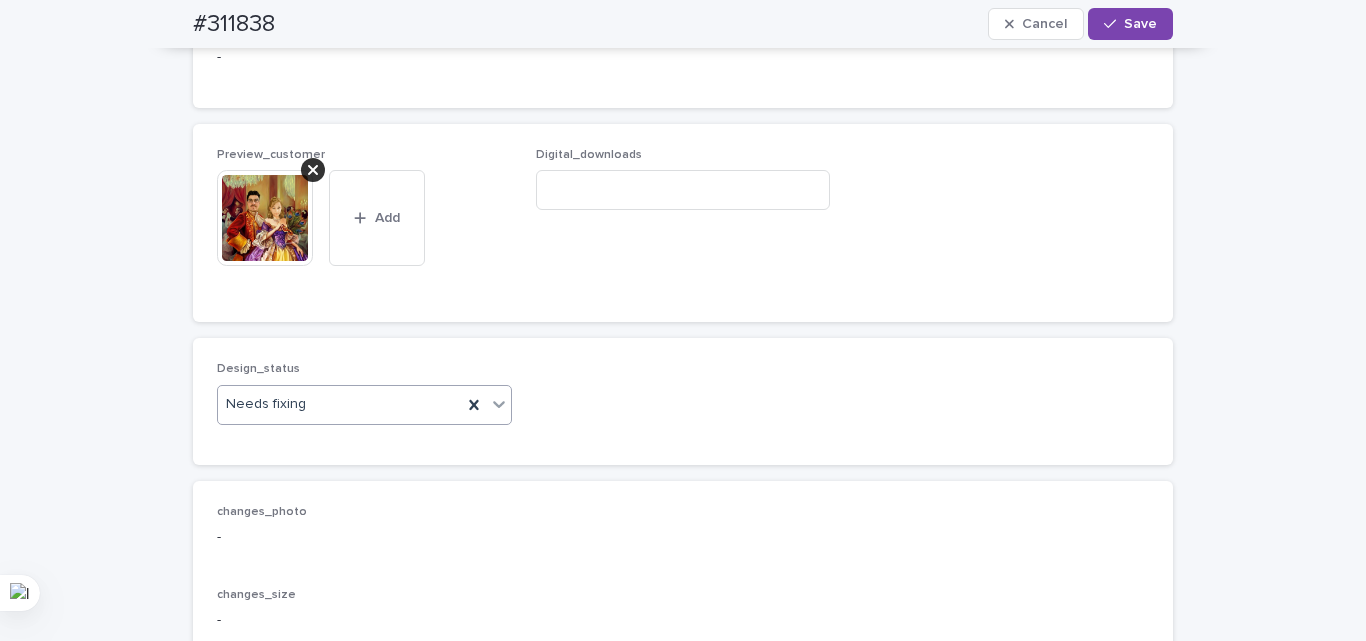 click on "Needs fixing" at bounding box center [340, 404] 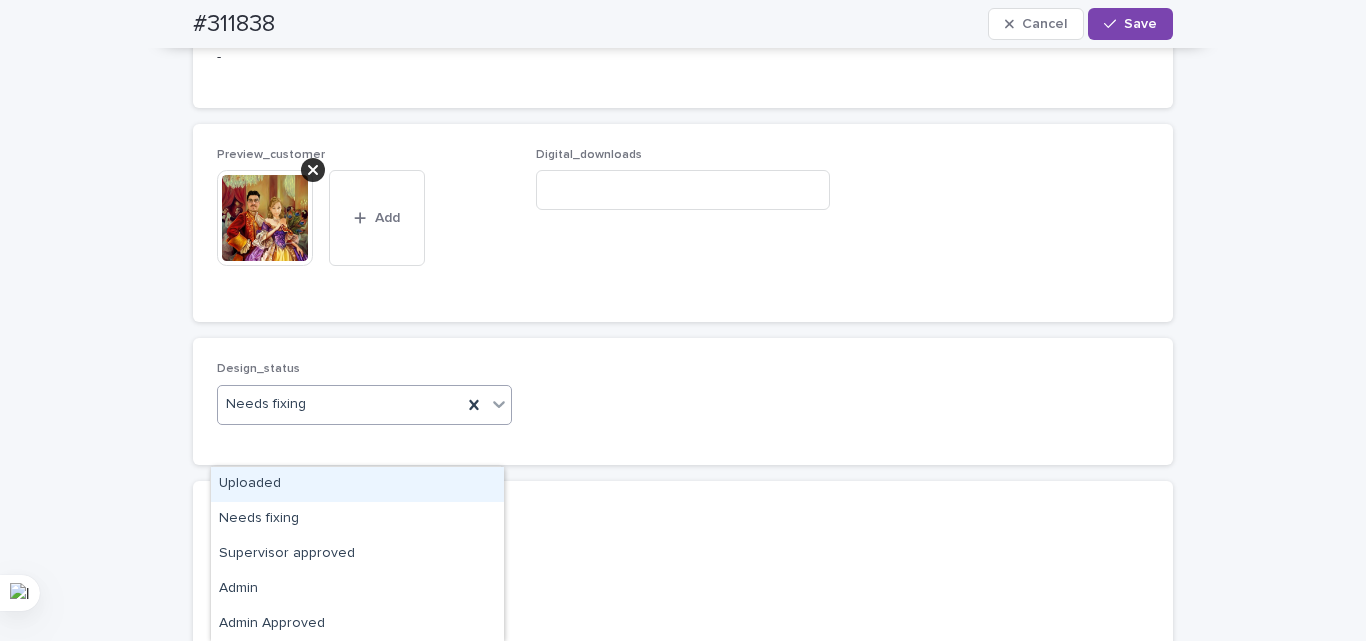 click on "Uploaded" at bounding box center [357, 484] 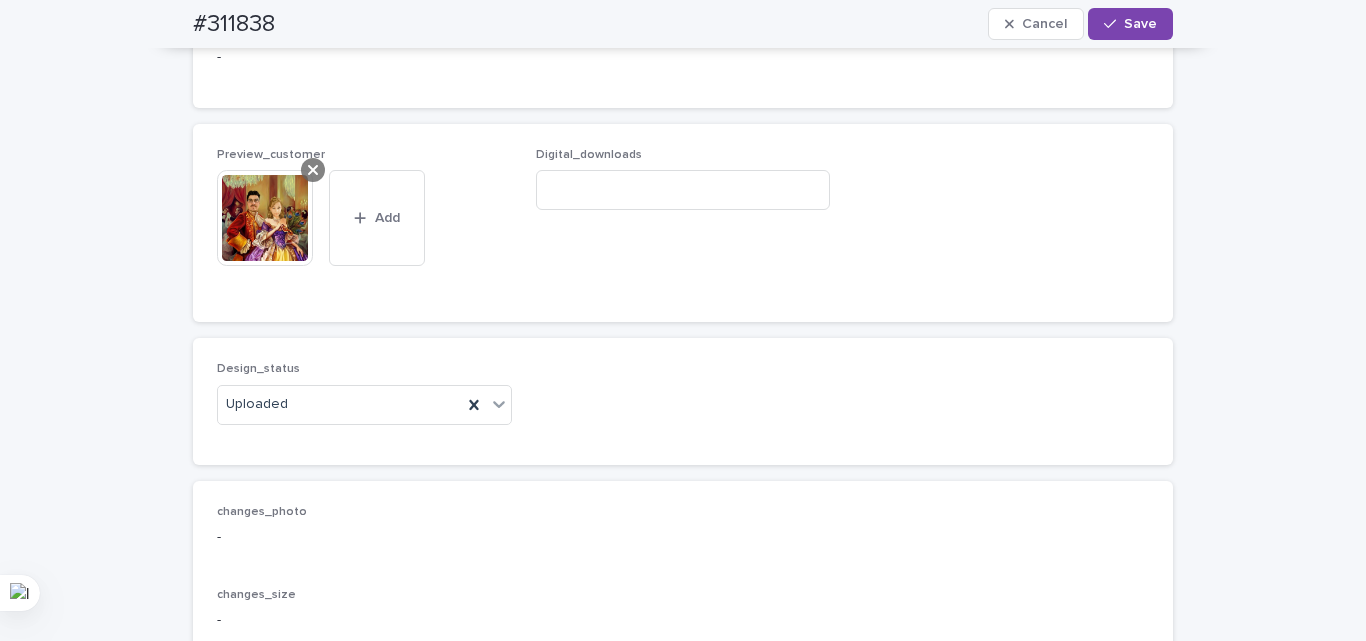 click 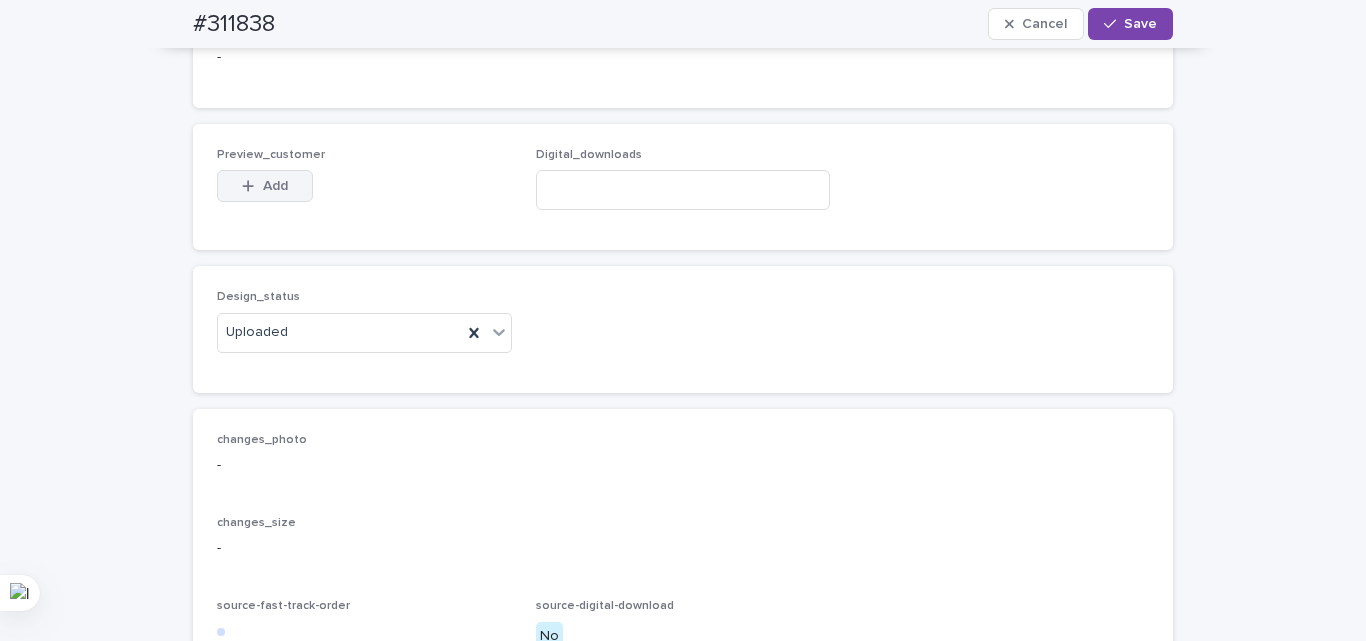 click on "Add" at bounding box center (275, 186) 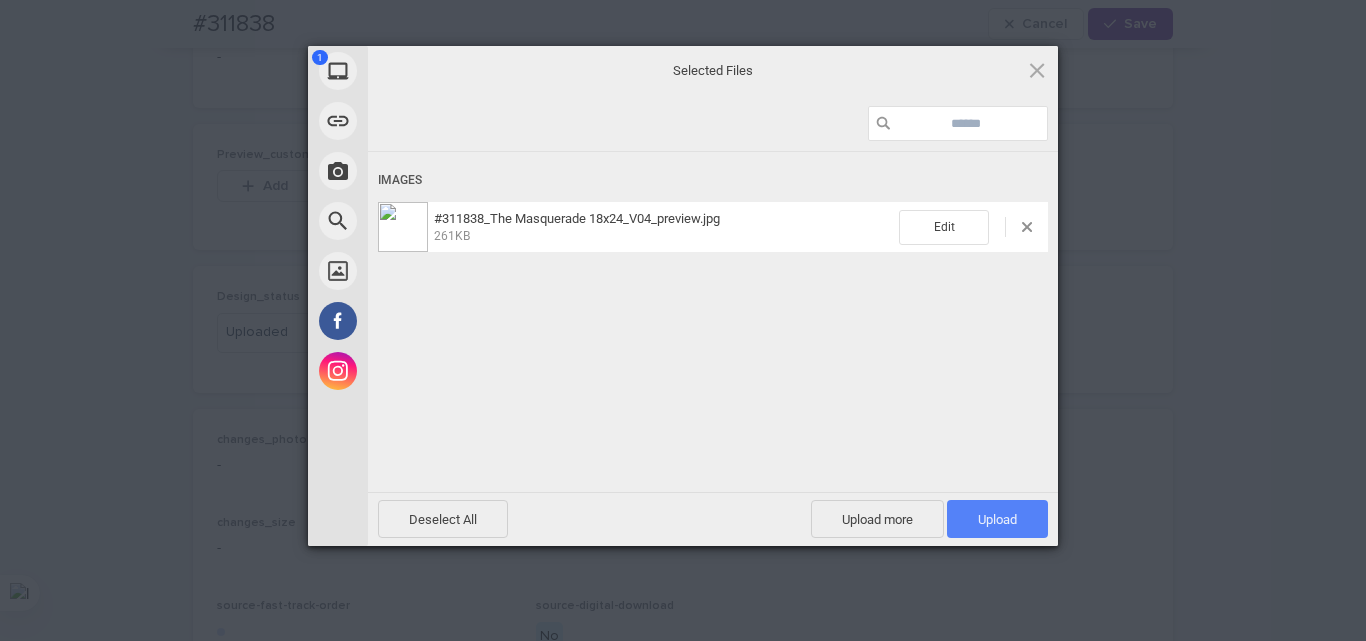 click on "Upload
1" at bounding box center (997, 519) 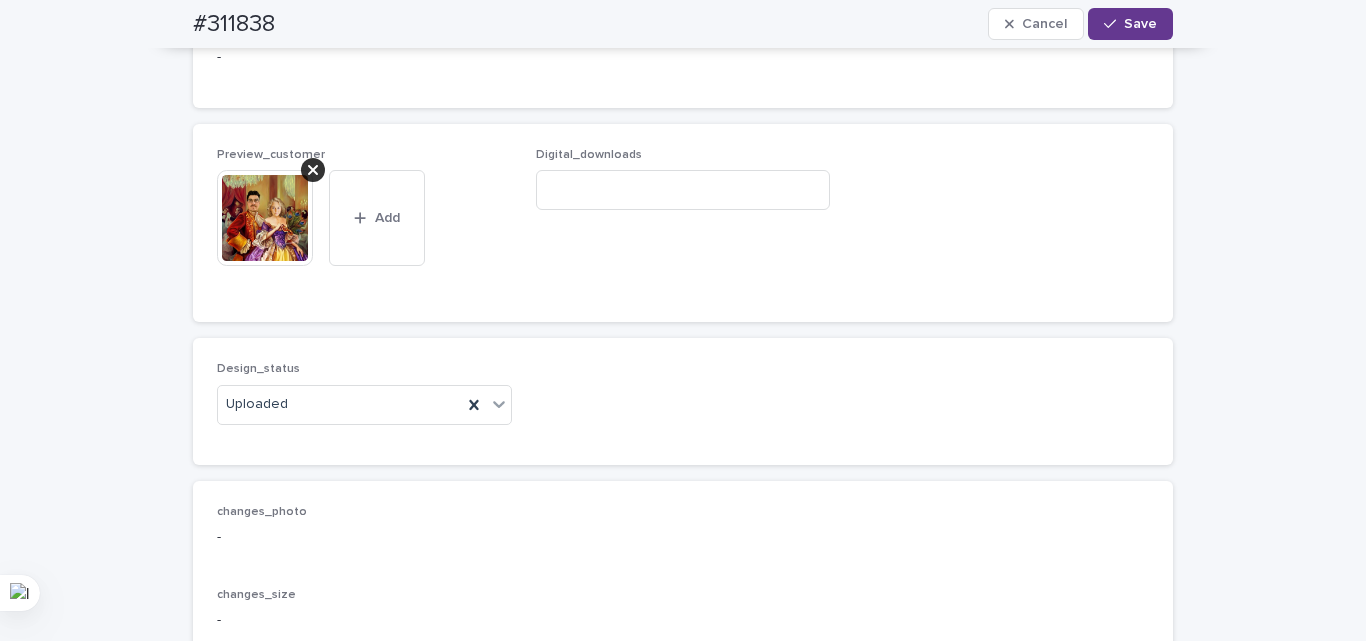 click on "Save" at bounding box center [1130, 24] 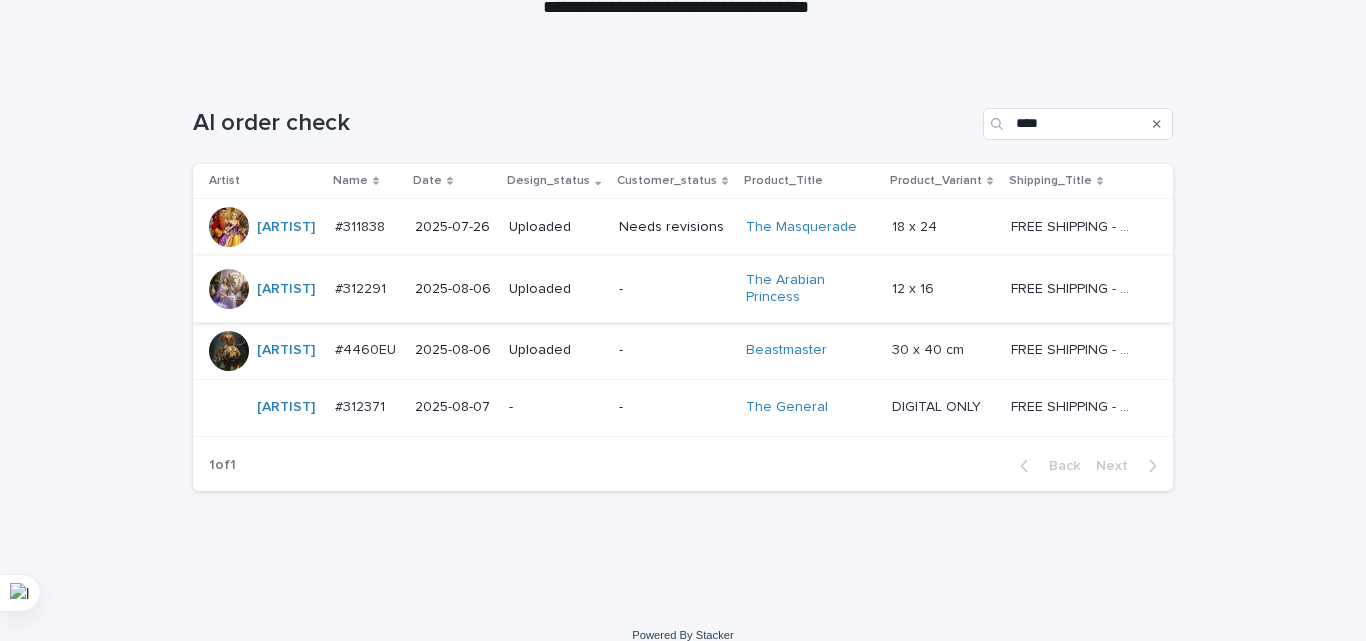 scroll, scrollTop: 268, scrollLeft: 0, axis: vertical 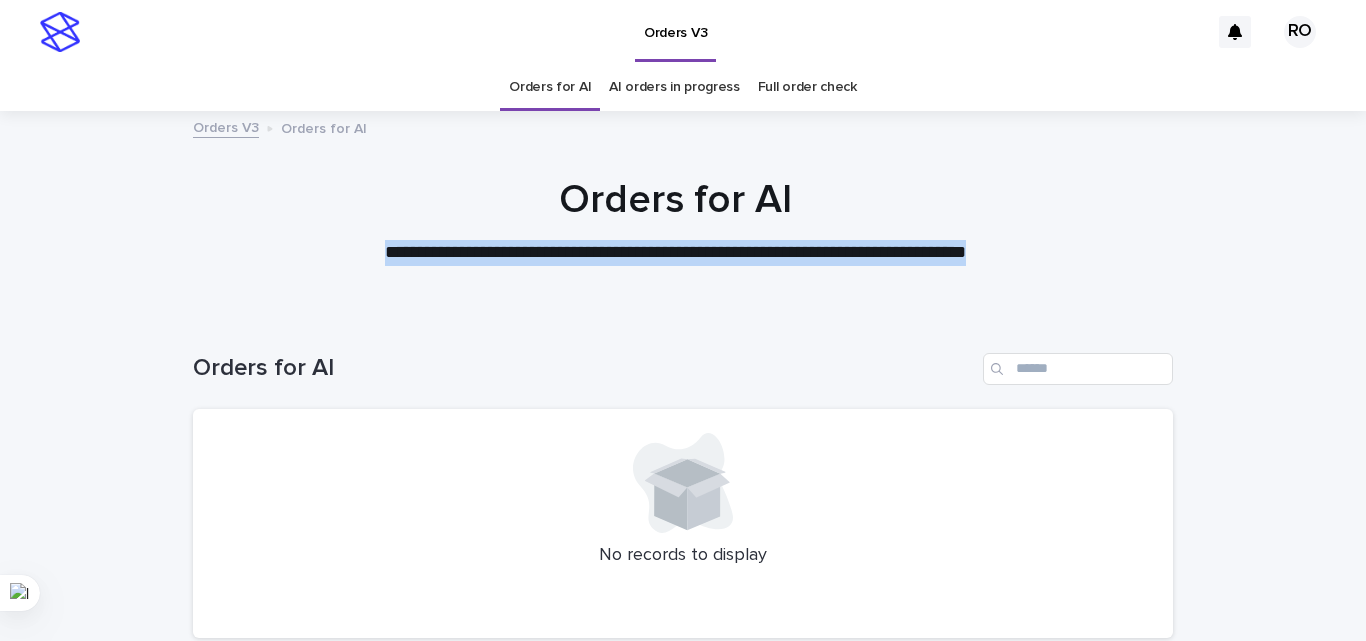 drag, startPoint x: 1133, startPoint y: 210, endPoint x: 1114, endPoint y: 234, distance: 30.610456 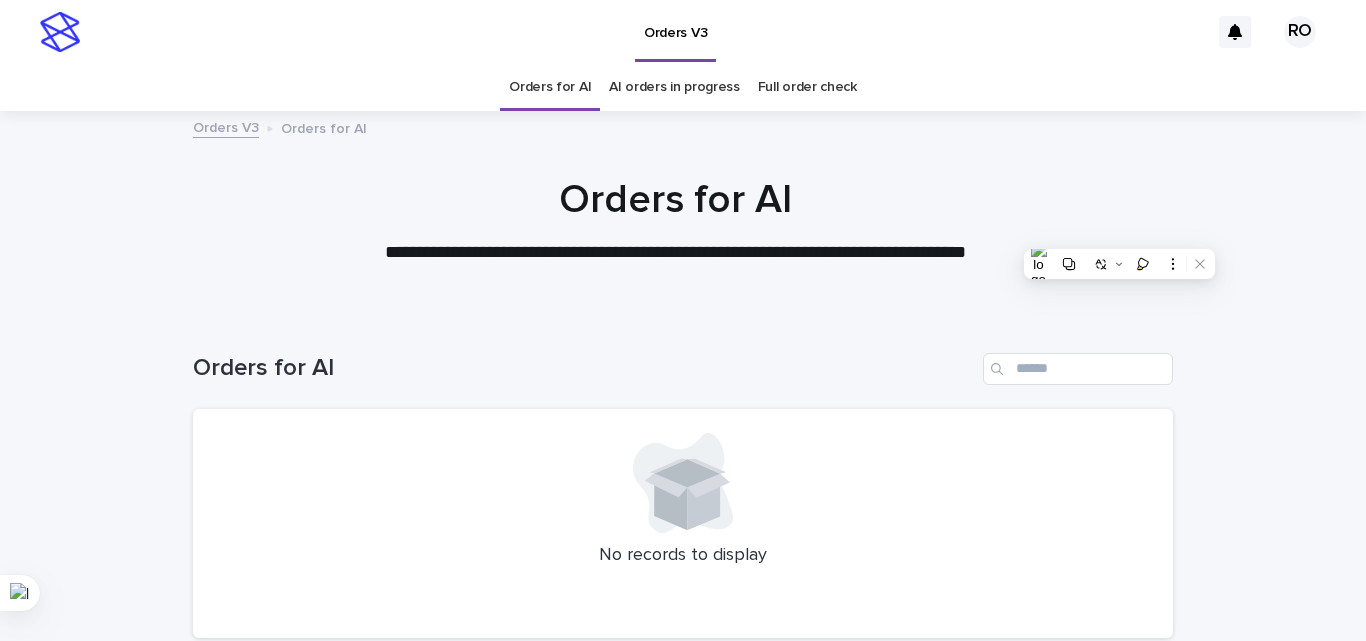 click at bounding box center [675, 212] 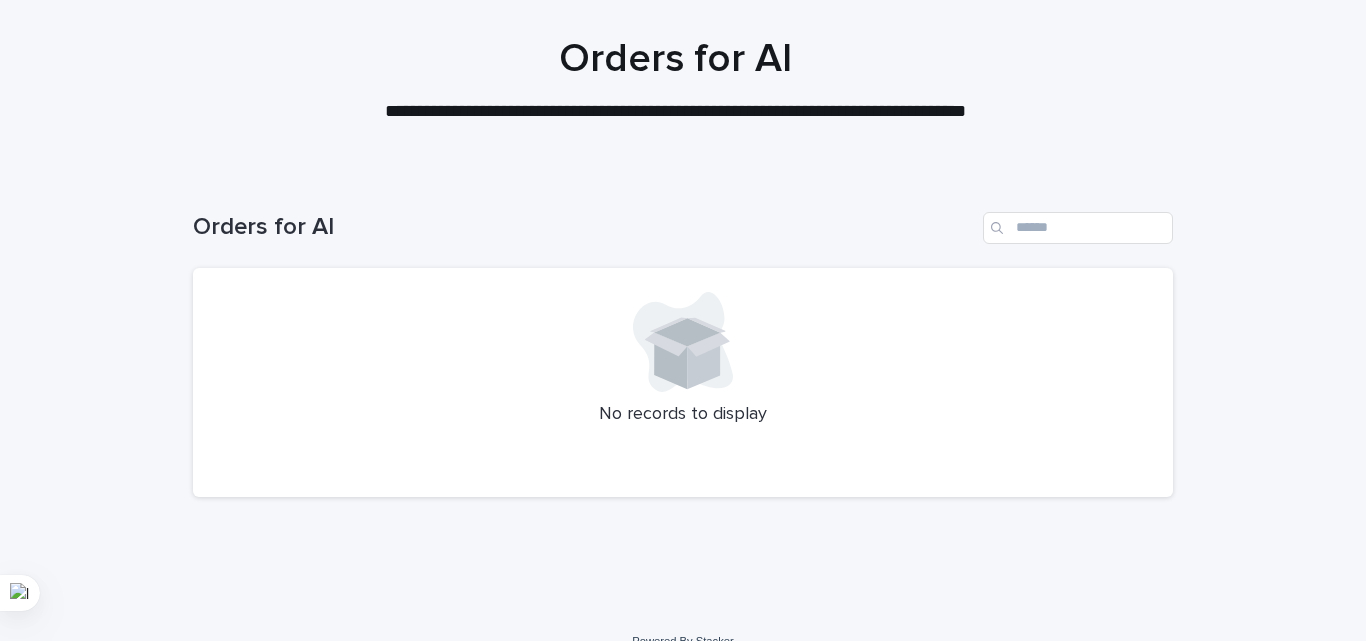scroll, scrollTop: 170, scrollLeft: 0, axis: vertical 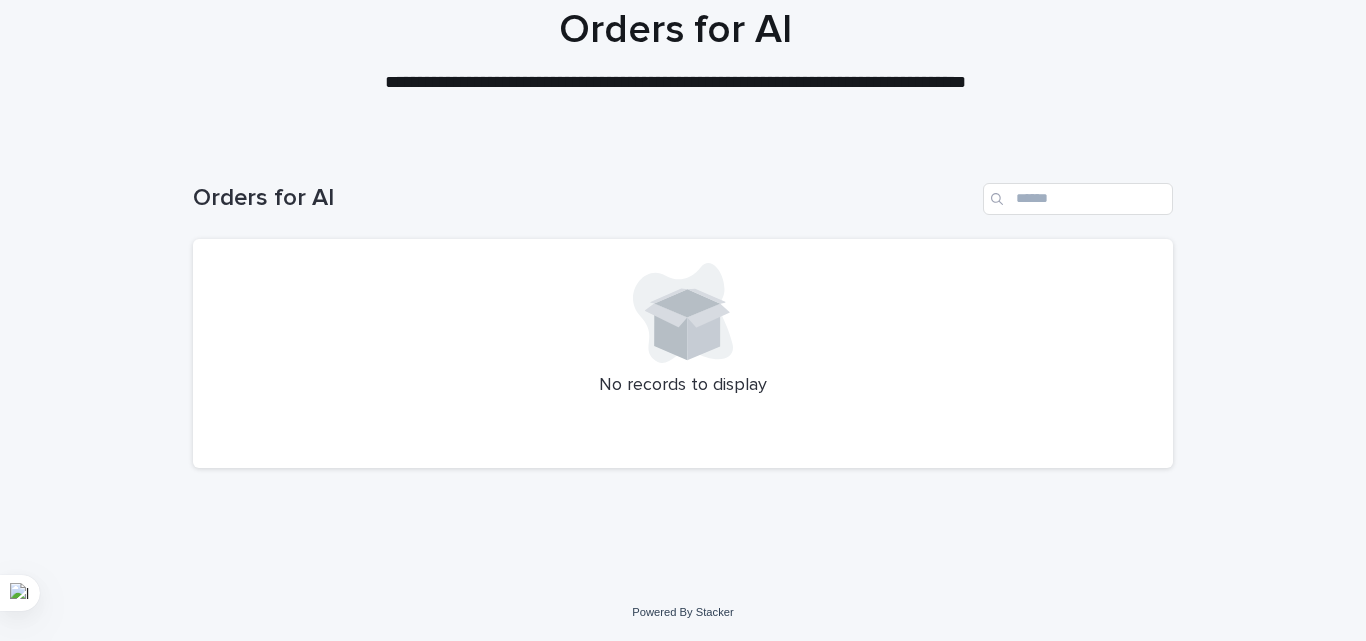 click on "No records to display" at bounding box center [683, 354] 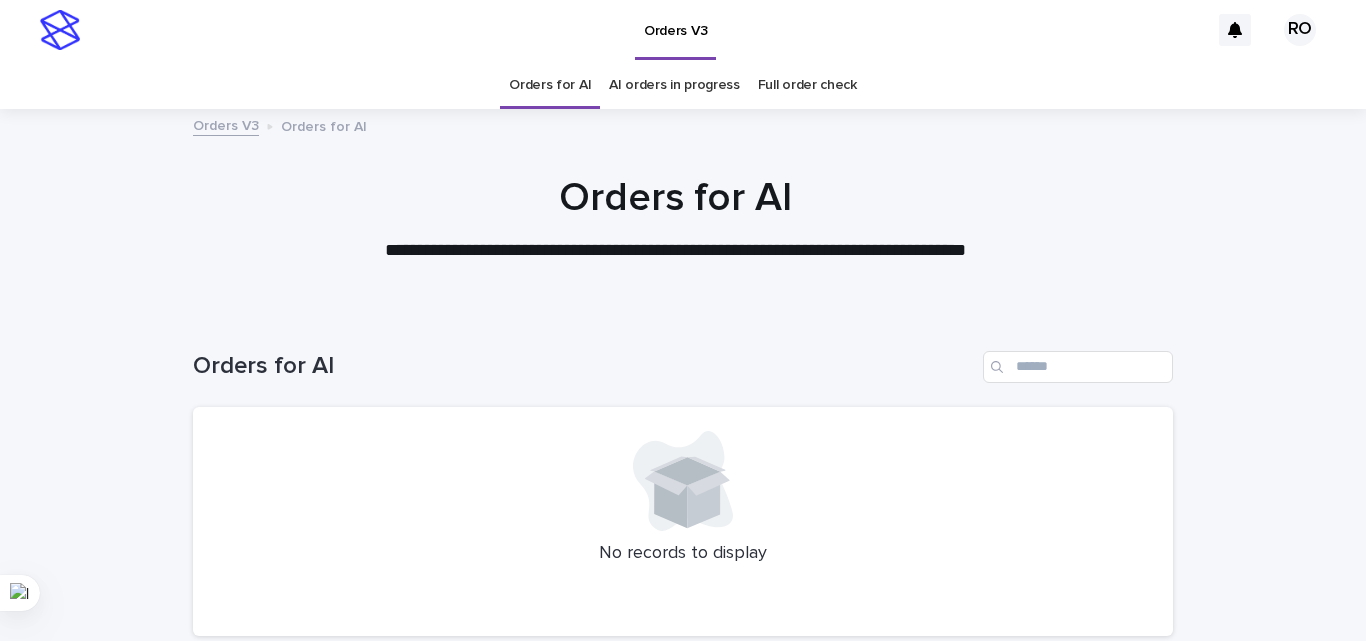 scroll, scrollTop: 0, scrollLeft: 0, axis: both 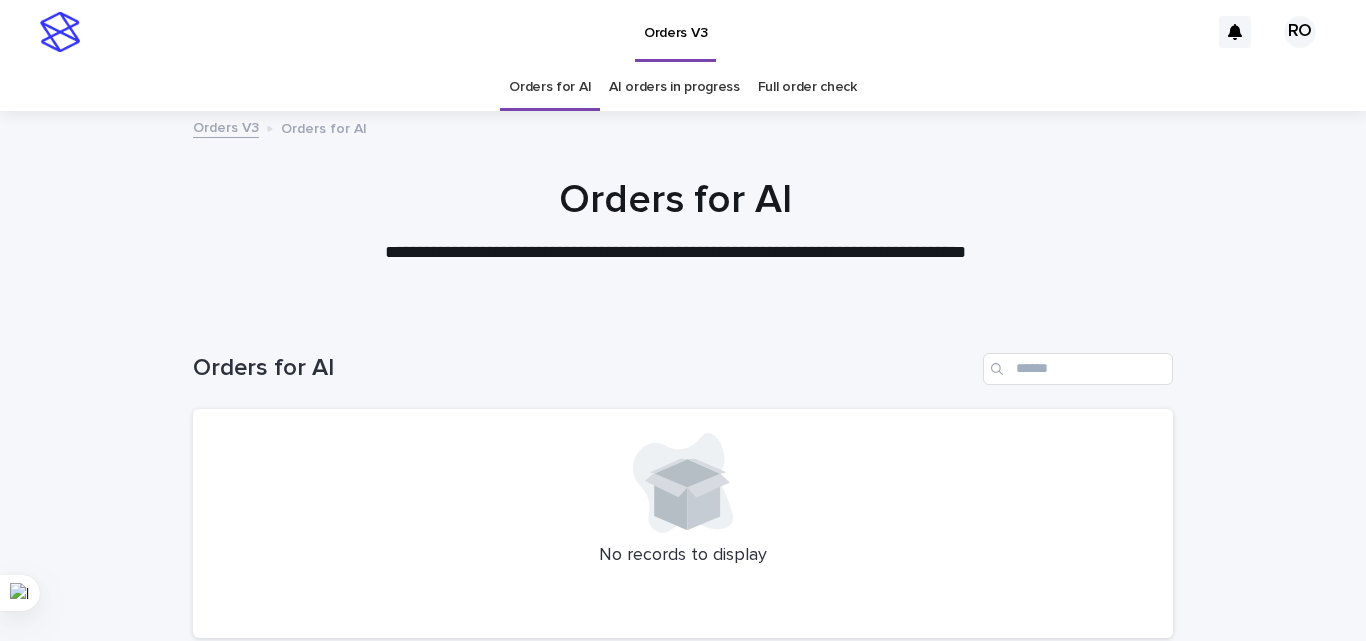 click on "AI orders in progress" at bounding box center [674, 87] 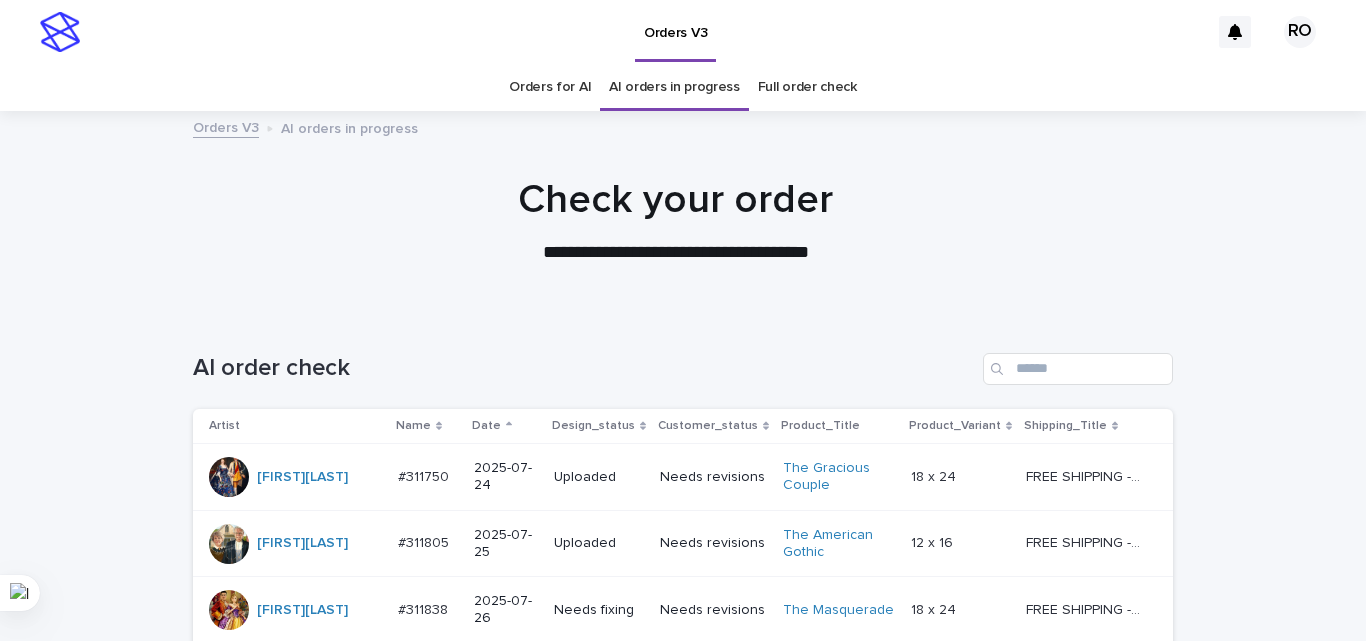 click on "Date" at bounding box center (486, 426) 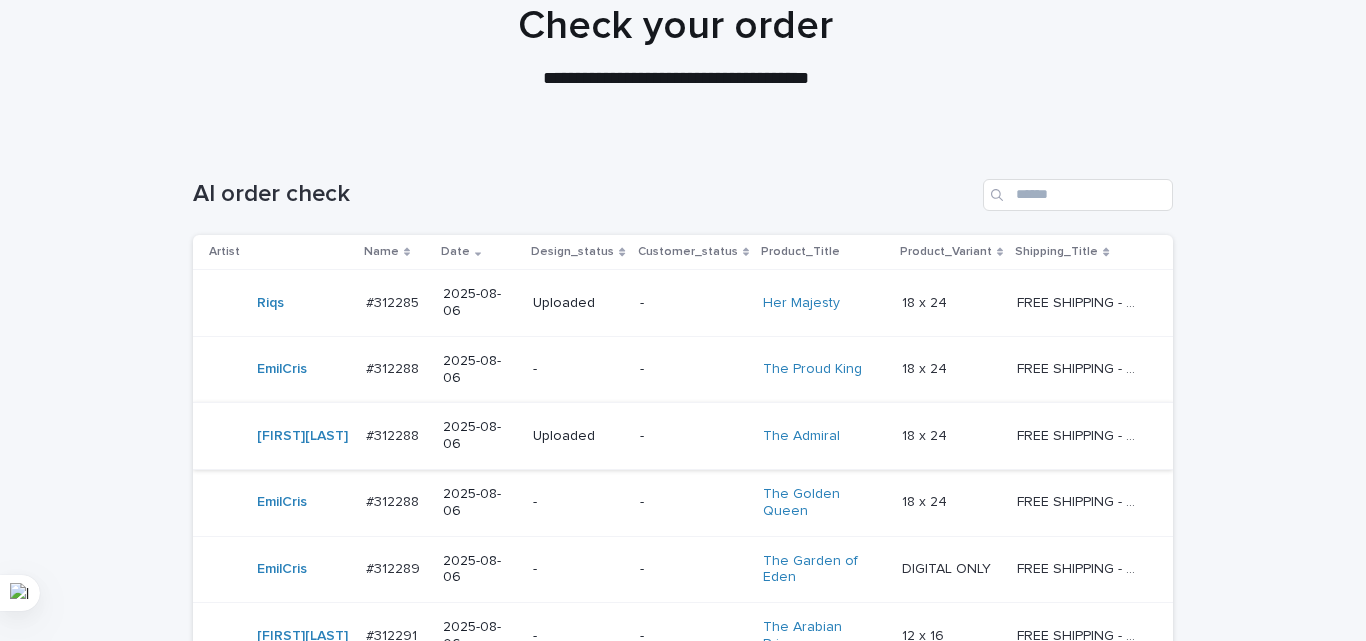scroll, scrollTop: 200, scrollLeft: 0, axis: vertical 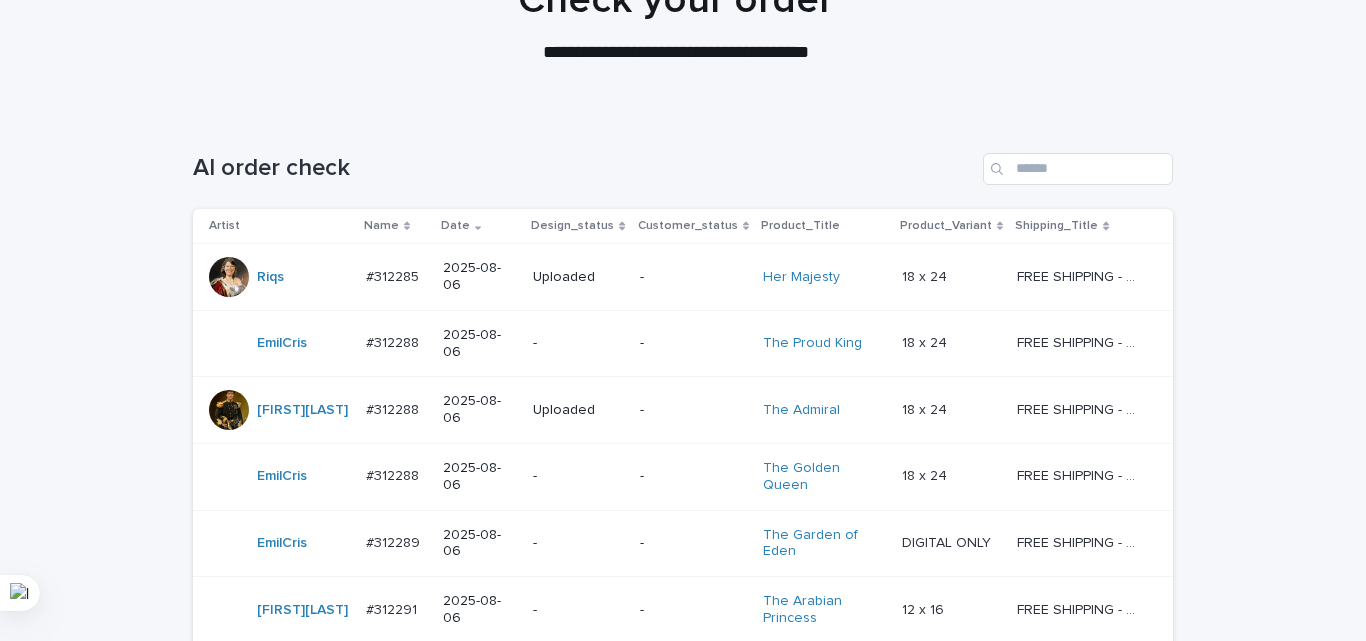 click on "-" at bounding box center [578, 341] 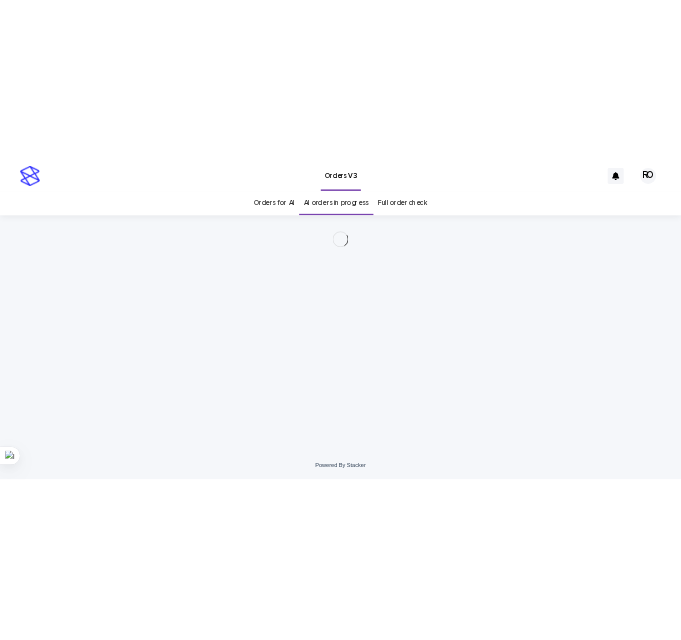 scroll, scrollTop: 0, scrollLeft: 0, axis: both 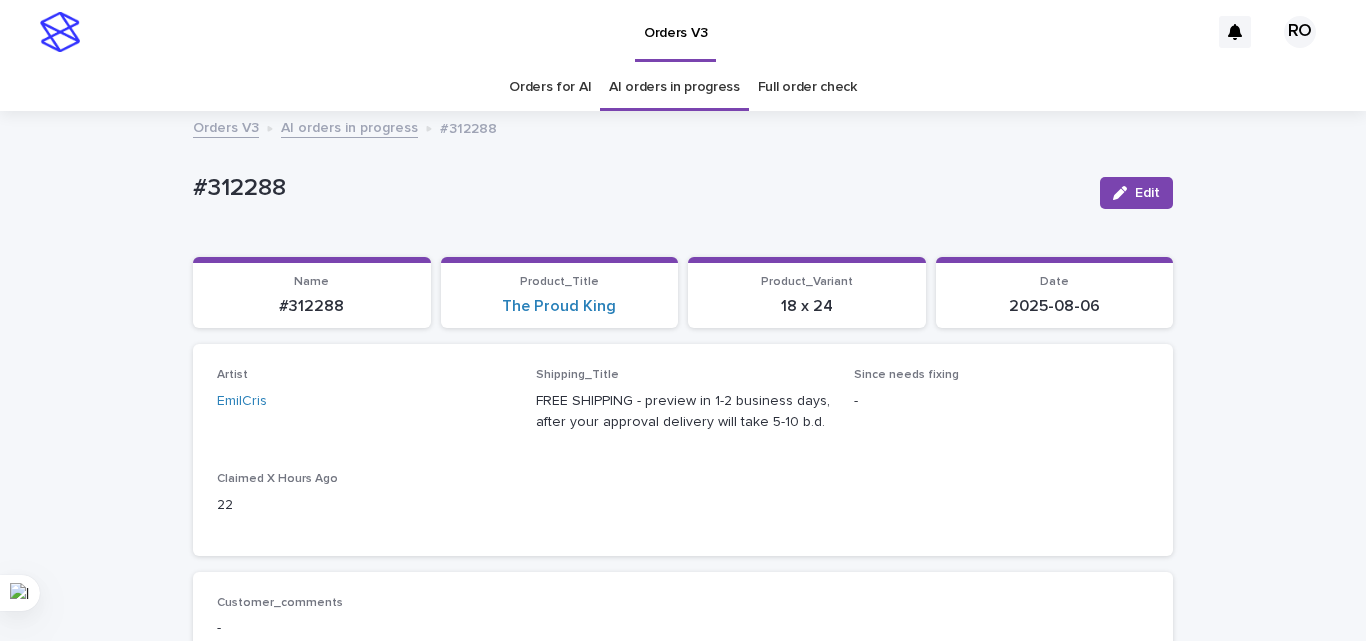 click on "Orders for AI" at bounding box center (550, 87) 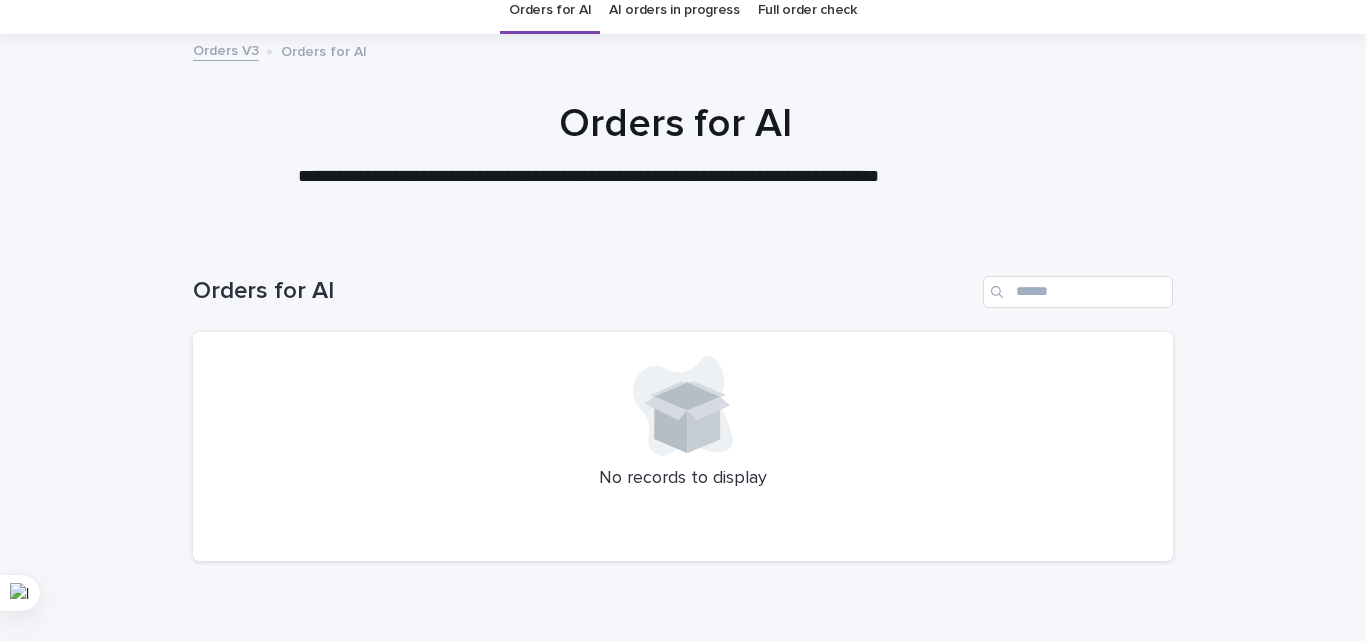 scroll, scrollTop: 64, scrollLeft: 0, axis: vertical 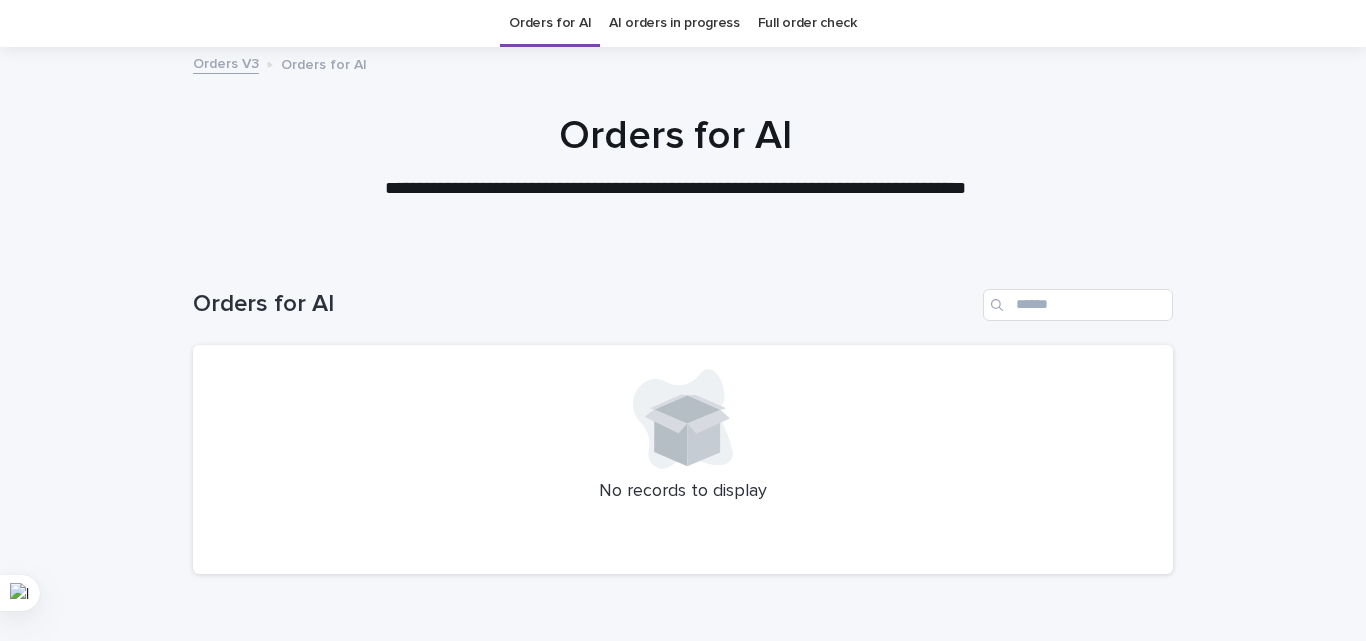 click on "AI orders in progress" at bounding box center (674, 23) 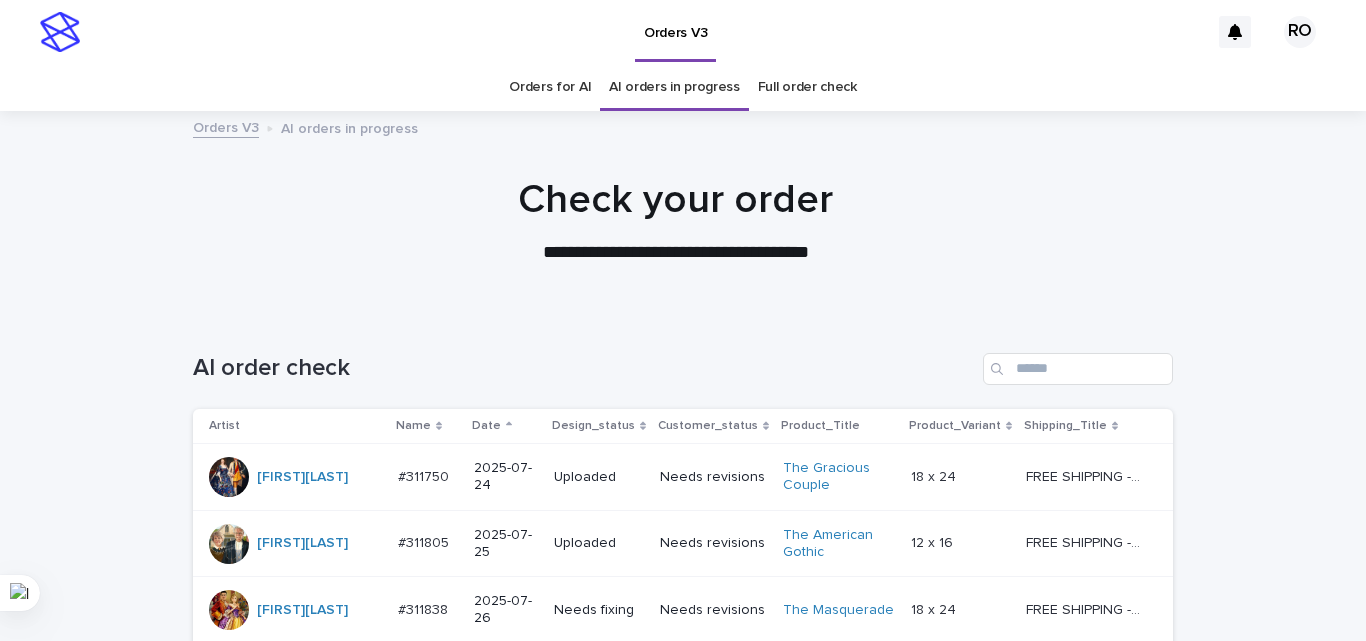 click on "Date" at bounding box center (506, 426) 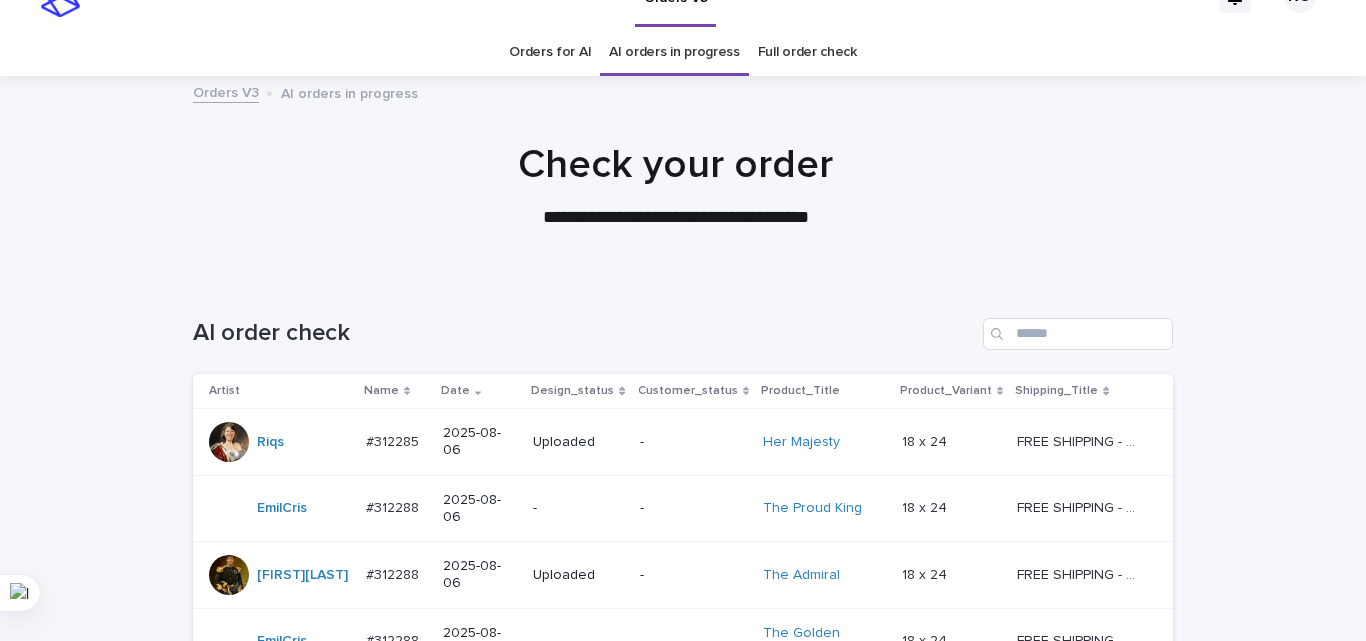 scroll, scrollTop: 0, scrollLeft: 0, axis: both 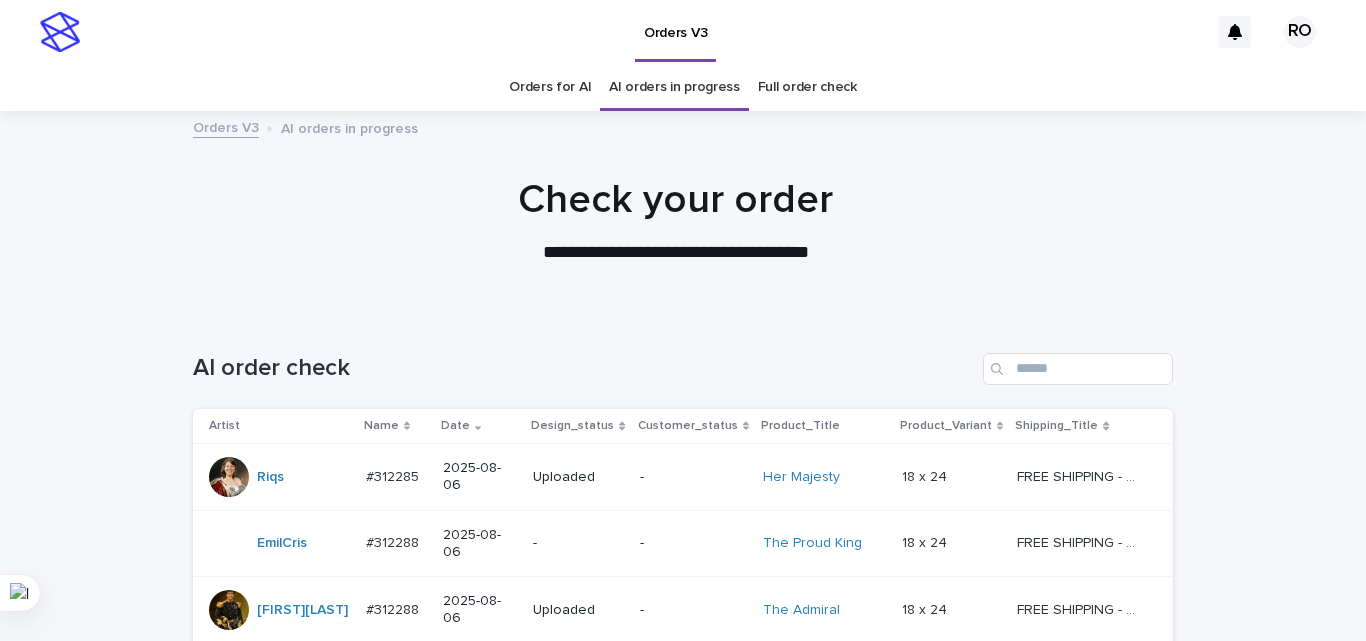 click on "Orders for AI" at bounding box center [550, 87] 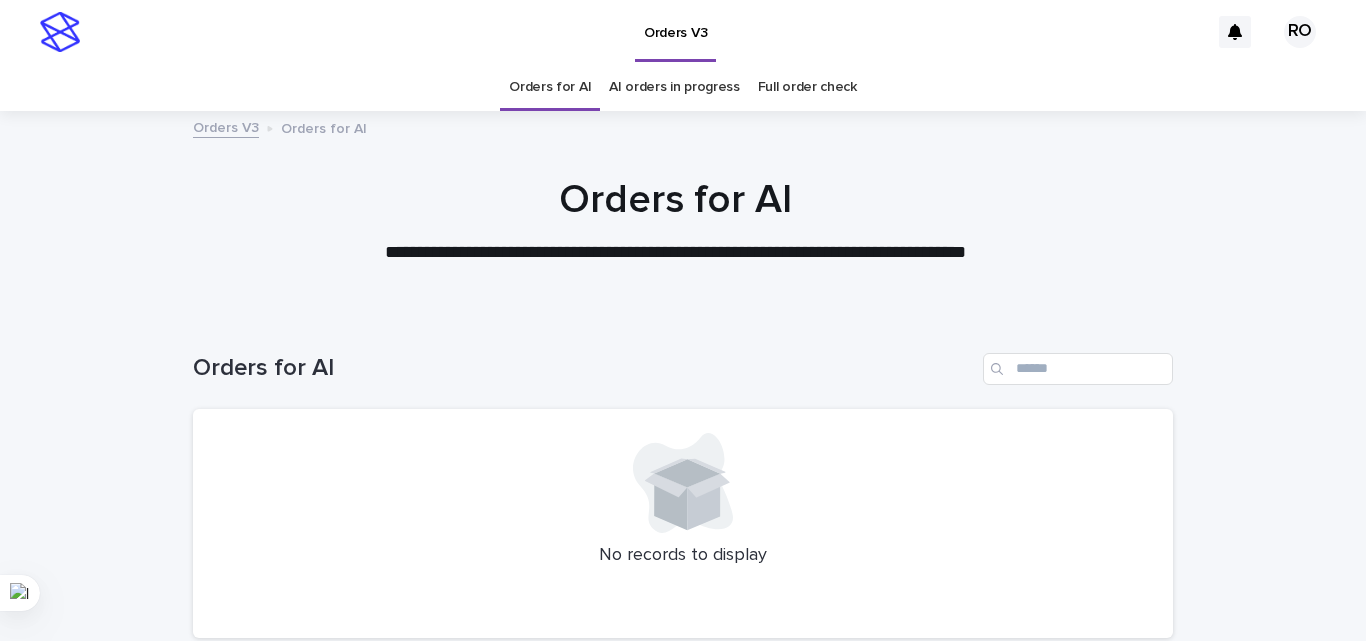 click on "Orders for AI" at bounding box center [584, 368] 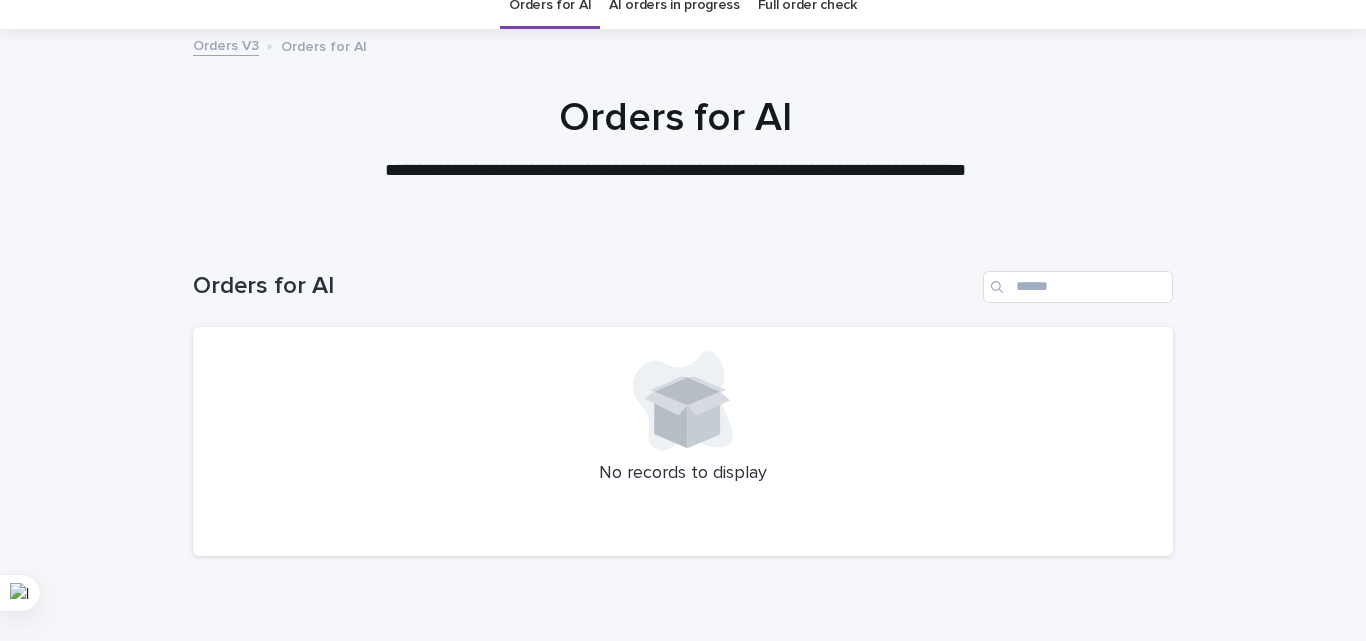 scroll, scrollTop: 0, scrollLeft: 0, axis: both 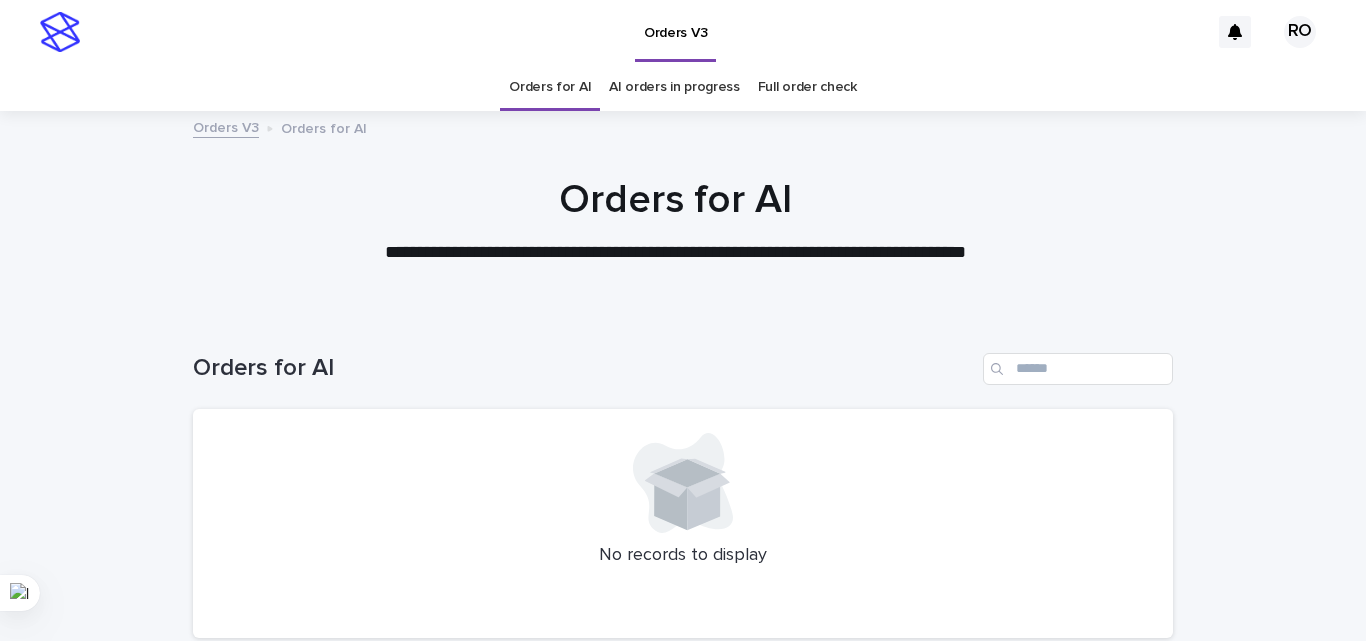 click on "AI orders in progress" at bounding box center [674, 87] 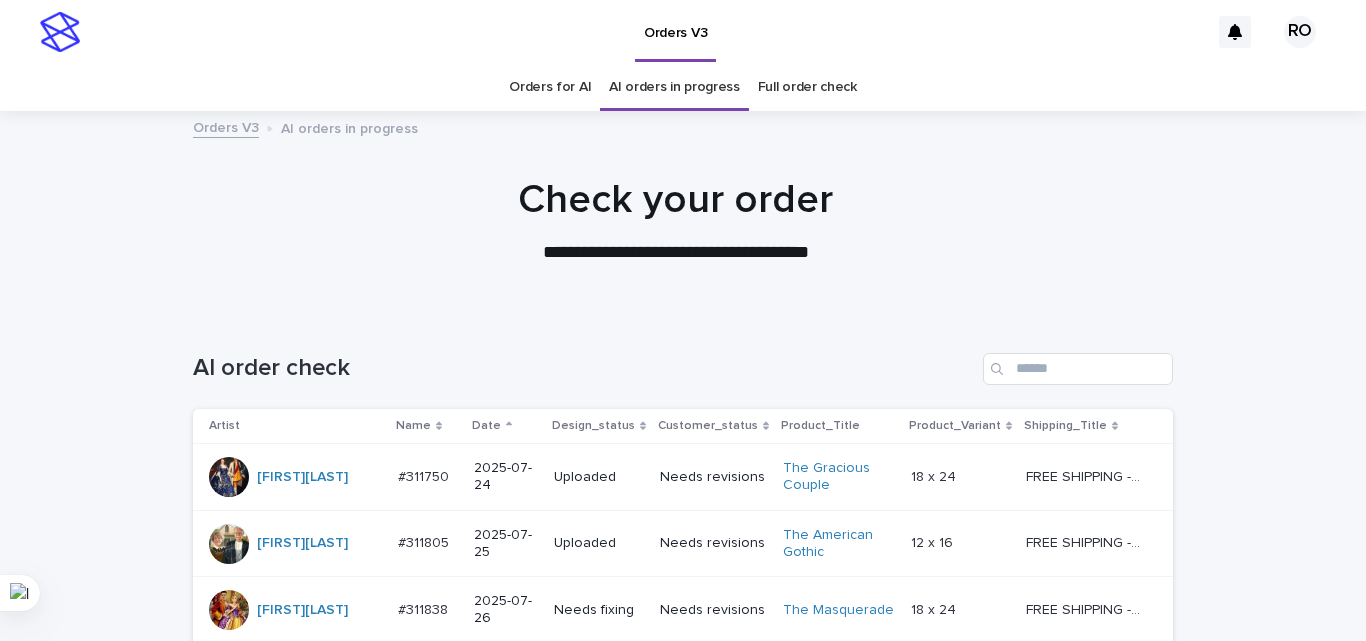 click on "Date" at bounding box center [486, 426] 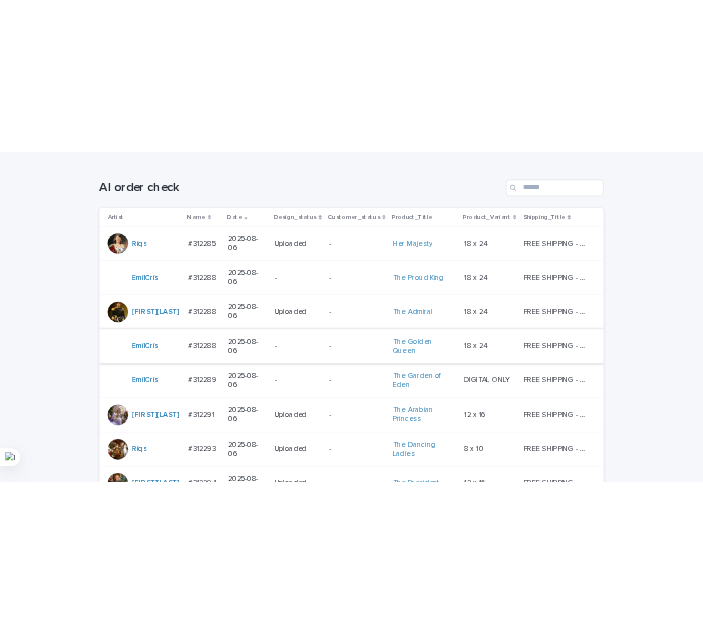 scroll, scrollTop: 0, scrollLeft: 0, axis: both 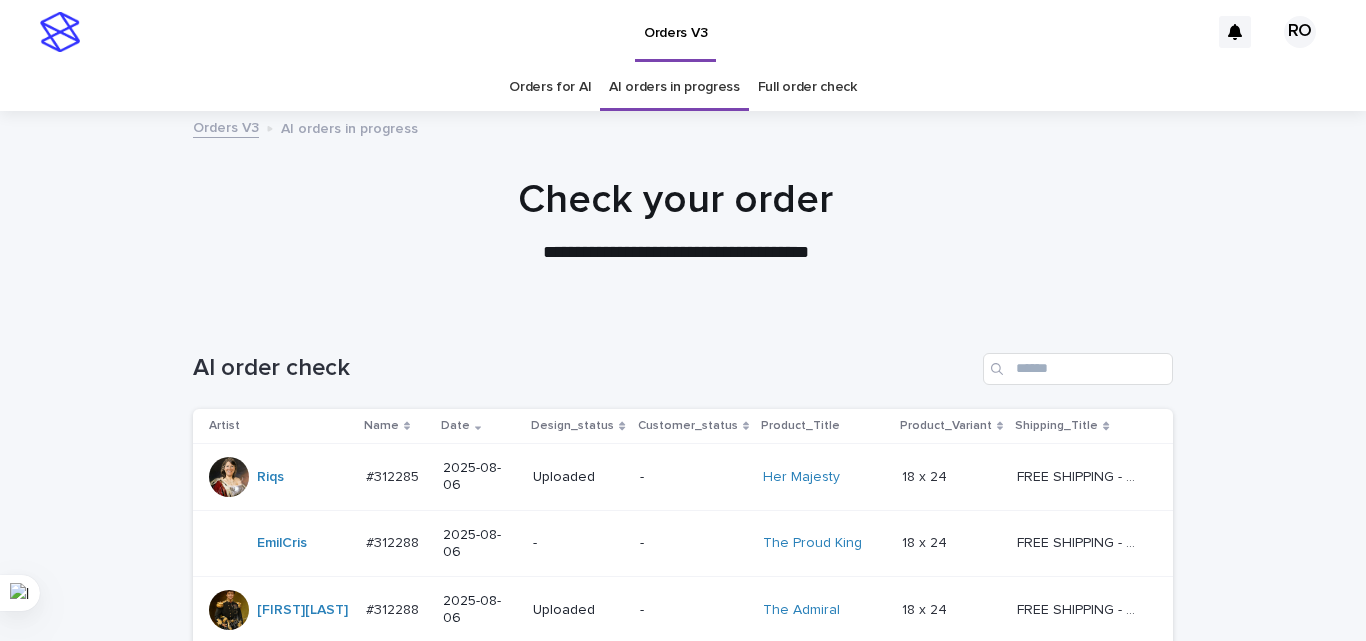 click on "Orders for AI" at bounding box center [550, 87] 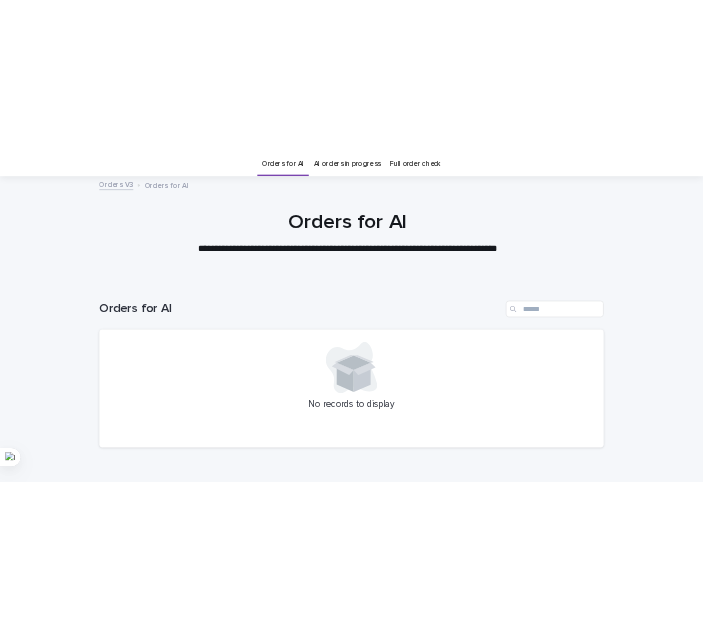scroll, scrollTop: 170, scrollLeft: 0, axis: vertical 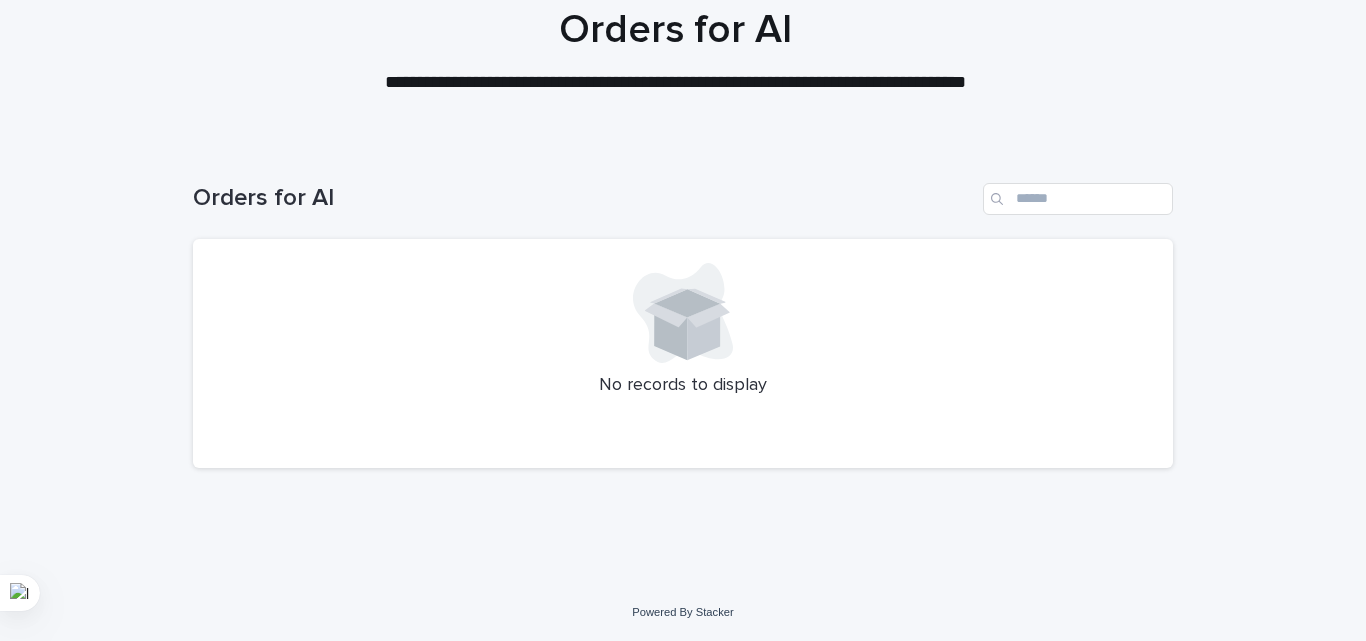 click on "**********" at bounding box center (675, 51) 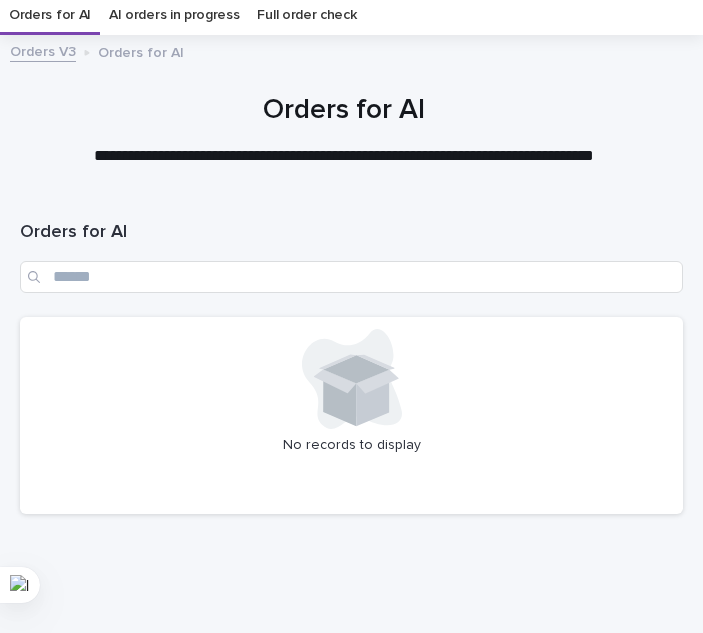 scroll, scrollTop: 77, scrollLeft: 0, axis: vertical 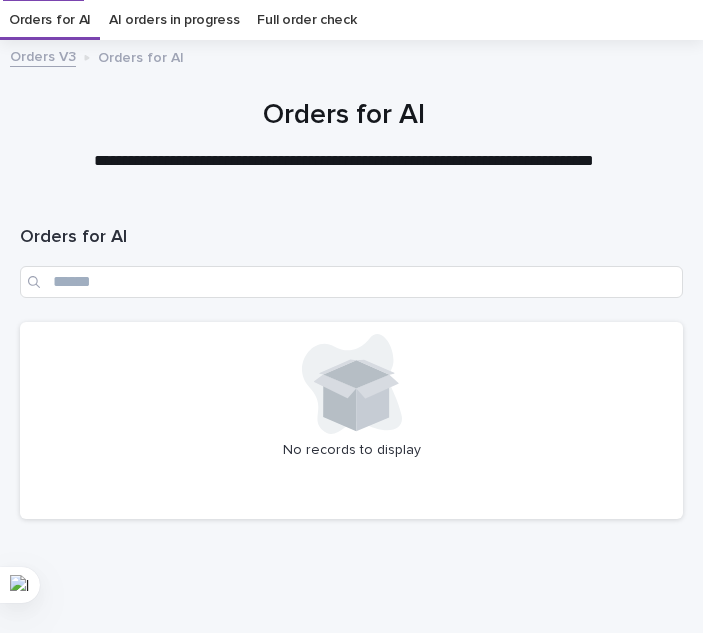 click on "AI orders in progress" at bounding box center (174, 20) 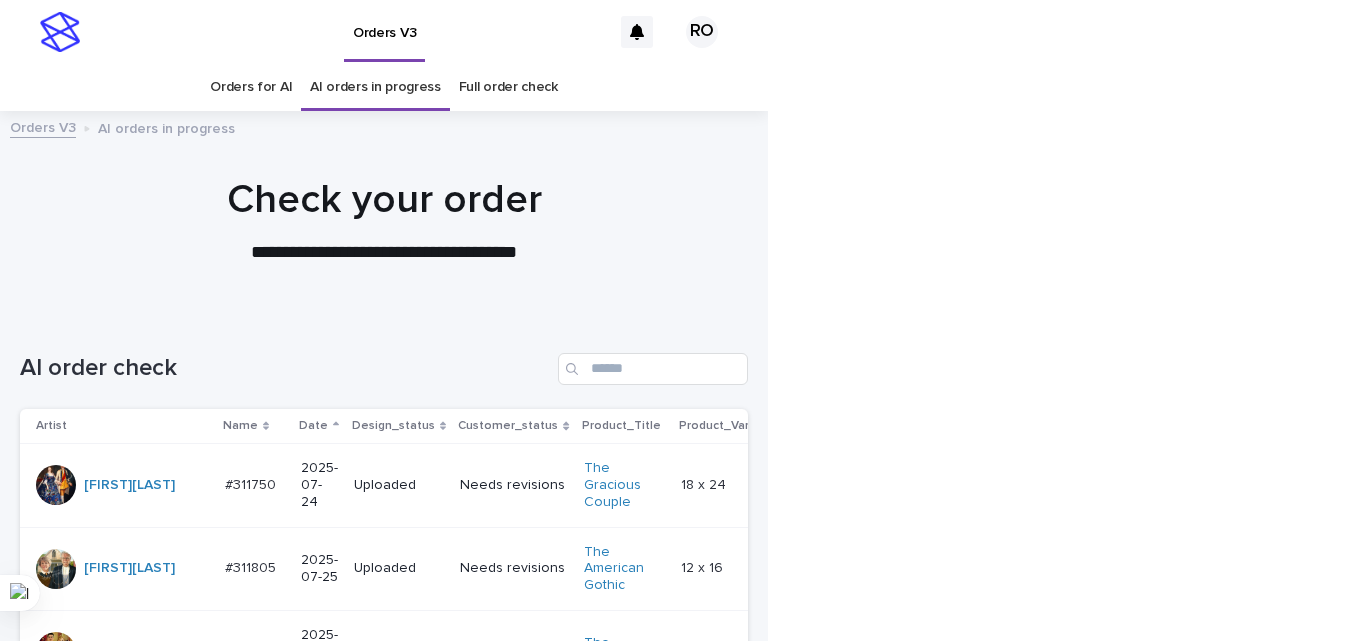 scroll, scrollTop: 64, scrollLeft: 0, axis: vertical 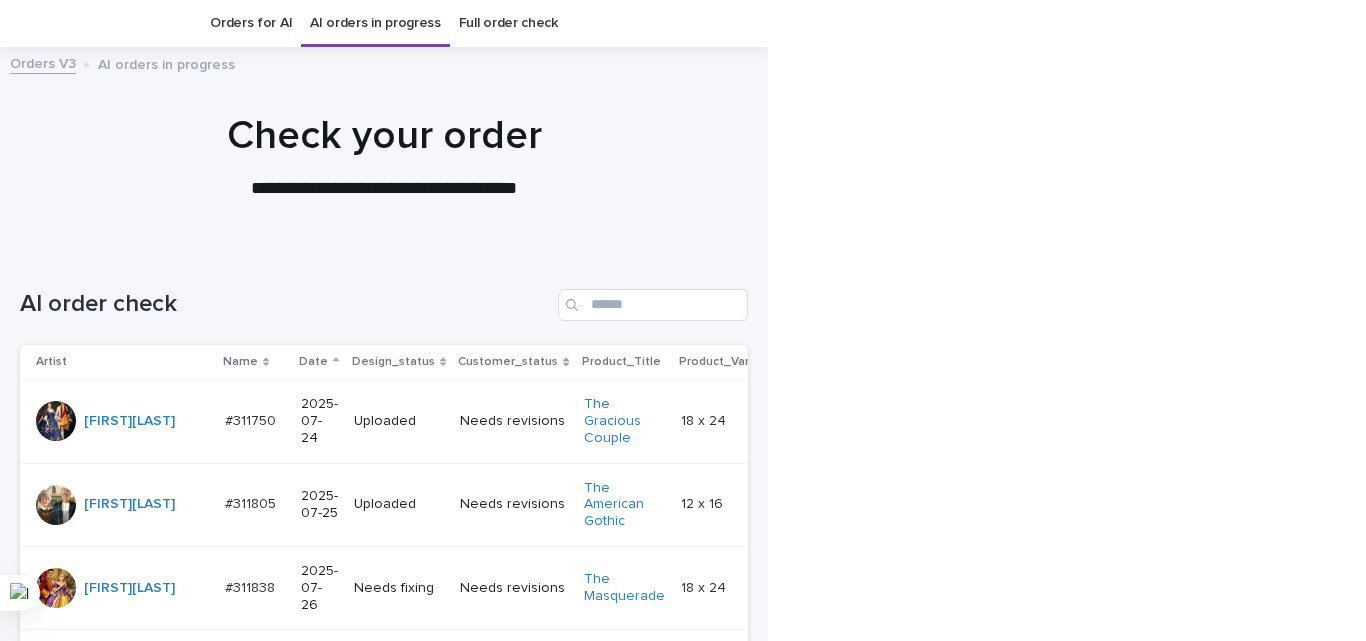 click on "Date" at bounding box center [313, 362] 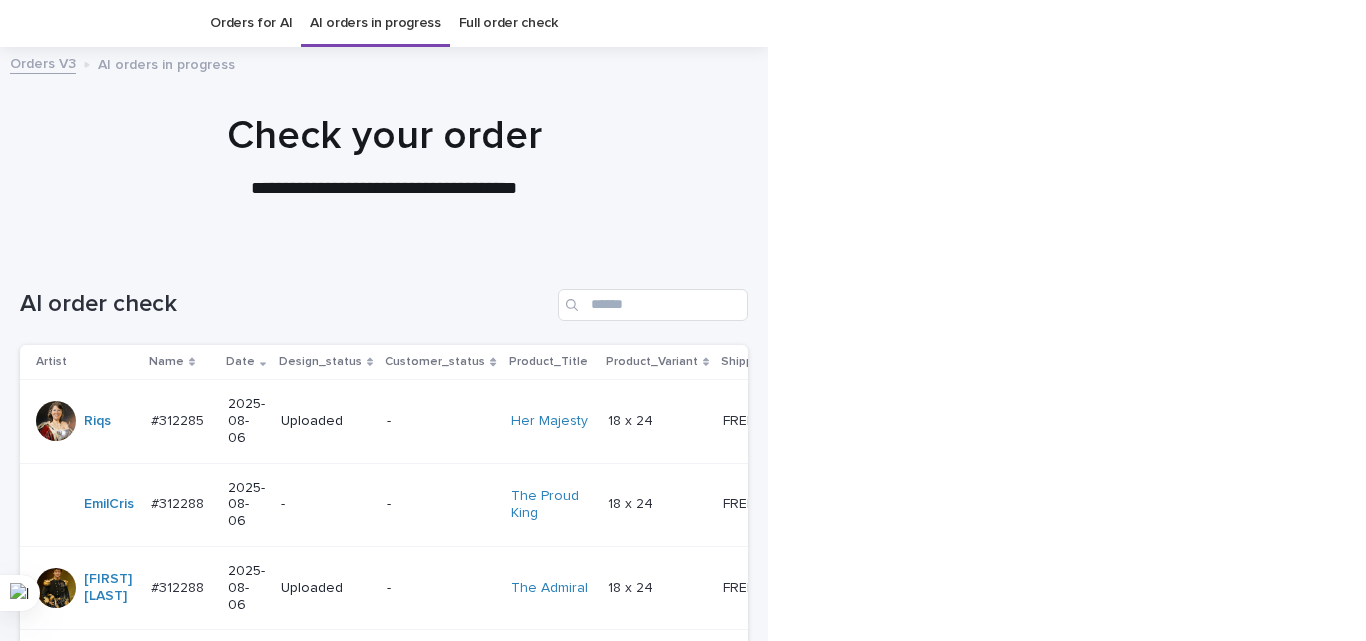 click on "Orders for AI" at bounding box center [251, 23] 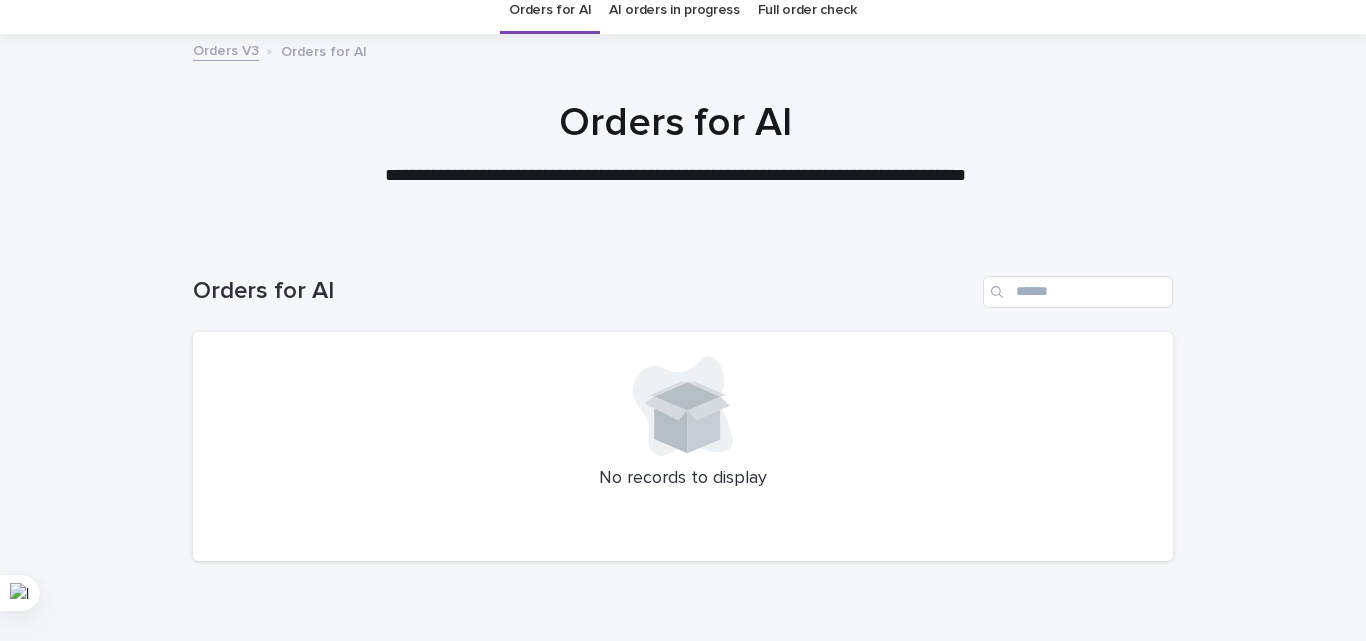 scroll, scrollTop: 170, scrollLeft: 0, axis: vertical 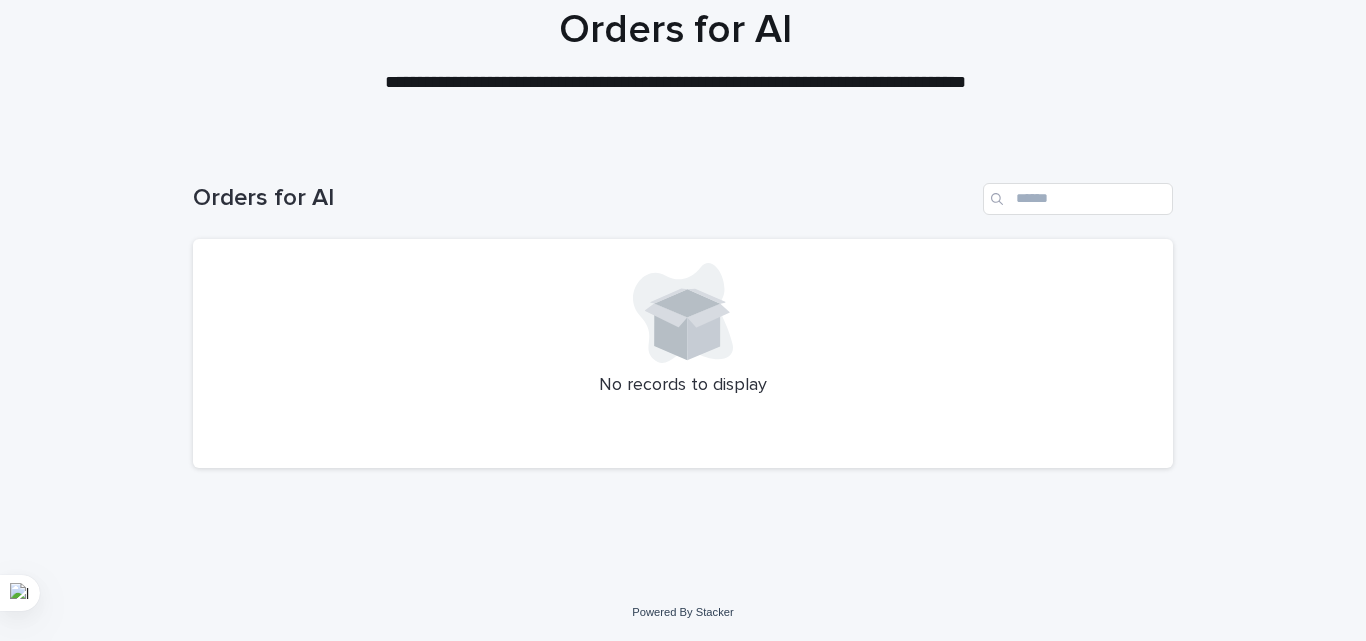 click on "No records to display" at bounding box center [683, 354] 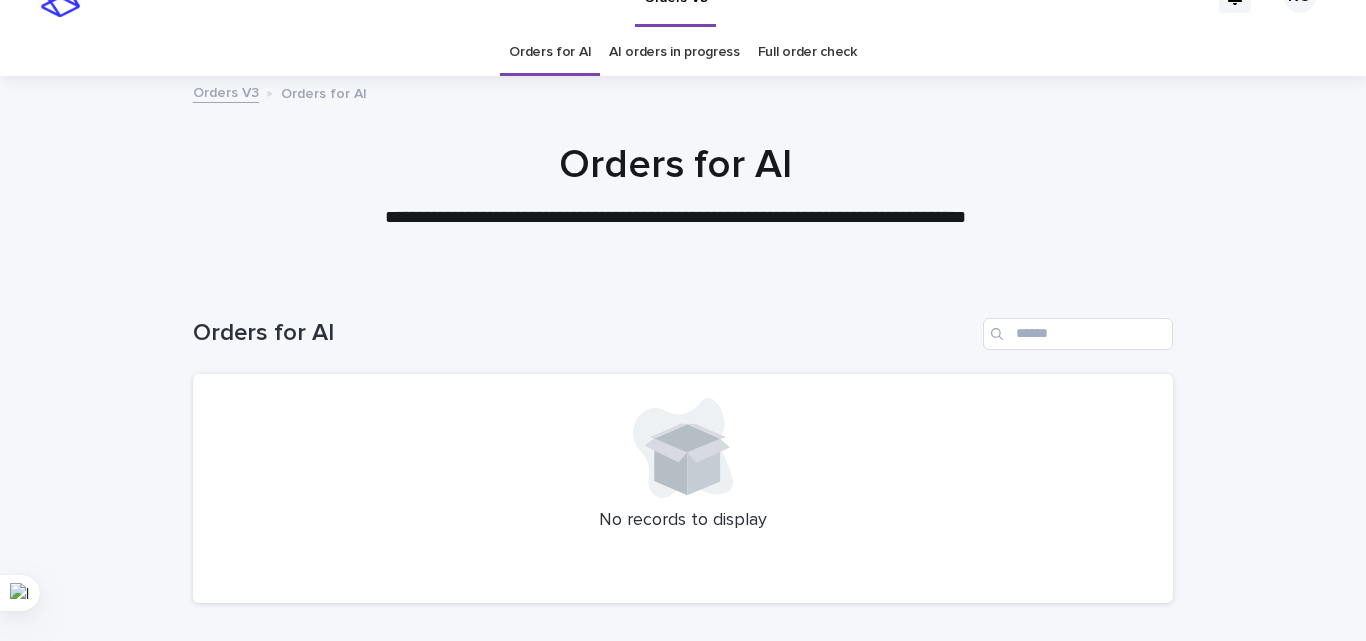 scroll, scrollTop: 0, scrollLeft: 0, axis: both 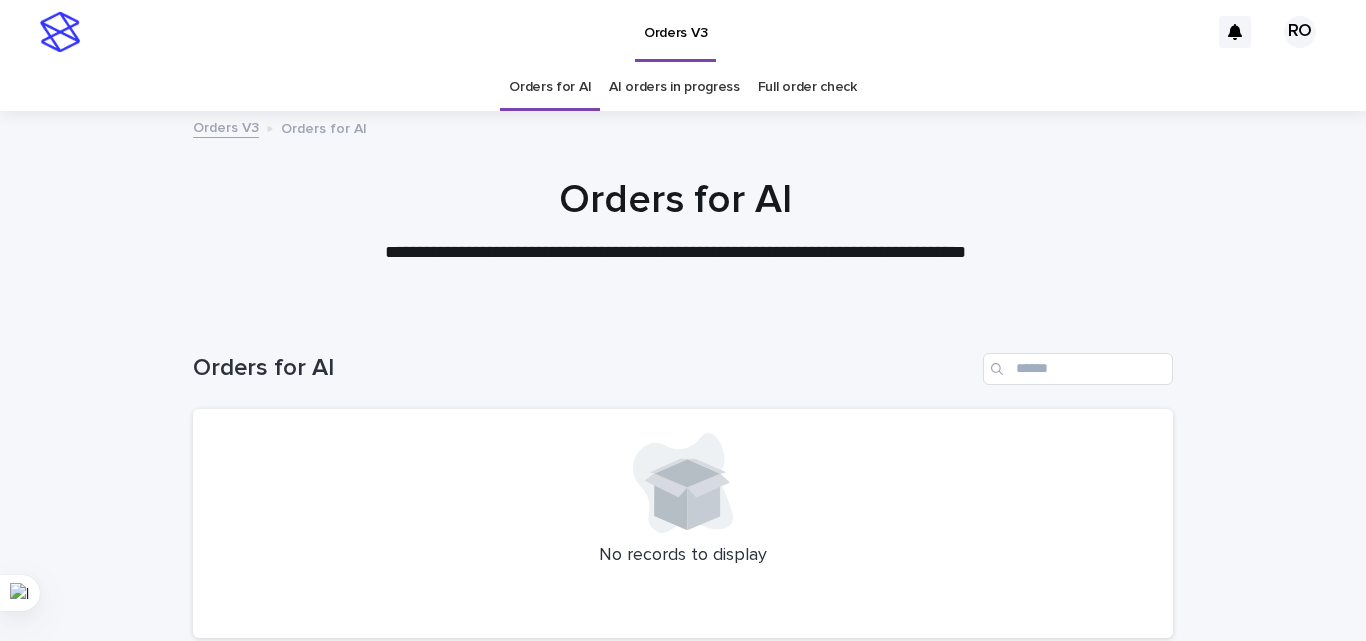 click on "AI orders in progress" at bounding box center [674, 87] 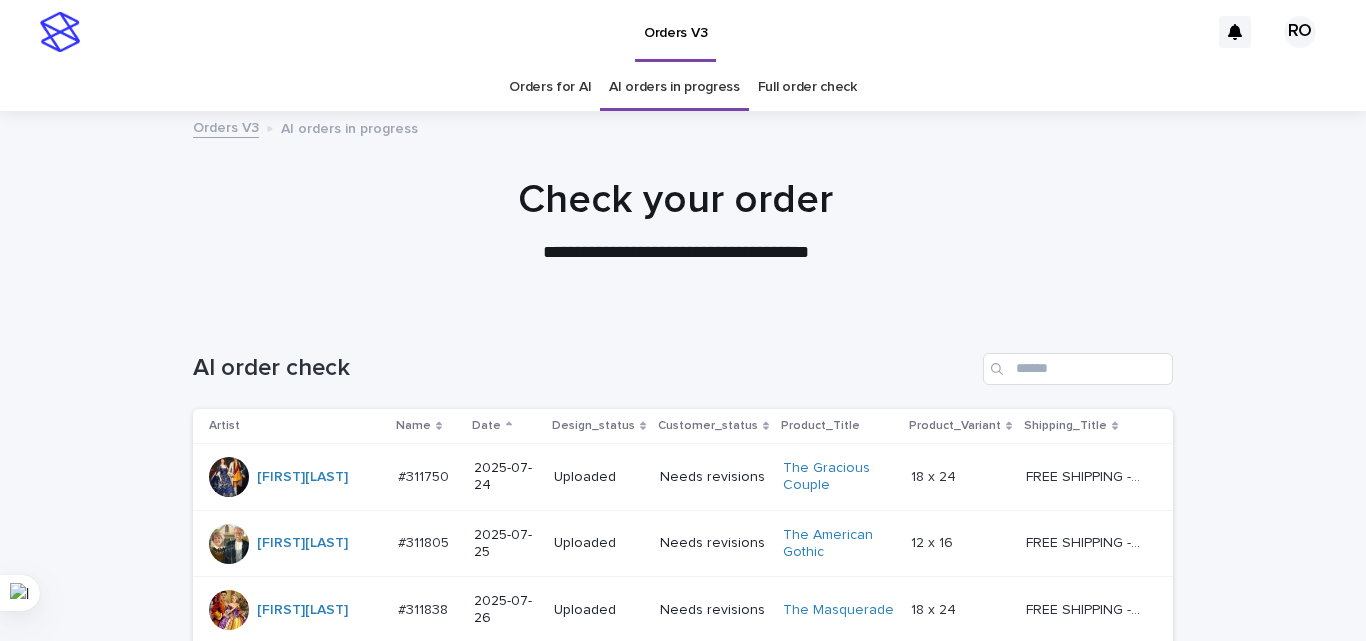 click 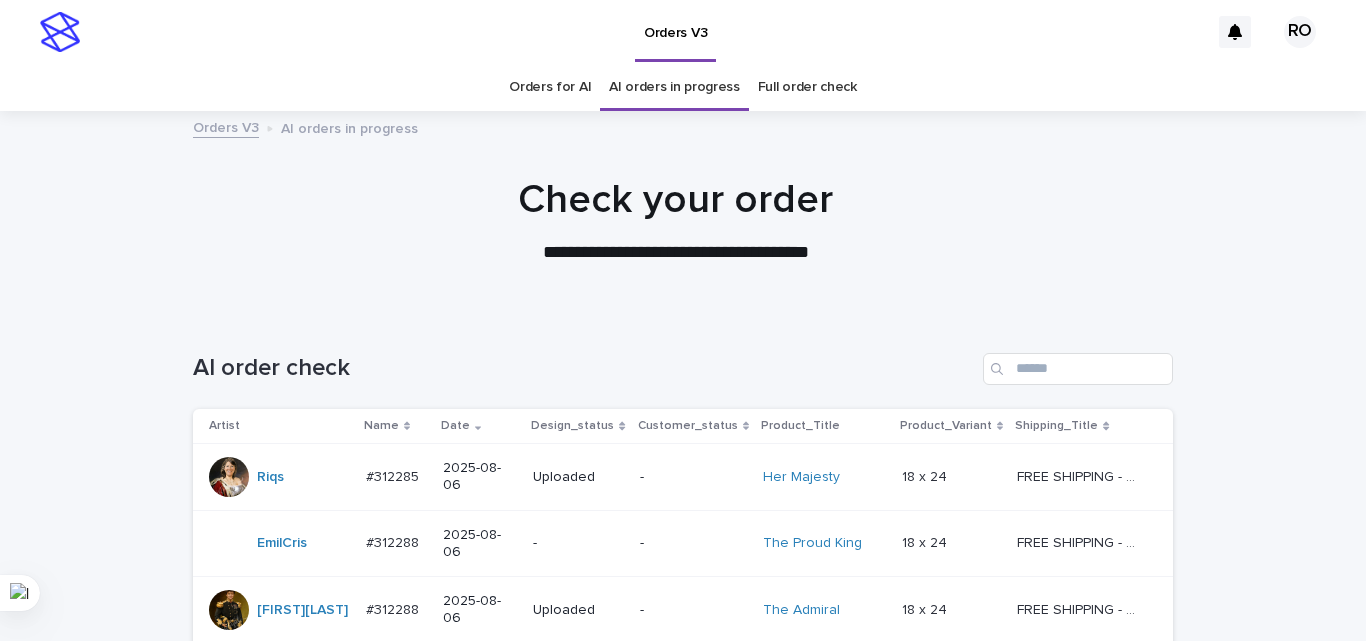 click on "Orders for AI" at bounding box center [550, 87] 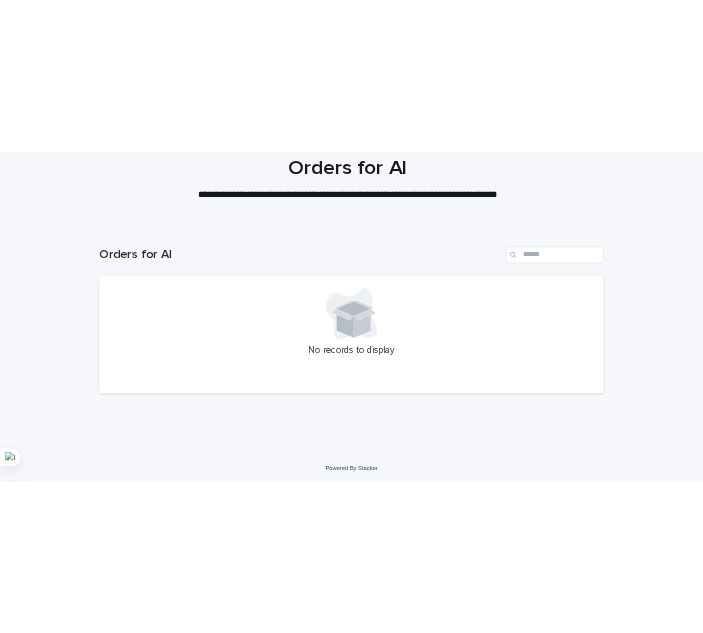scroll, scrollTop: 170, scrollLeft: 0, axis: vertical 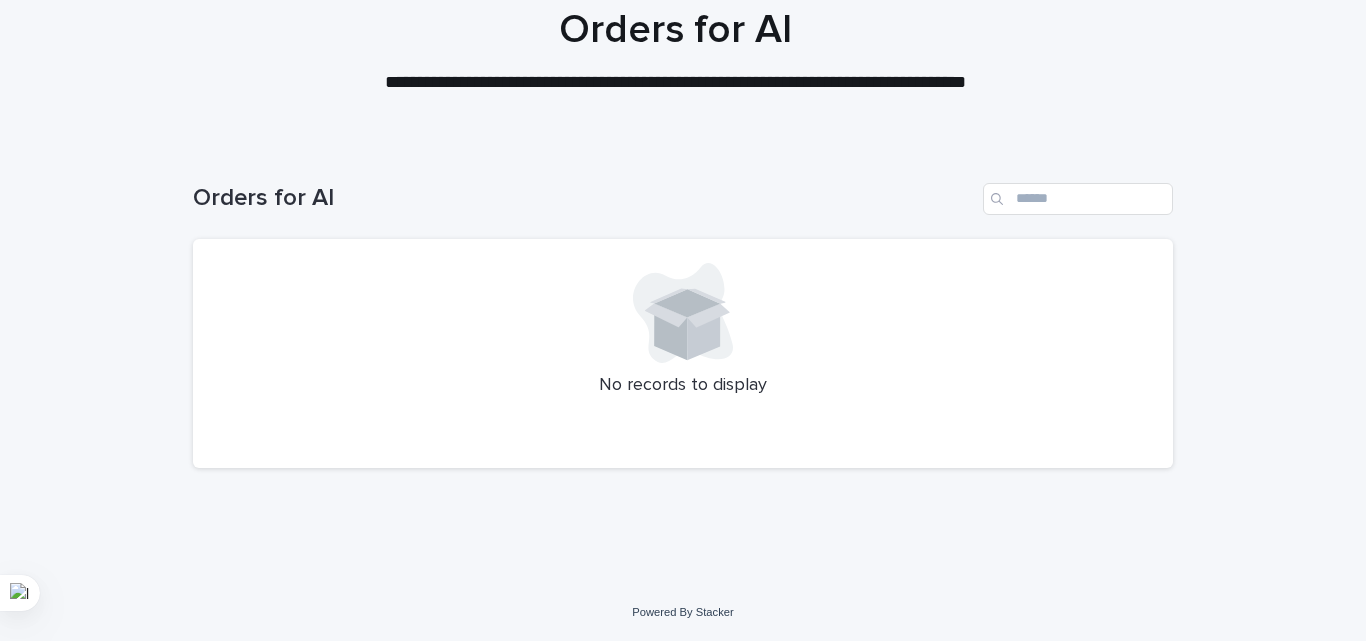 drag, startPoint x: 244, startPoint y: 153, endPoint x: 256, endPoint y: 152, distance: 12.0415945 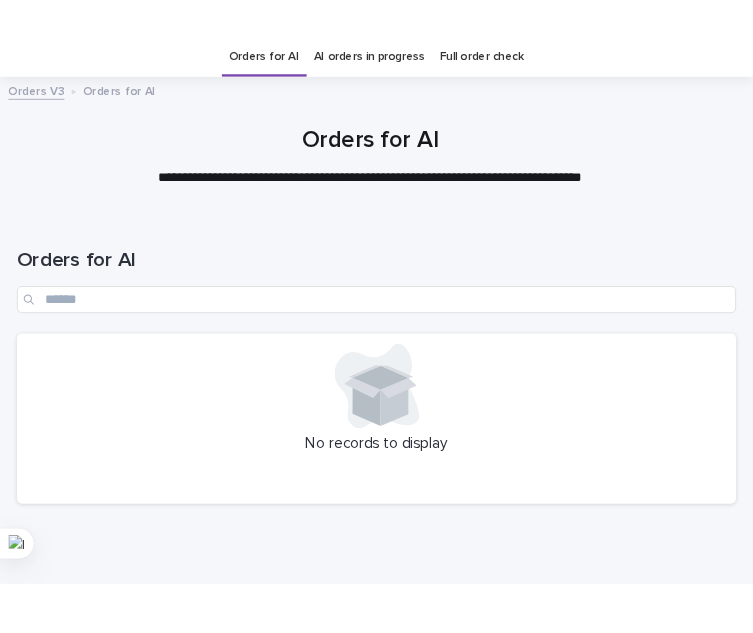 scroll, scrollTop: 64, scrollLeft: 0, axis: vertical 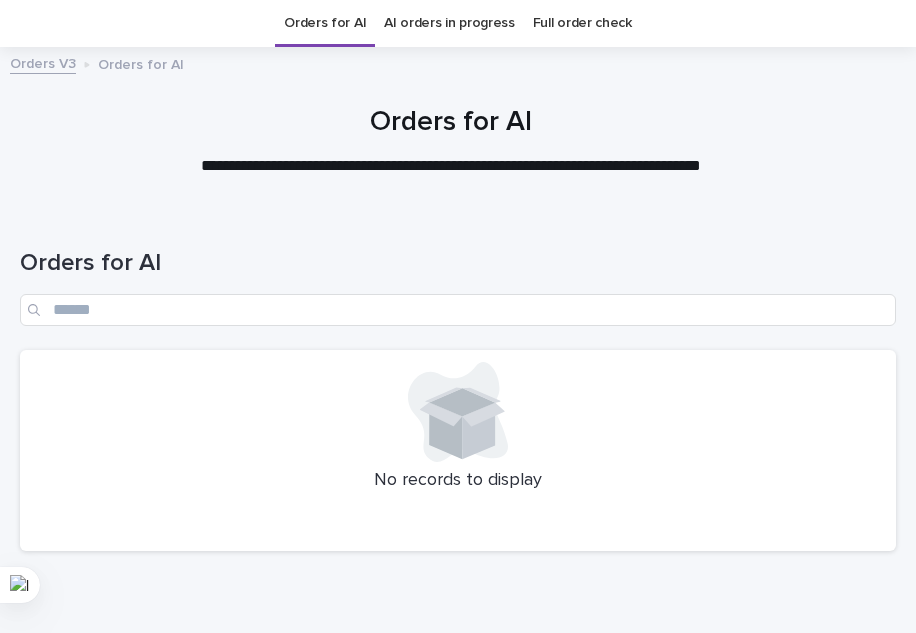 click on "Orders for AI" at bounding box center (458, 279) 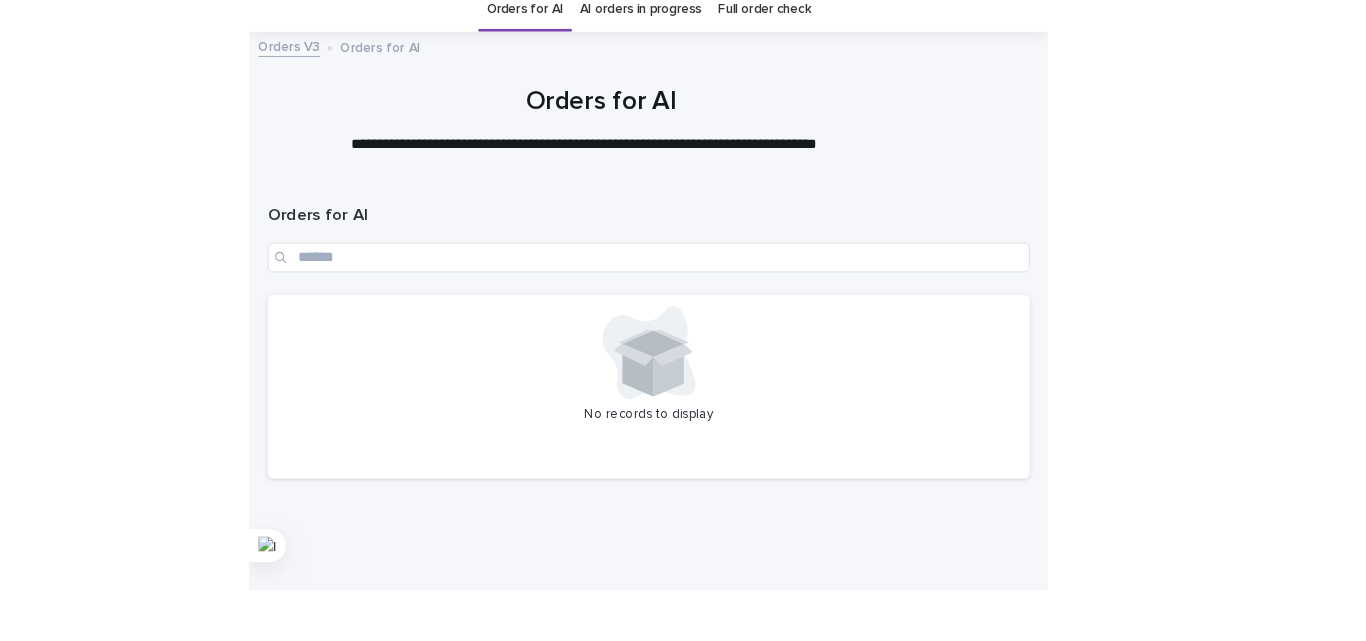 scroll, scrollTop: 64, scrollLeft: 0, axis: vertical 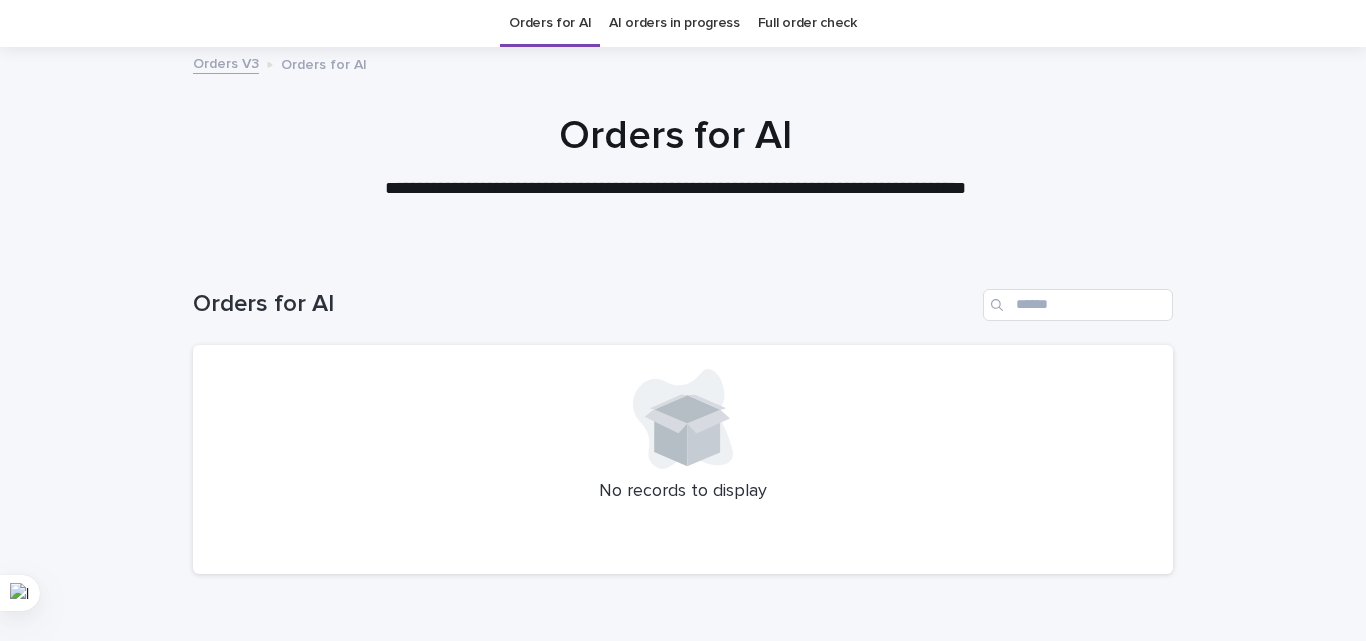 click on "Orders for AI" at bounding box center [683, 297] 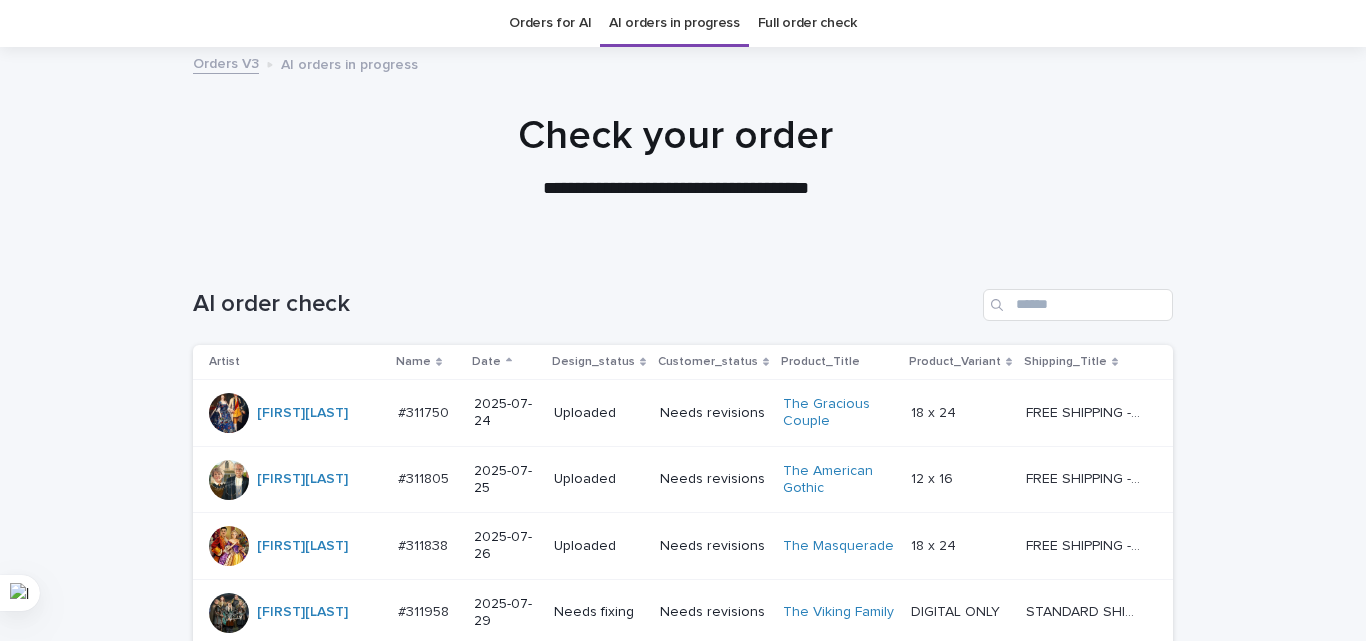 scroll, scrollTop: 0, scrollLeft: 0, axis: both 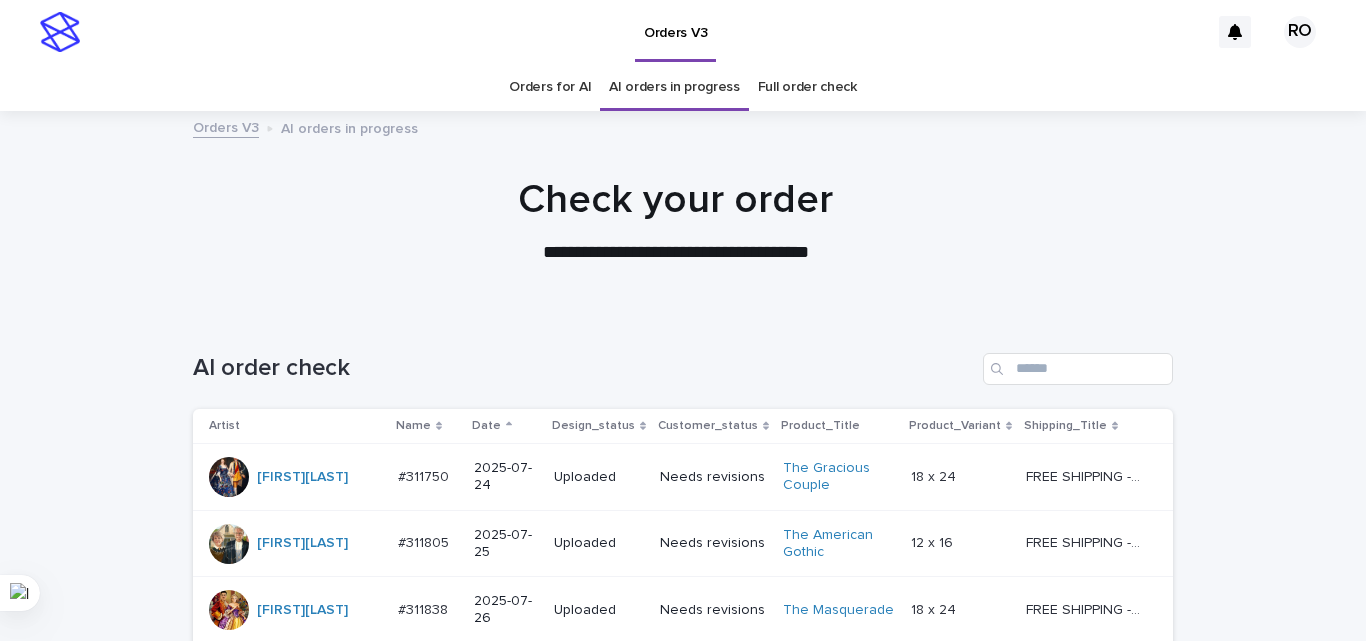 click on "Date" at bounding box center [486, 426] 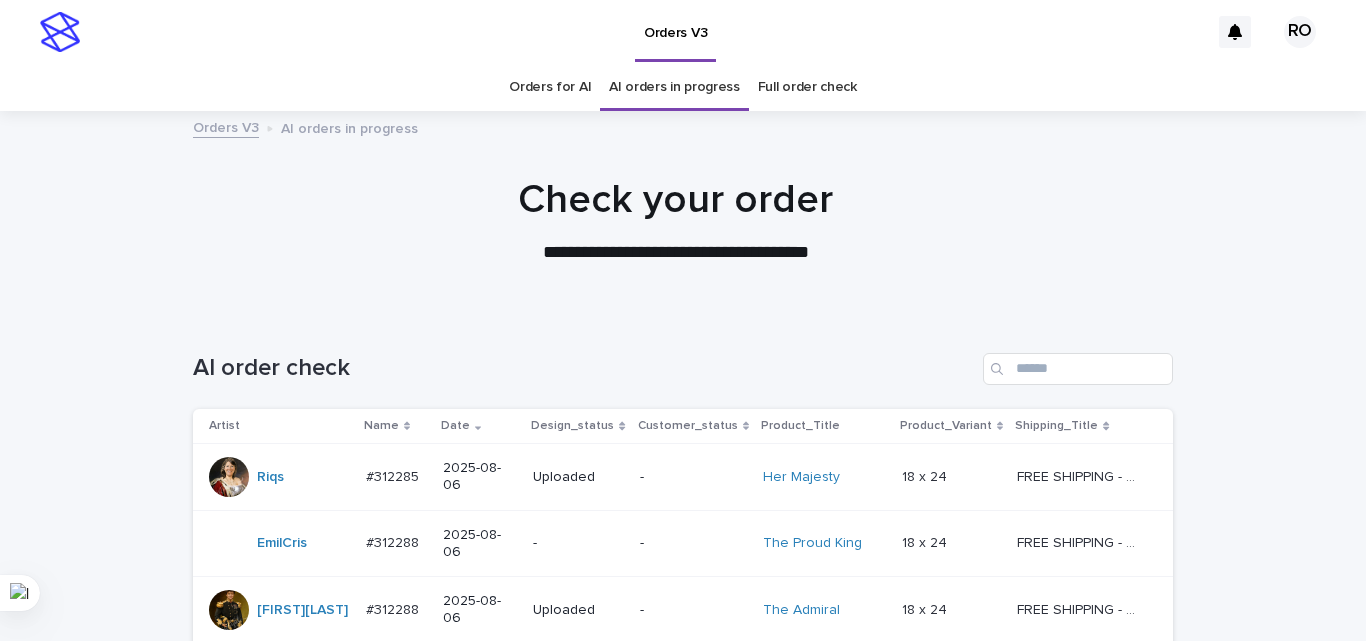 click on "Orders for AI" at bounding box center [550, 87] 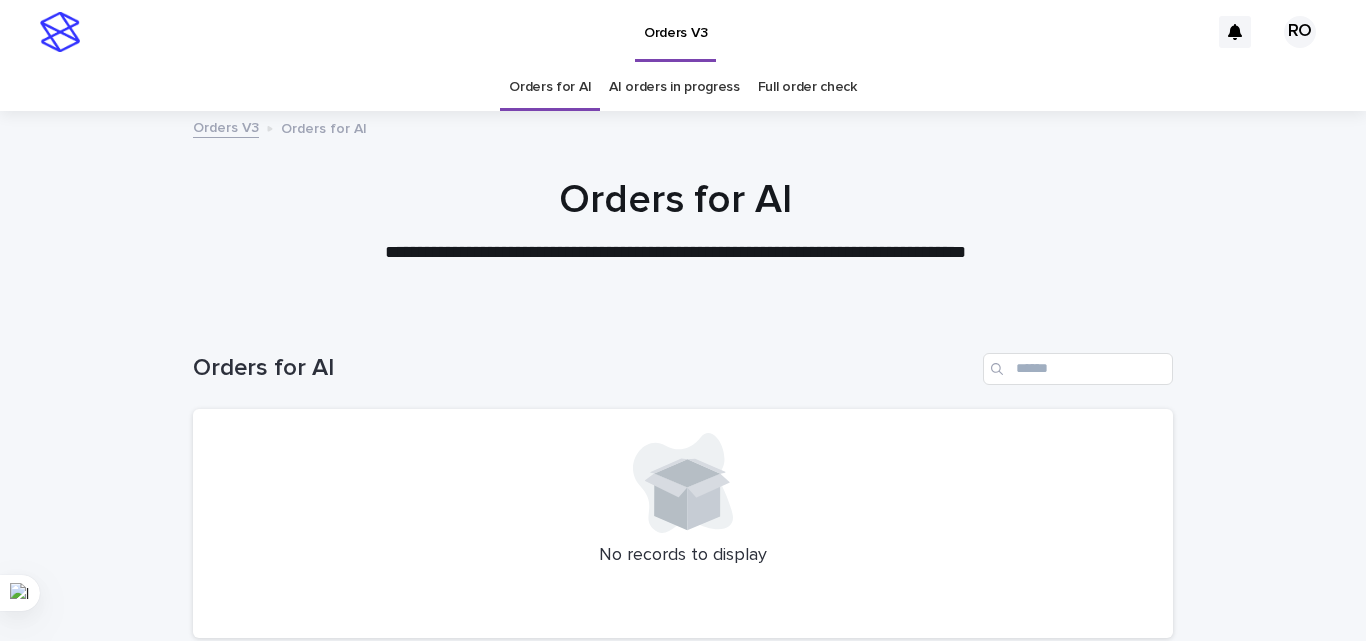 click on "**********" at bounding box center (675, 221) 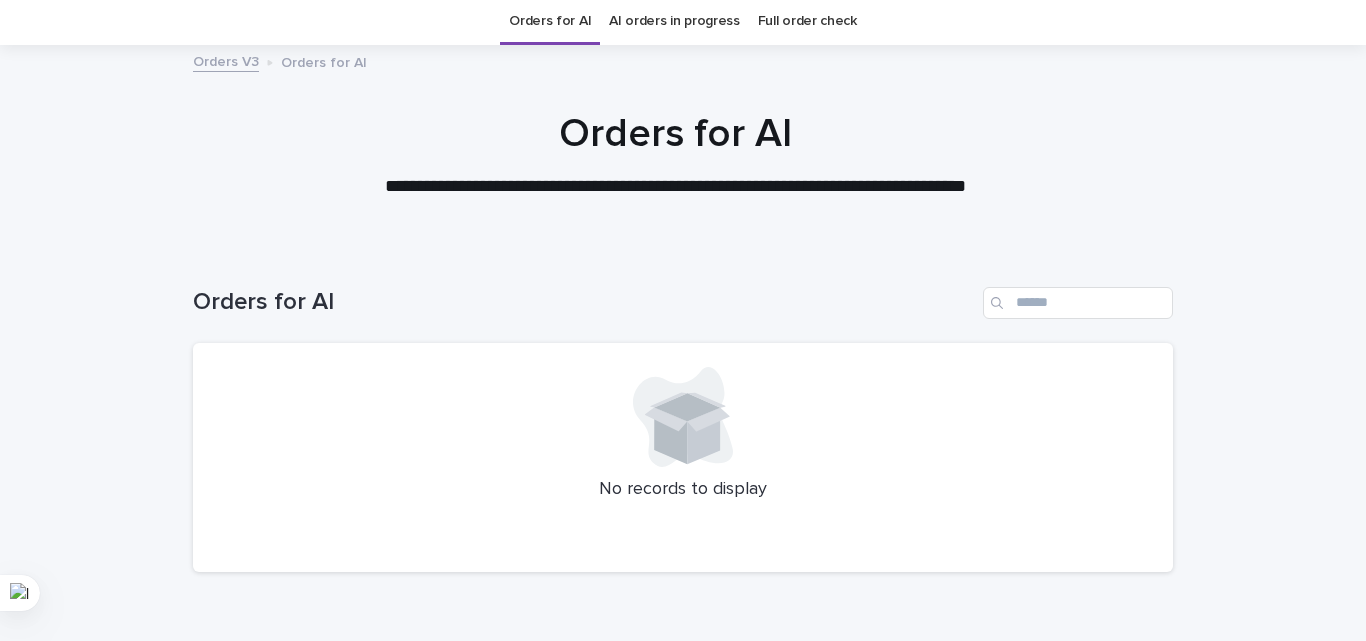 scroll, scrollTop: 170, scrollLeft: 0, axis: vertical 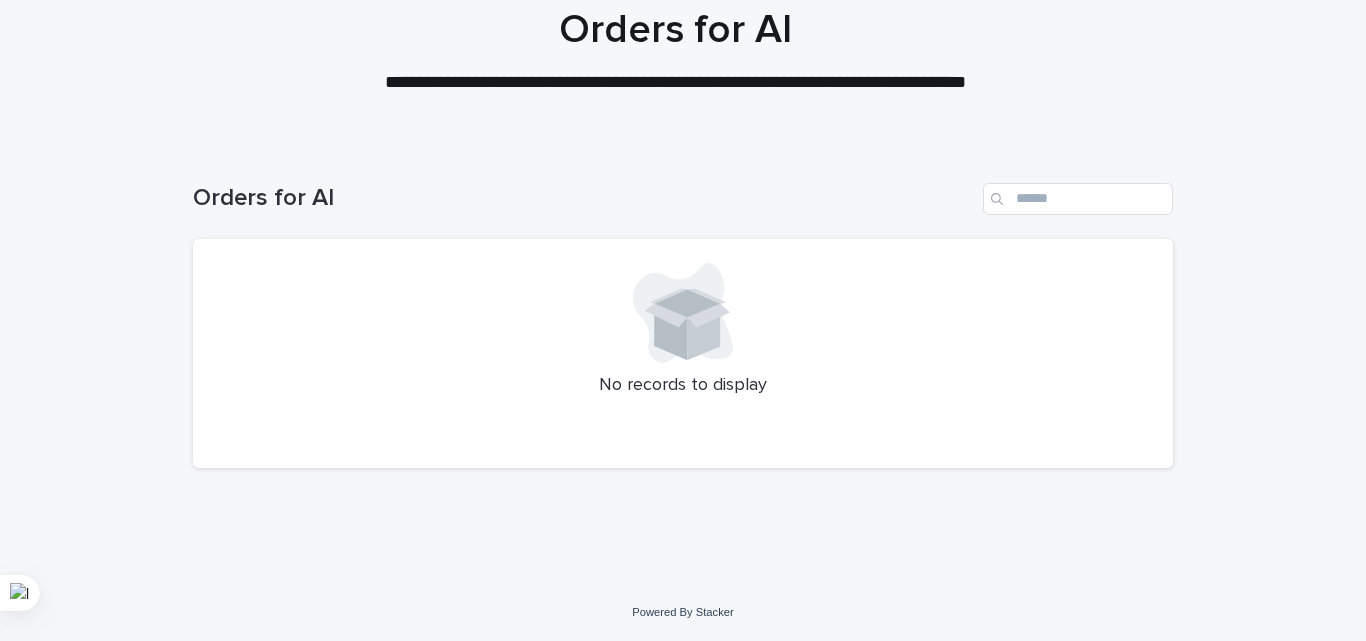 drag, startPoint x: 291, startPoint y: 387, endPoint x: 300, endPoint y: 378, distance: 12.727922 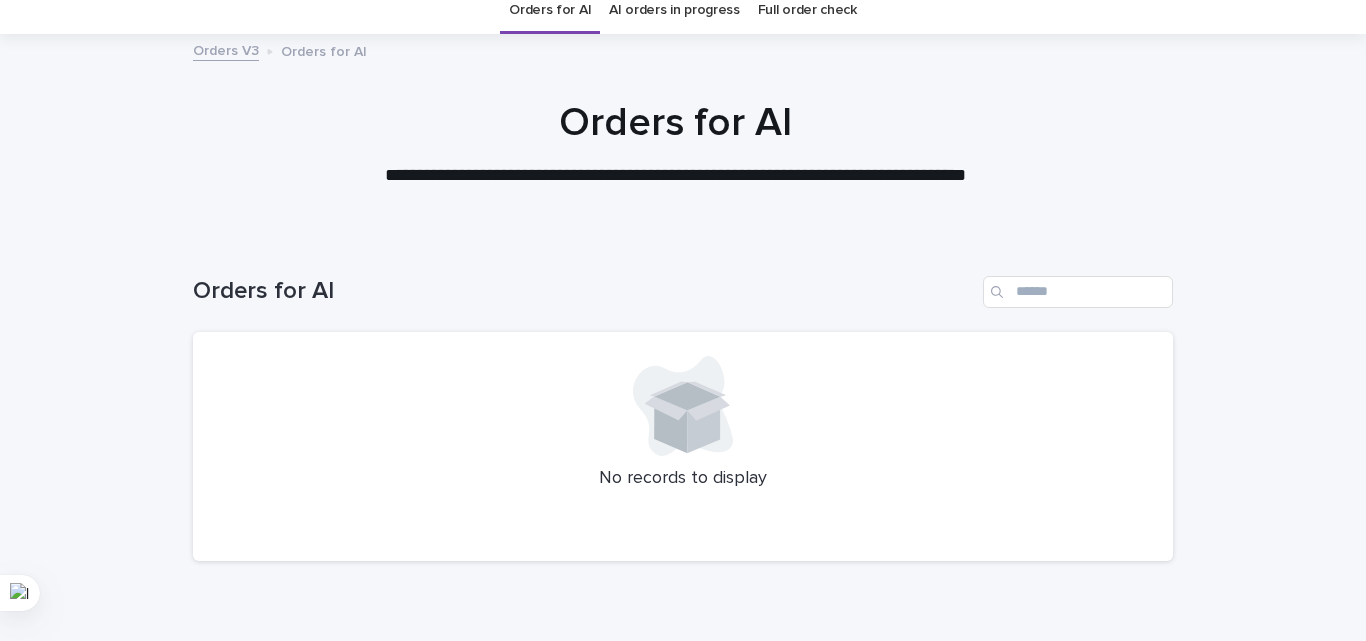 scroll, scrollTop: 0, scrollLeft: 0, axis: both 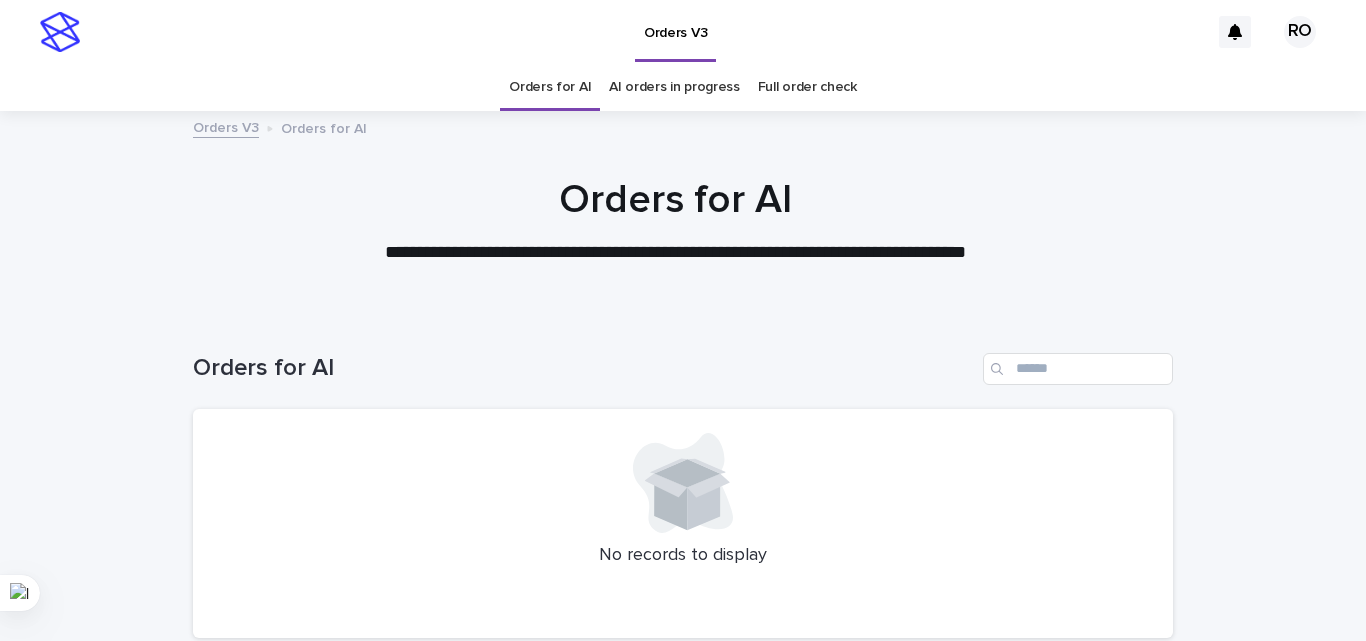 click on "AI orders in progress" at bounding box center (674, 87) 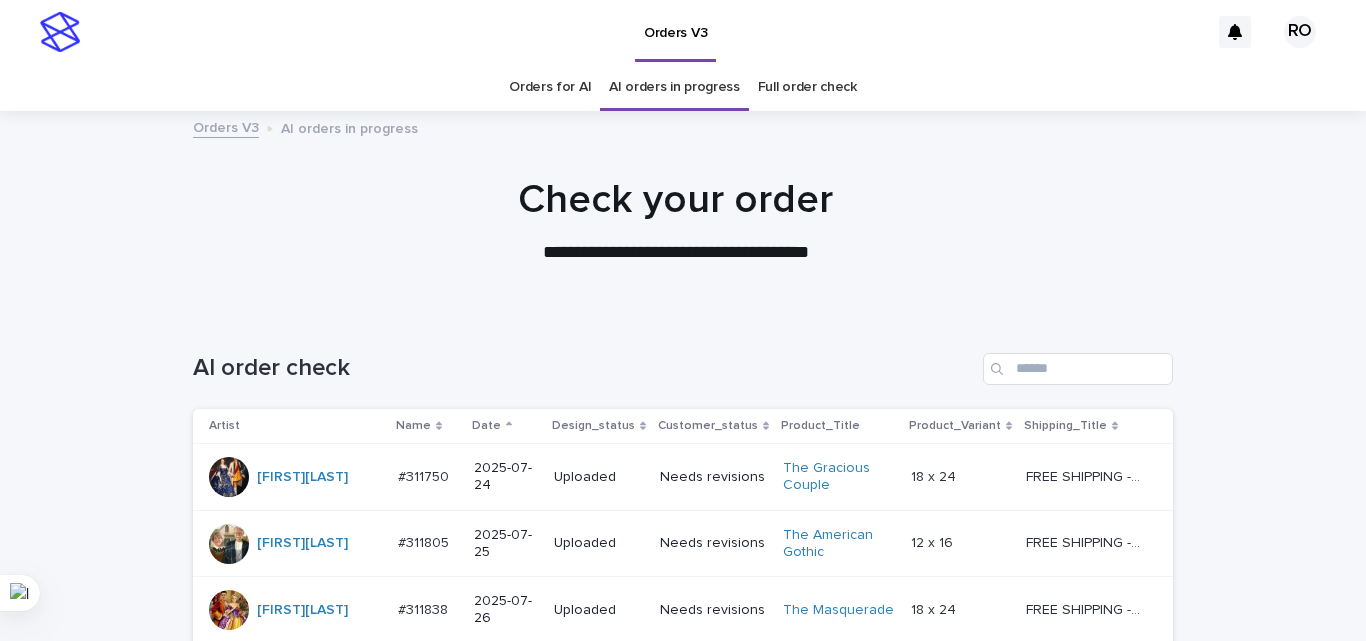 click on "Date" at bounding box center (486, 426) 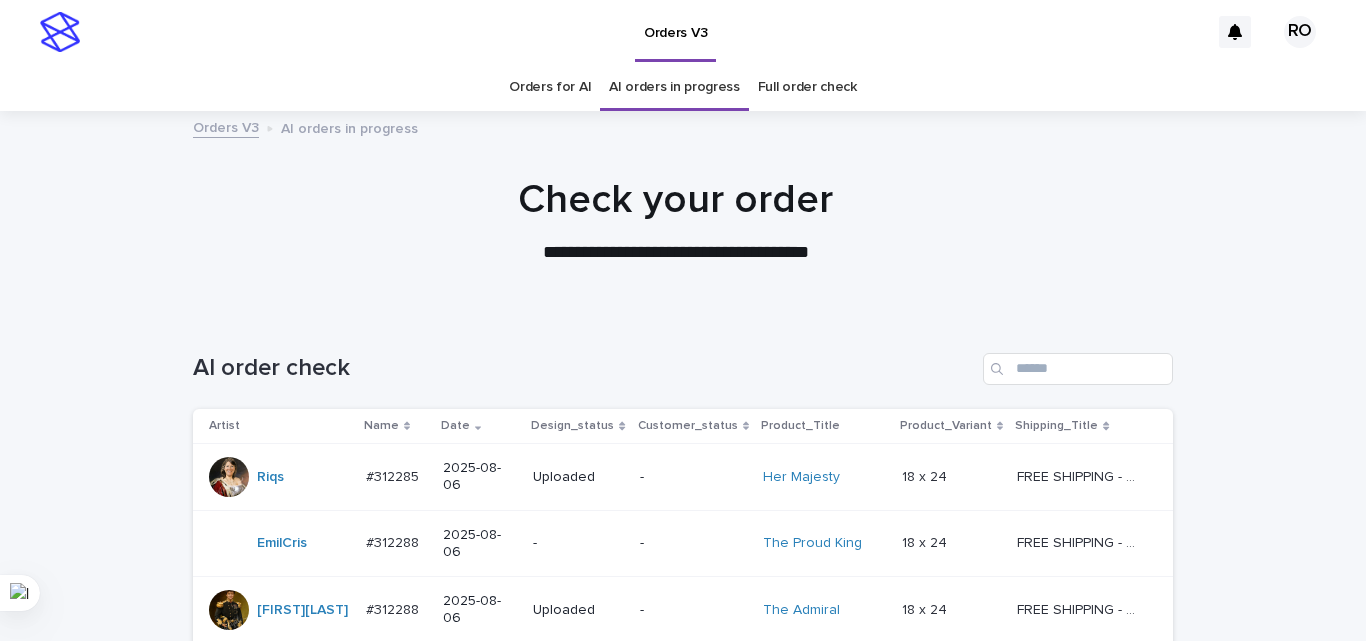 click on "Orders for AI" at bounding box center [550, 87] 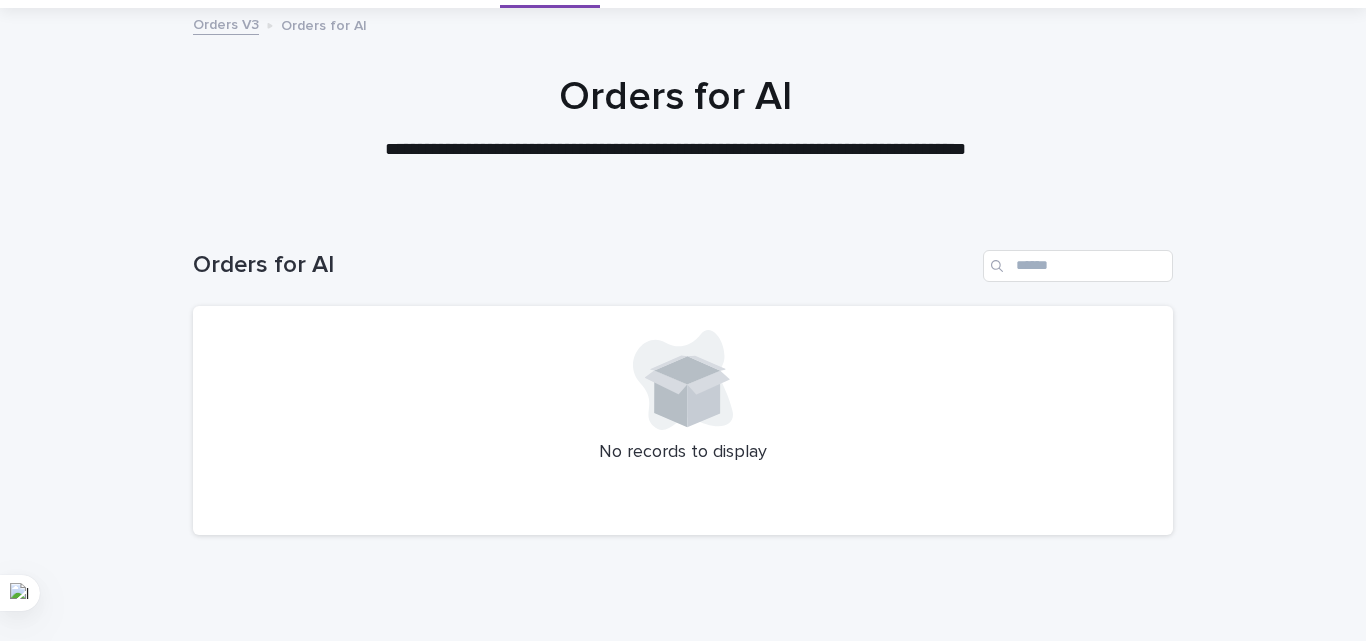 scroll, scrollTop: 170, scrollLeft: 0, axis: vertical 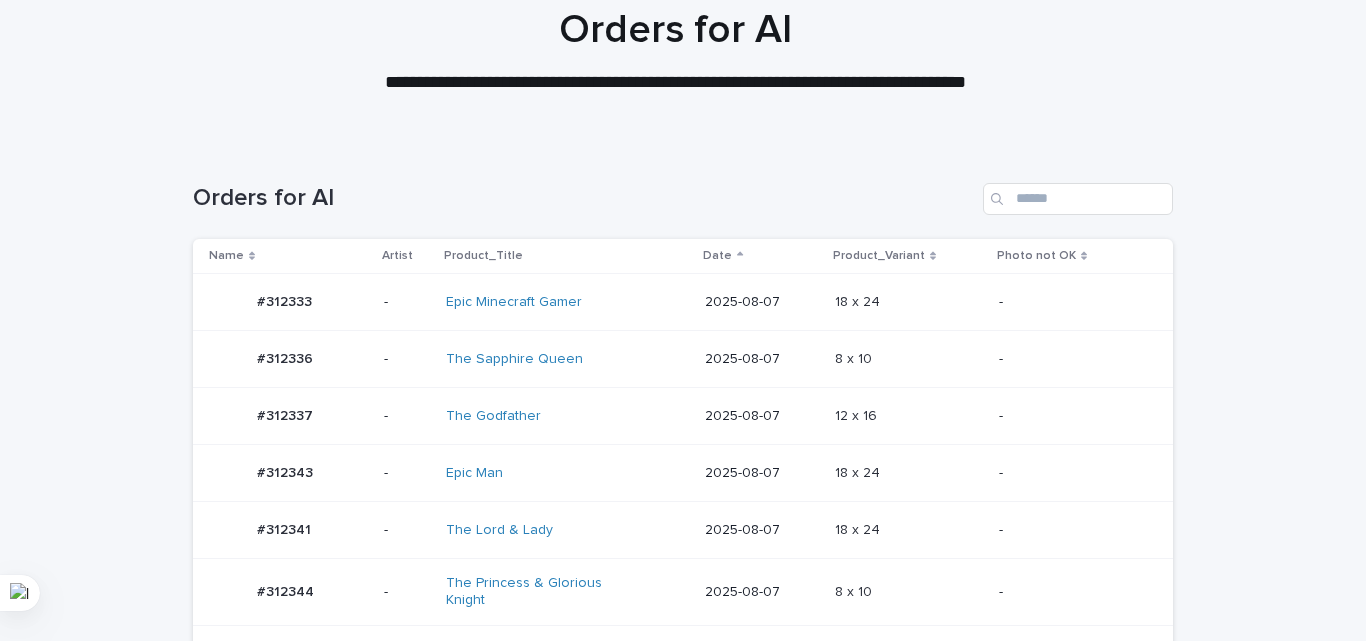 drag, startPoint x: 257, startPoint y: 88, endPoint x: 433, endPoint y: 244, distance: 235.18503 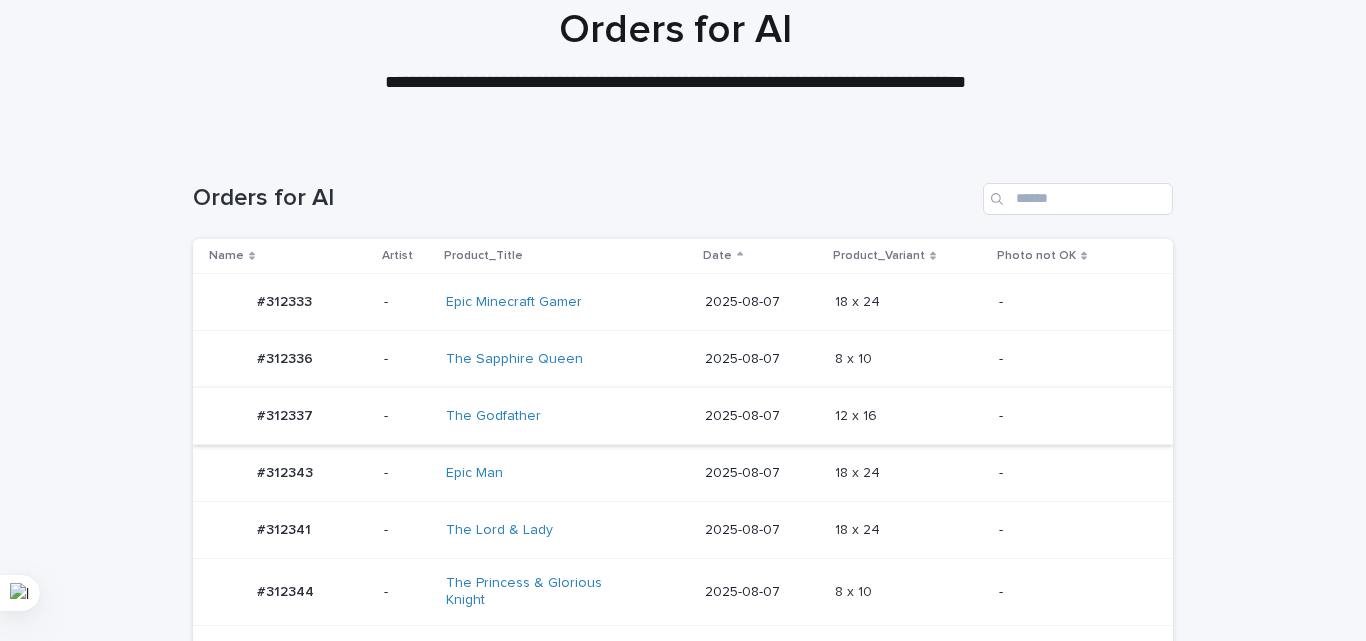 scroll, scrollTop: 0, scrollLeft: 0, axis: both 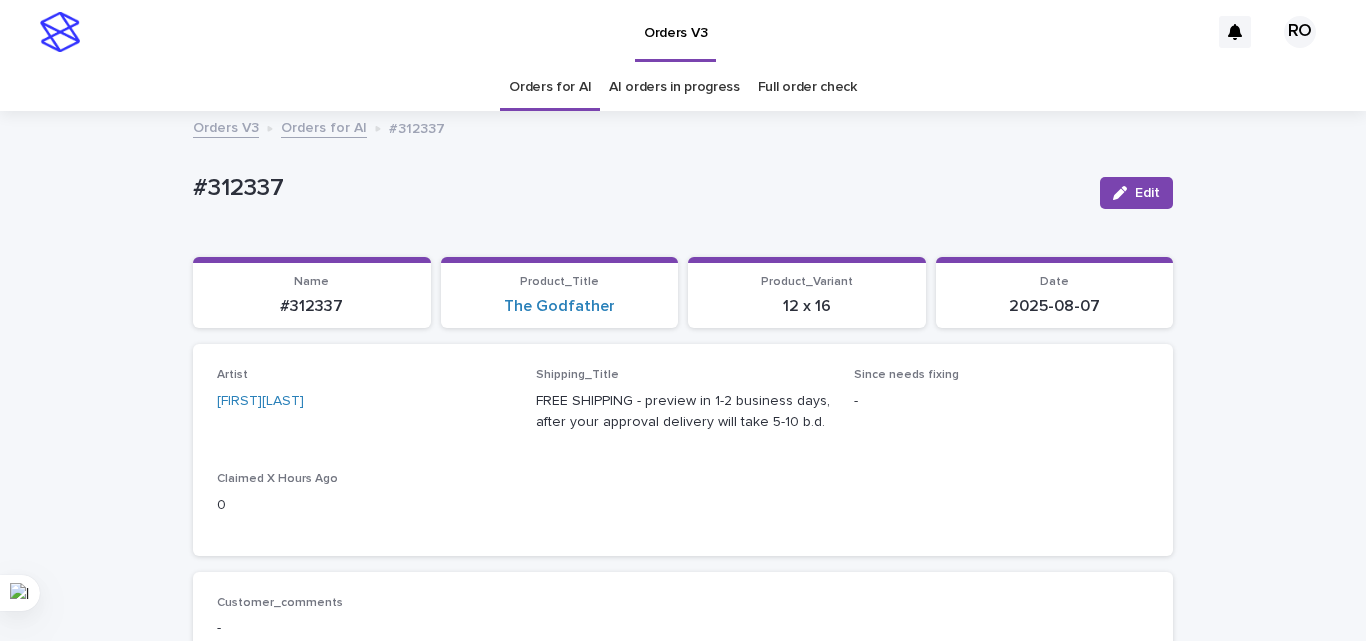 drag, startPoint x: 1126, startPoint y: 179, endPoint x: 336, endPoint y: 435, distance: 830.44324 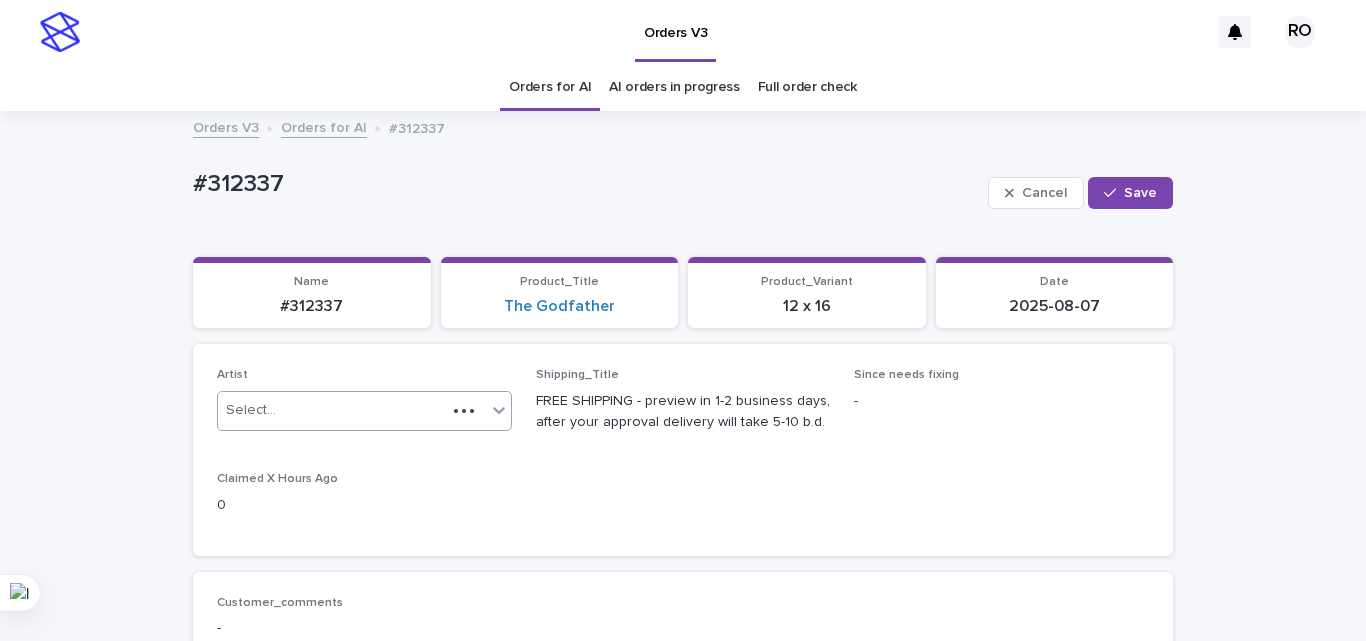 drag, startPoint x: 353, startPoint y: 416, endPoint x: 361, endPoint y: 400, distance: 17.888544 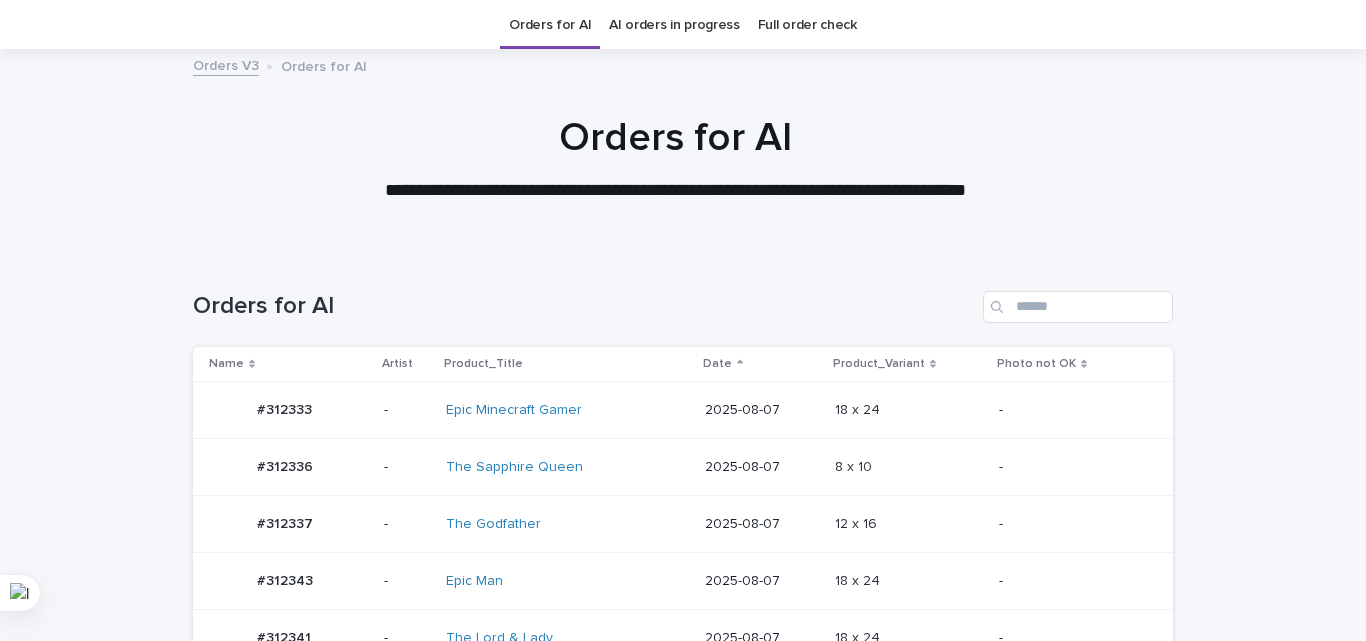 scroll, scrollTop: 64, scrollLeft: 0, axis: vertical 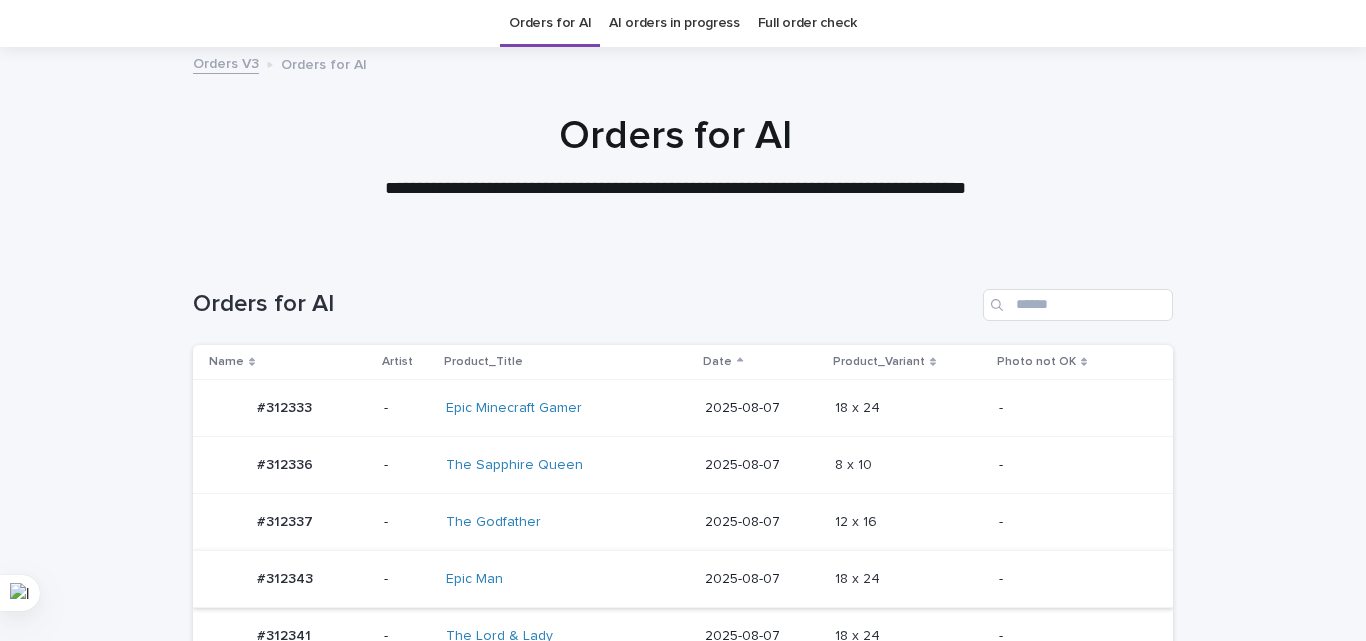 drag, startPoint x: 856, startPoint y: 494, endPoint x: 810, endPoint y: 479, distance: 48.38388 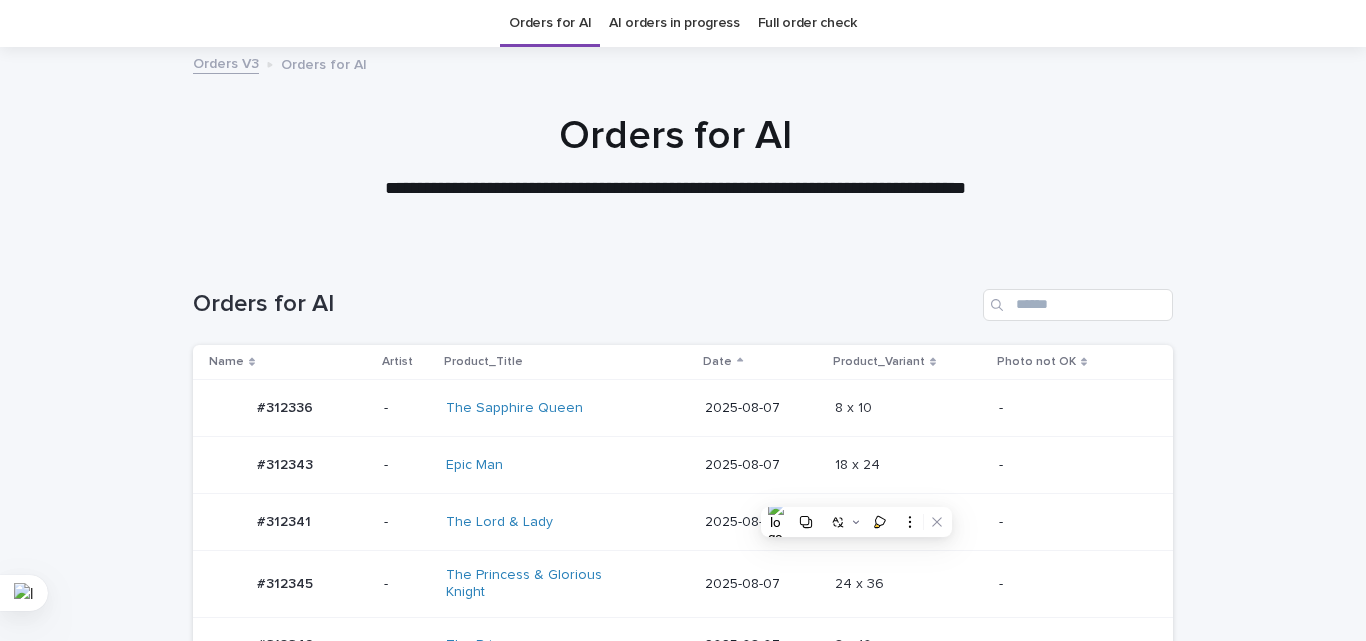 click on "-" at bounding box center (1070, 465) 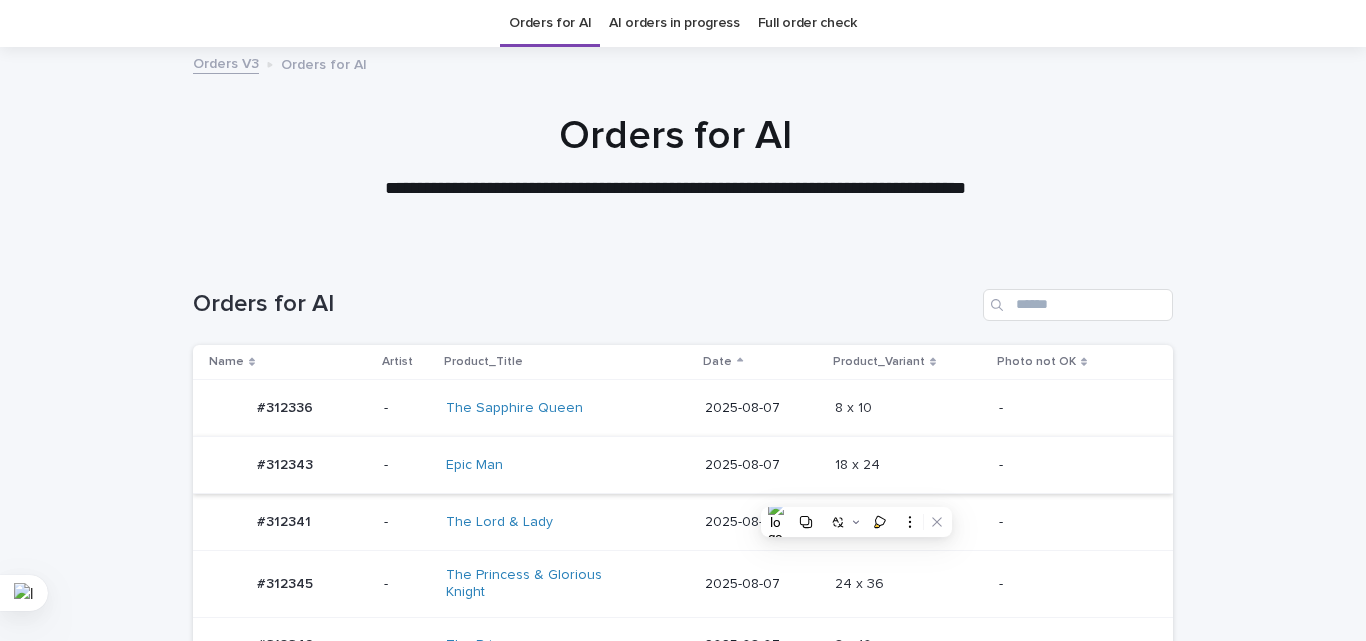 scroll, scrollTop: 0, scrollLeft: 0, axis: both 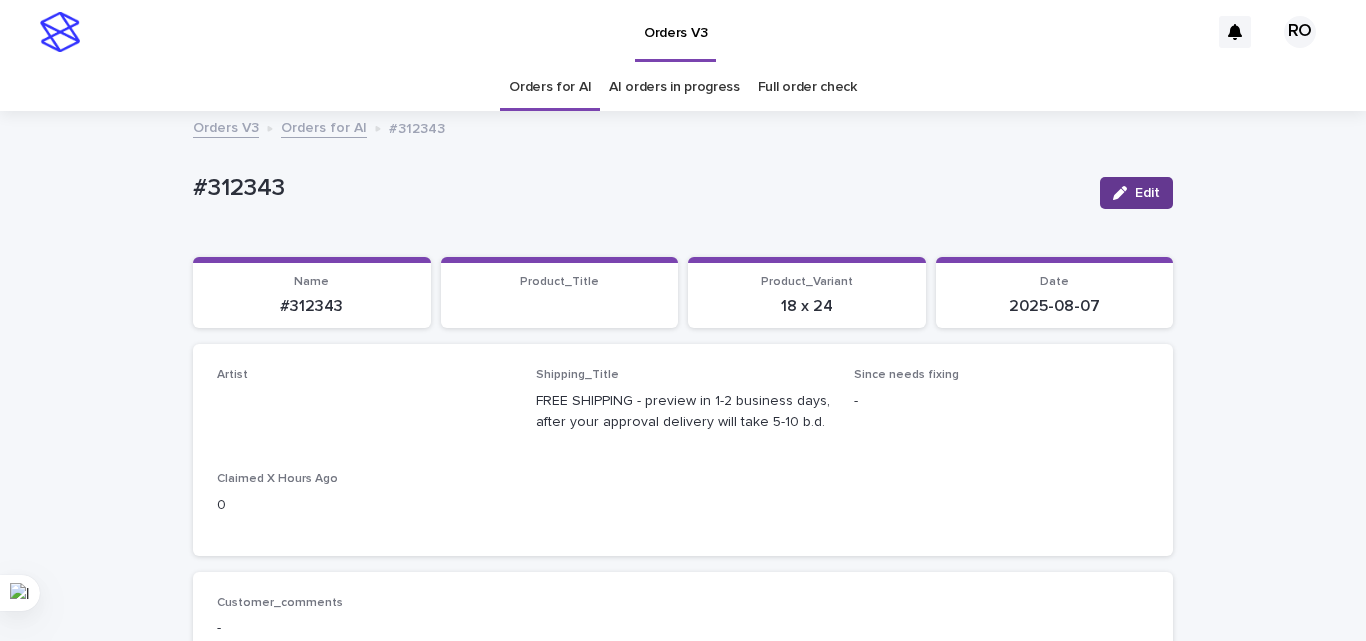 click on "Edit" at bounding box center [1136, 193] 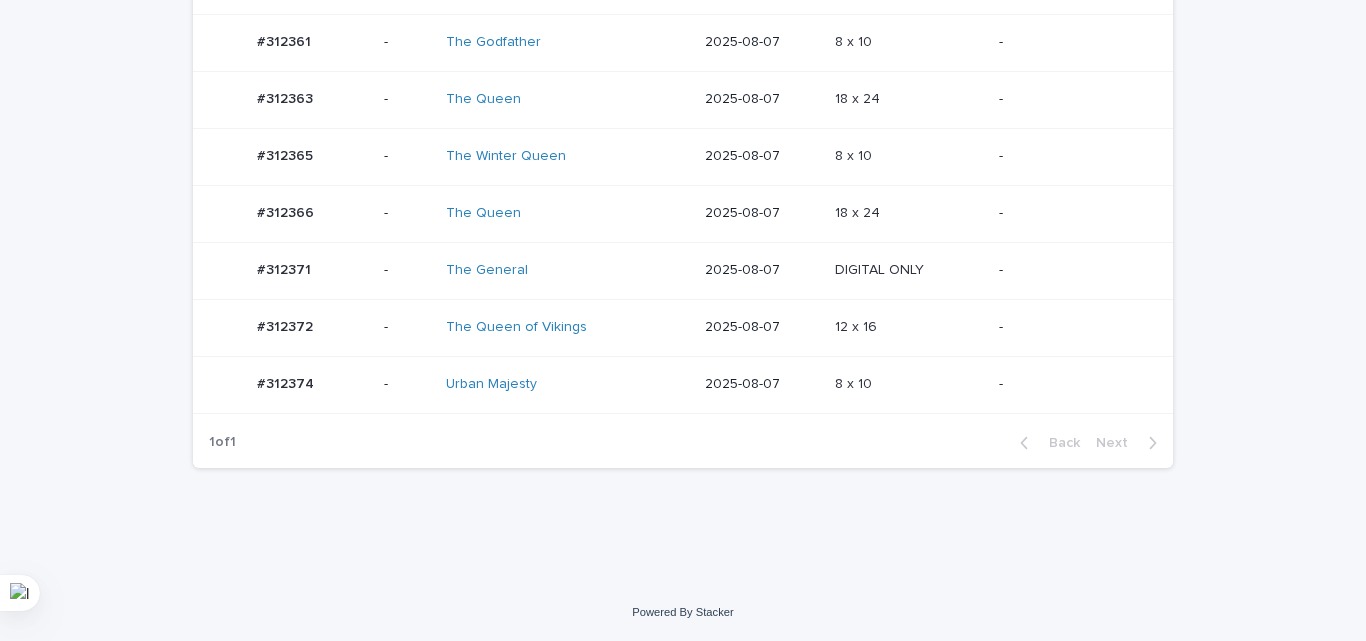 scroll, scrollTop: 838, scrollLeft: 0, axis: vertical 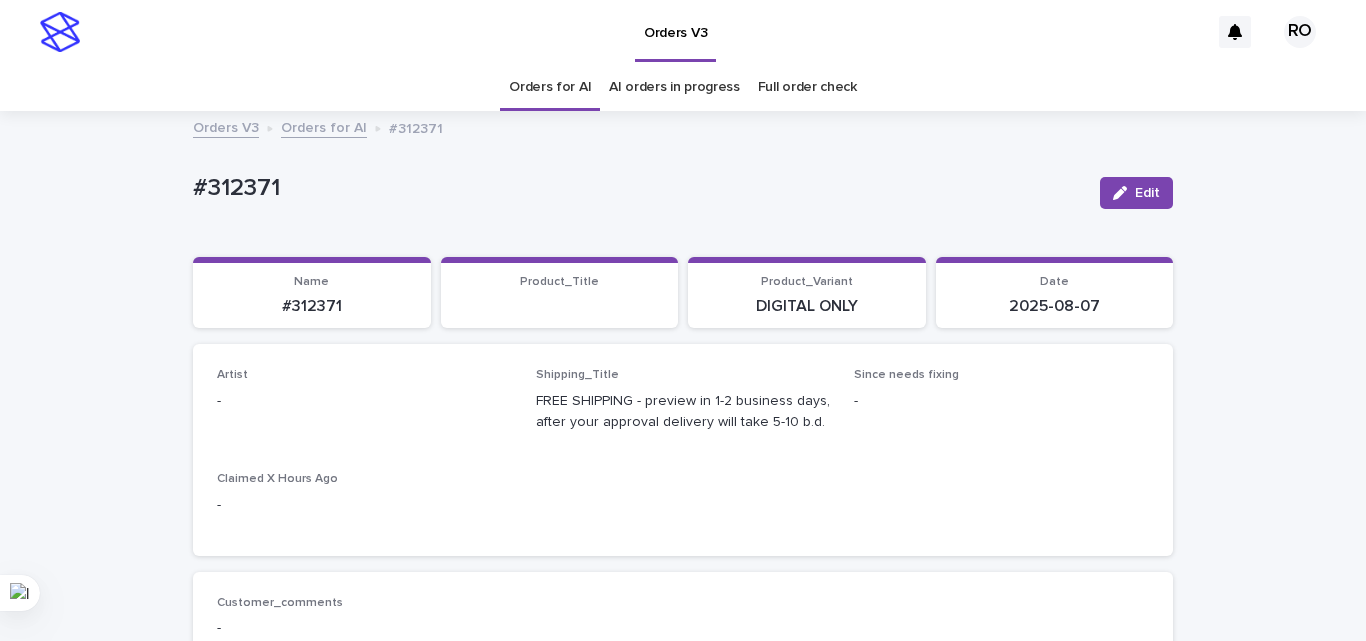 drag, startPoint x: 1124, startPoint y: 187, endPoint x: 145, endPoint y: 367, distance: 995.41 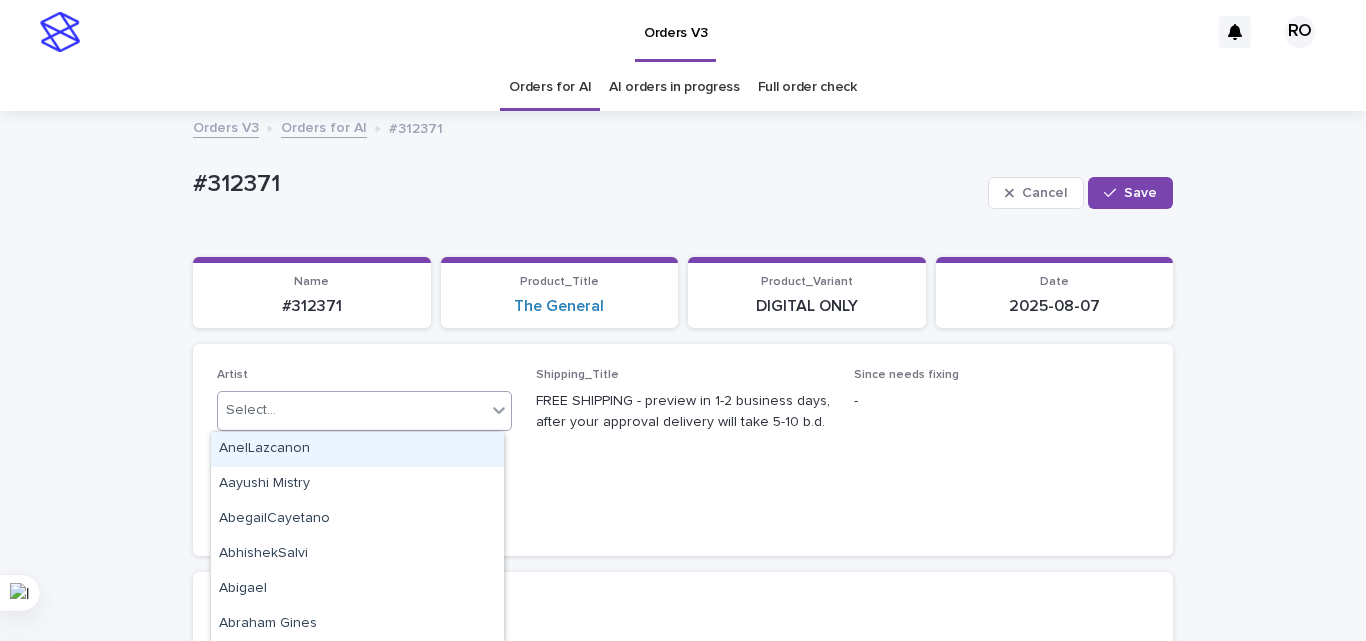 click on "Select..." at bounding box center [251, 410] 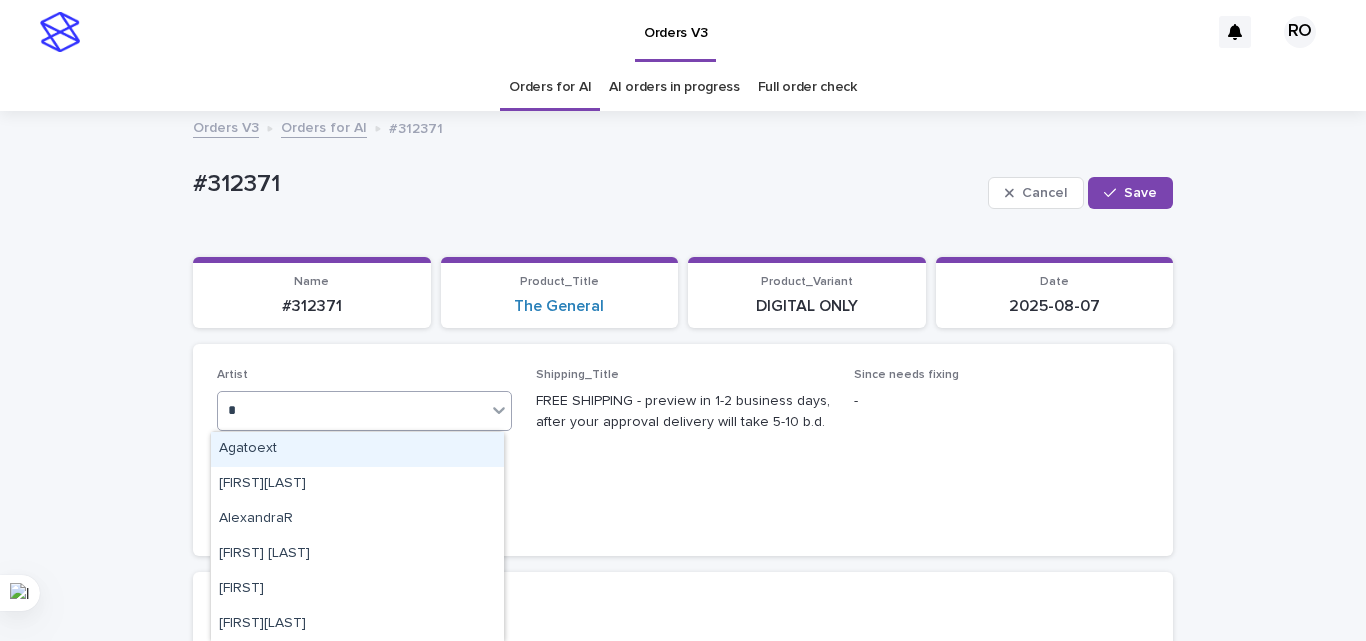 type on "**" 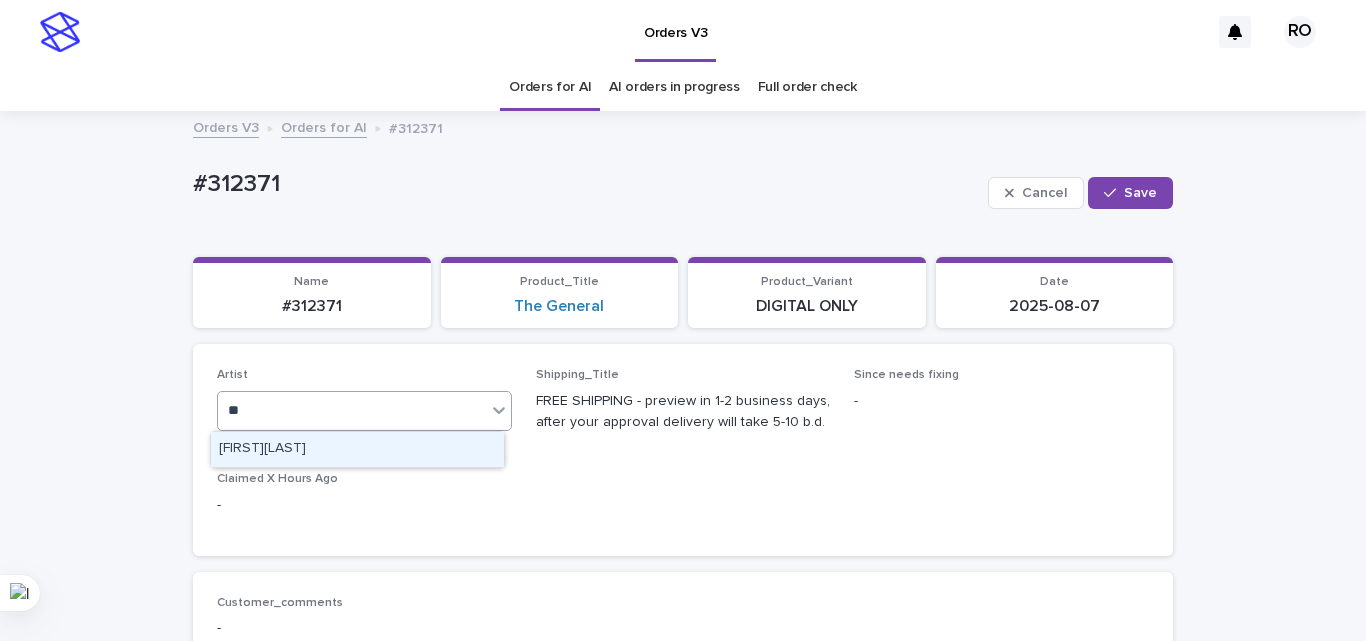 type 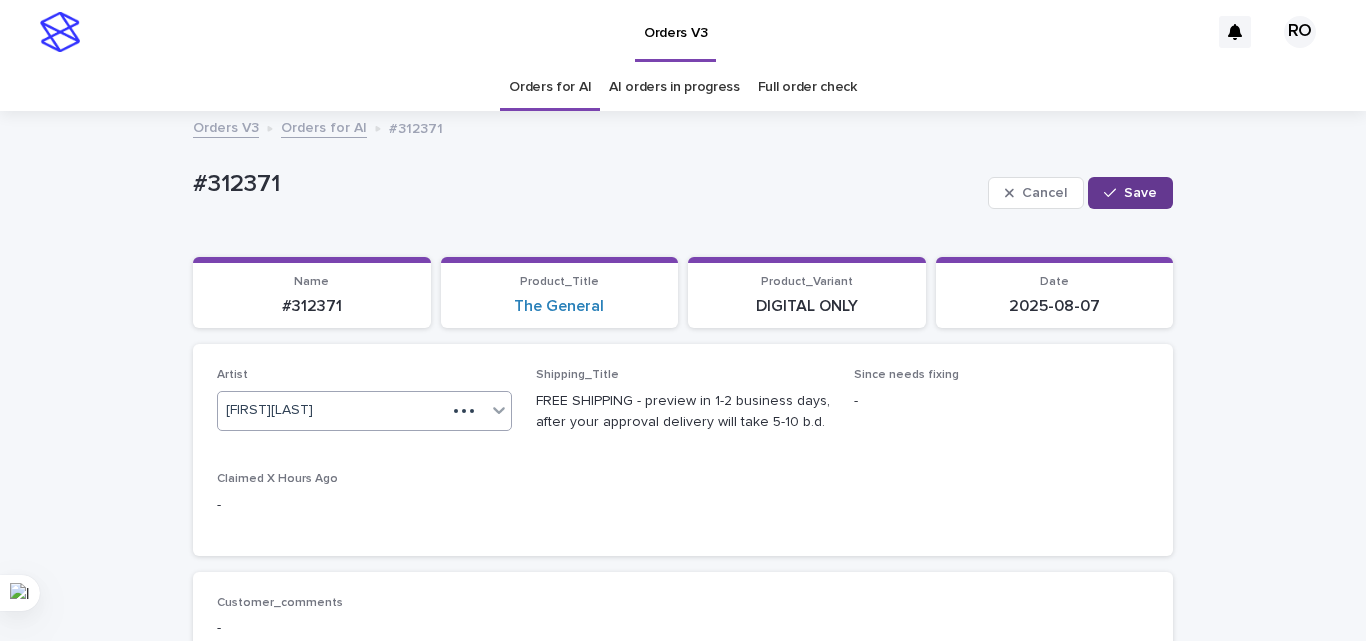 click on "Save" at bounding box center (1140, 193) 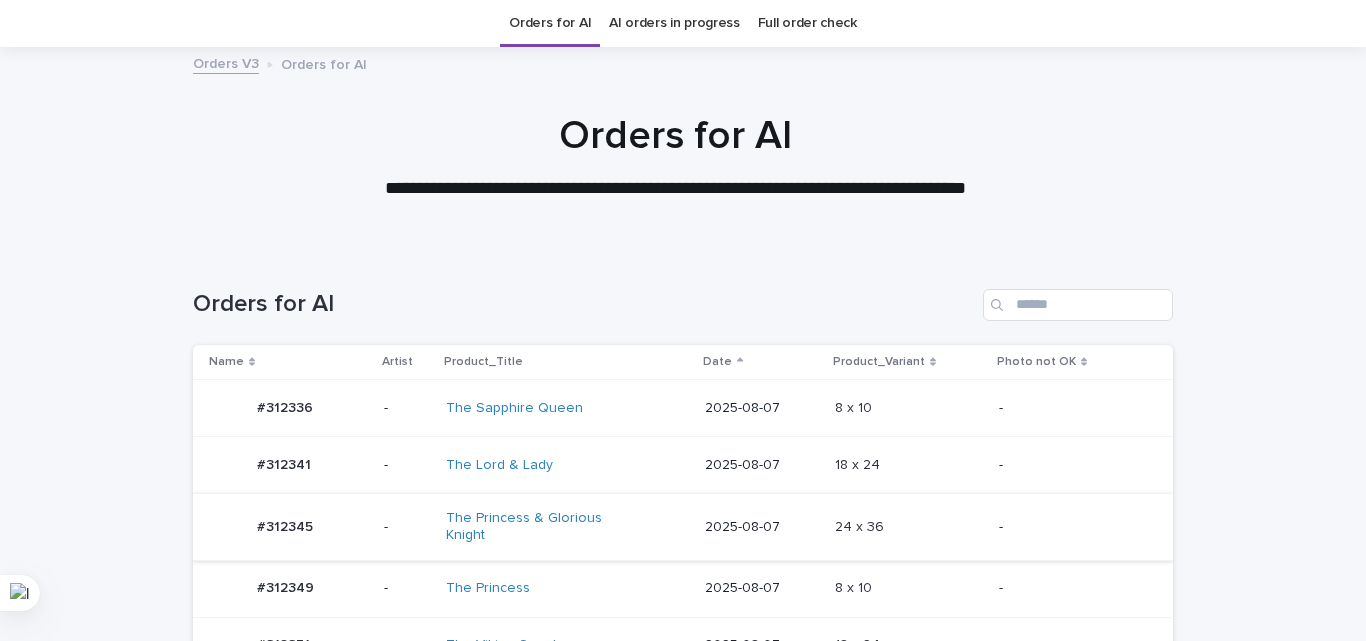 scroll, scrollTop: 300, scrollLeft: 0, axis: vertical 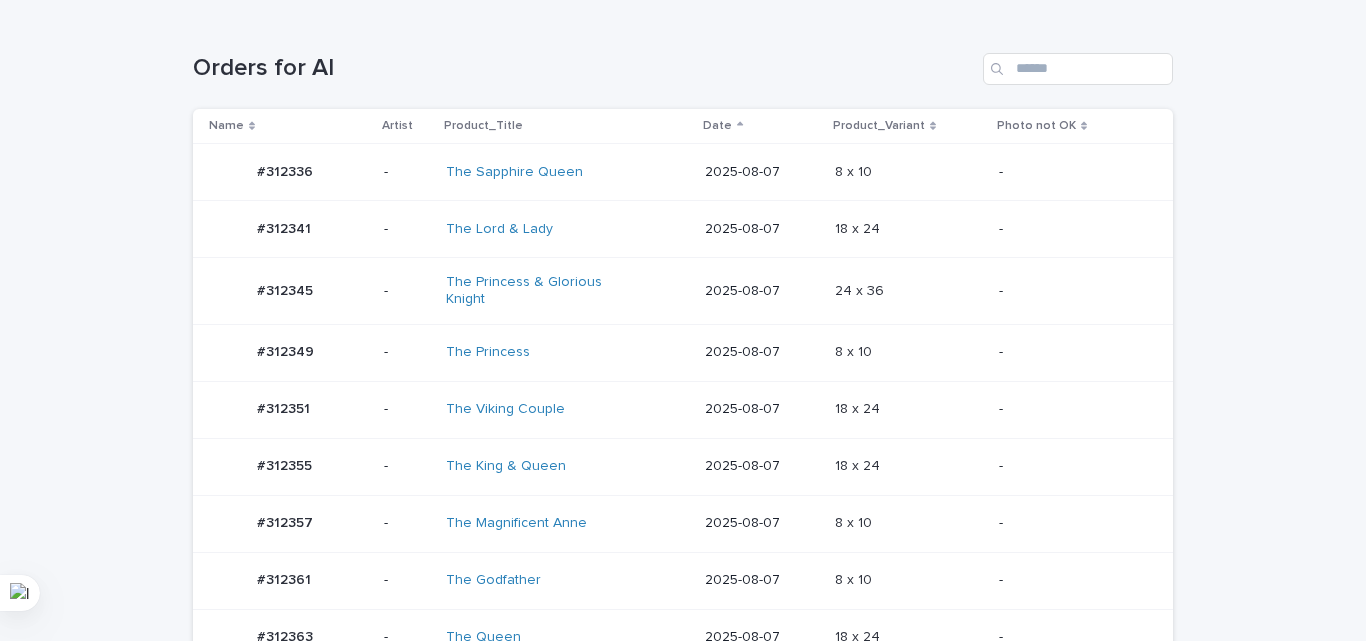 click on "8 x 10 8 x 10" at bounding box center (909, 352) 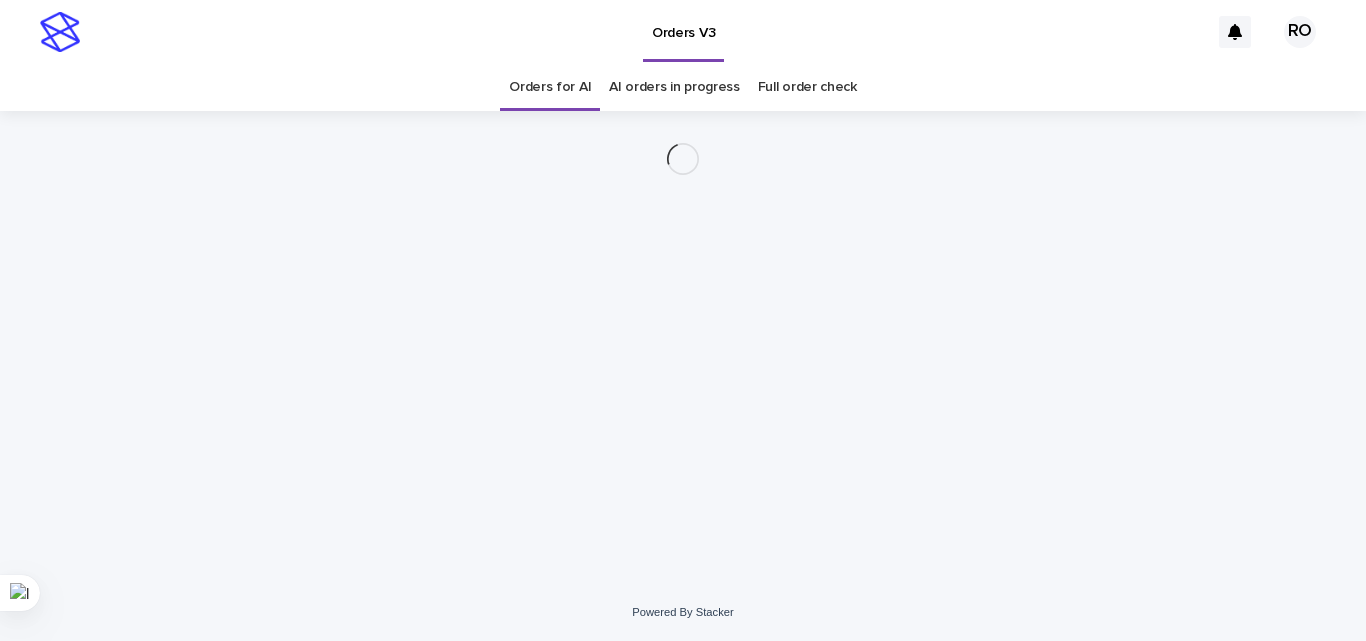 scroll, scrollTop: 0, scrollLeft: 0, axis: both 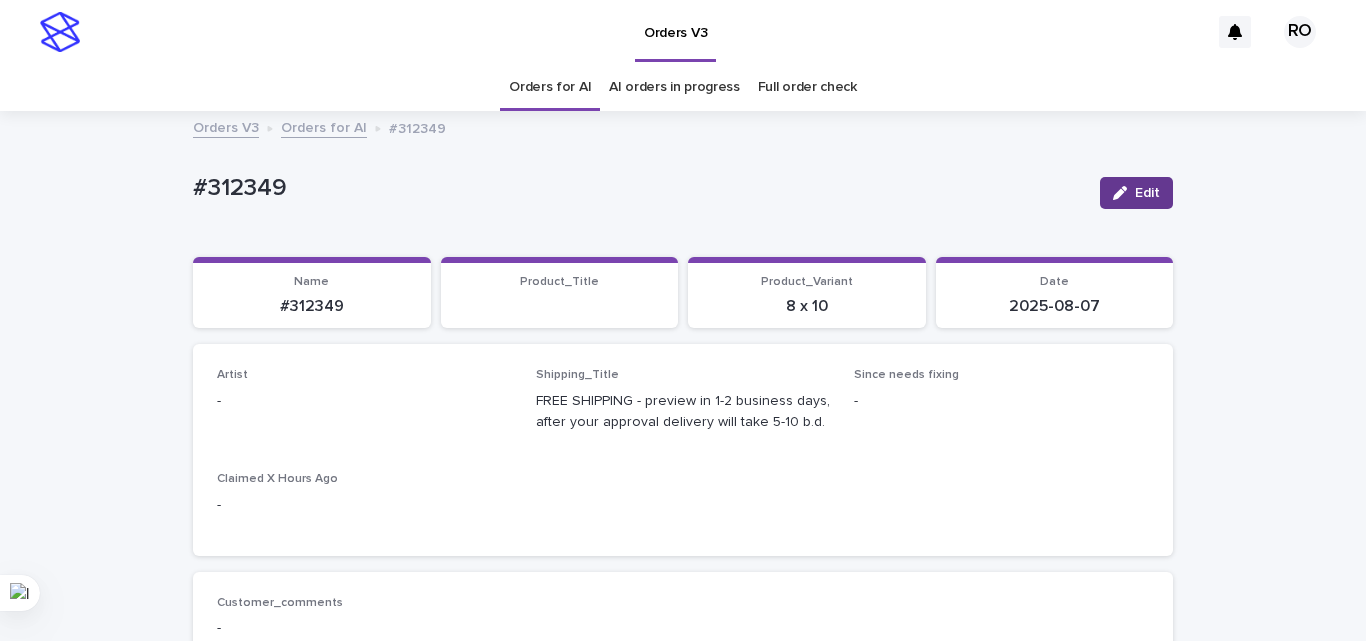 click on "Edit" at bounding box center [1136, 193] 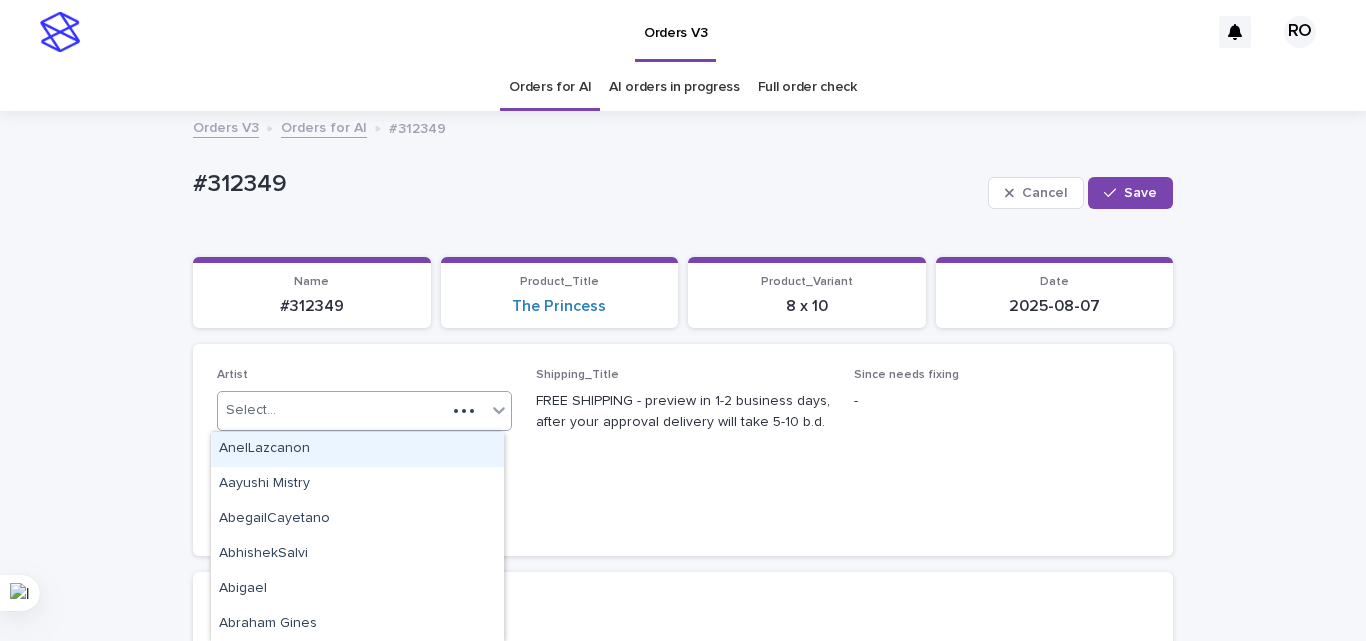 click on "Select..." at bounding box center (332, 410) 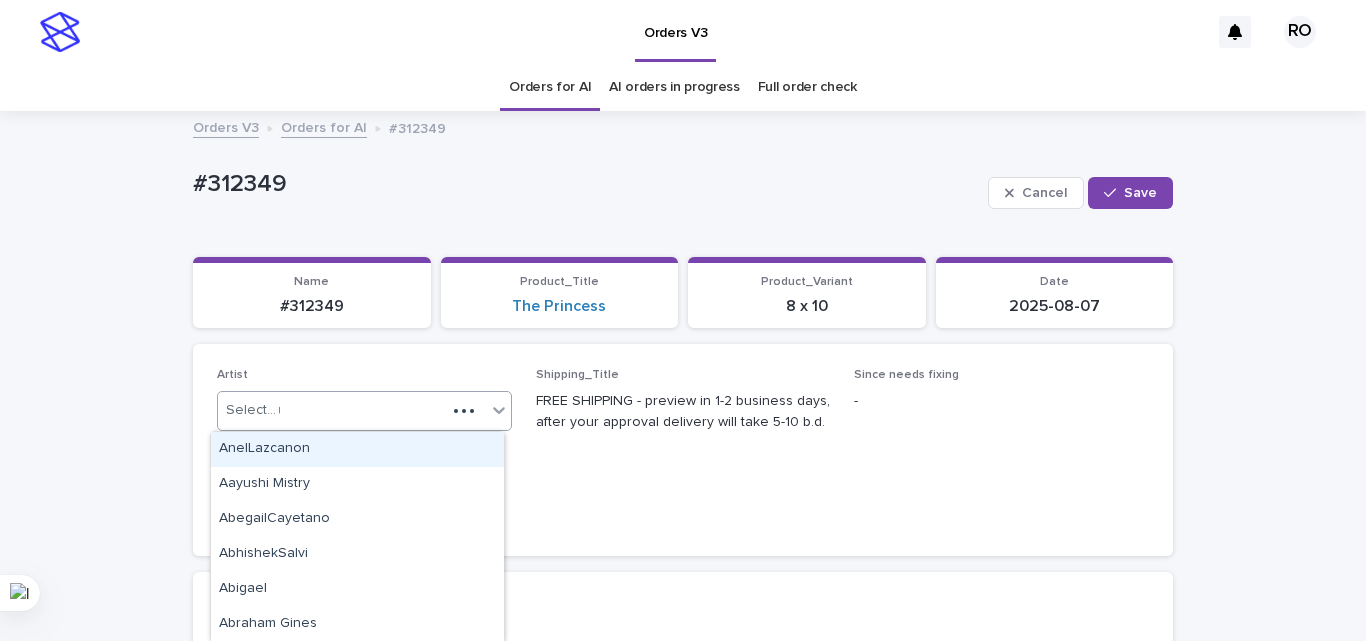 type on "**" 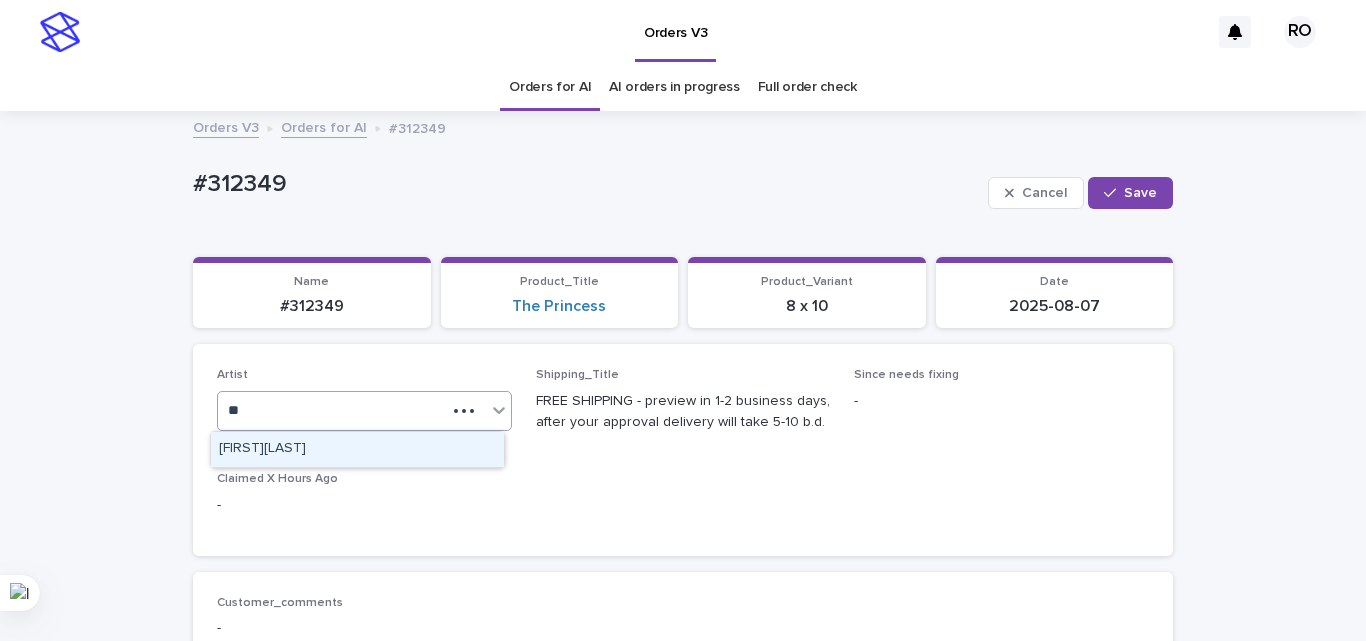 type 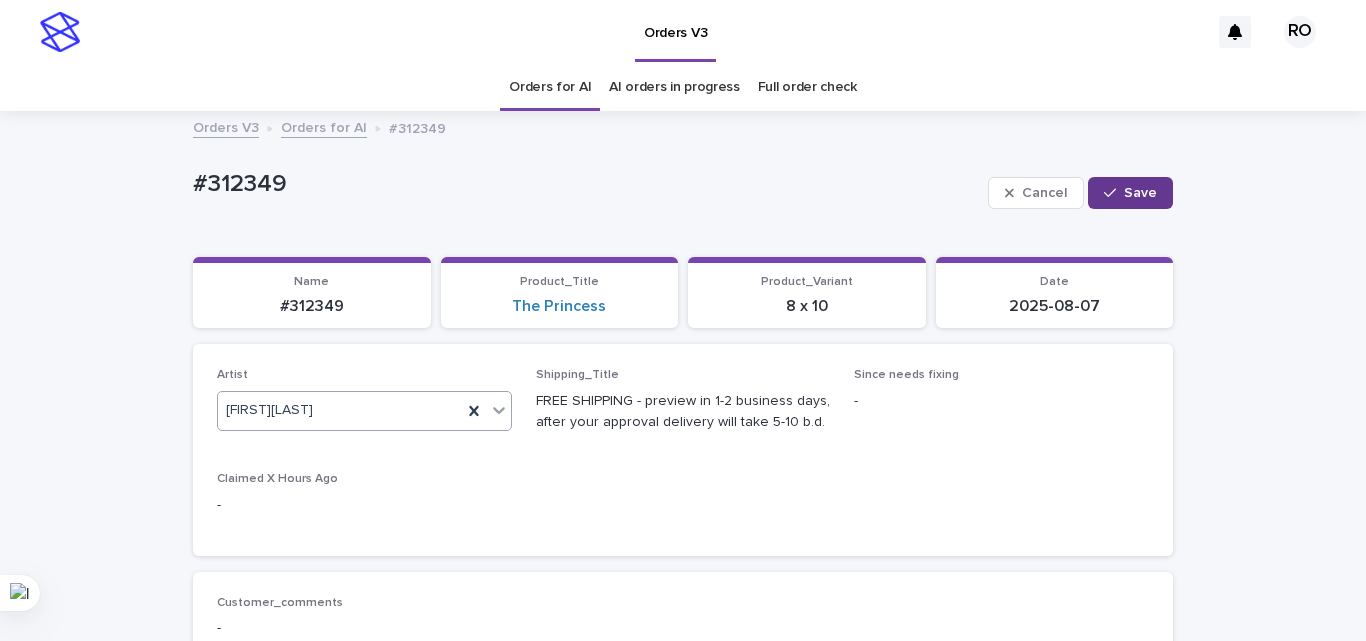 click on "Save" at bounding box center (1140, 193) 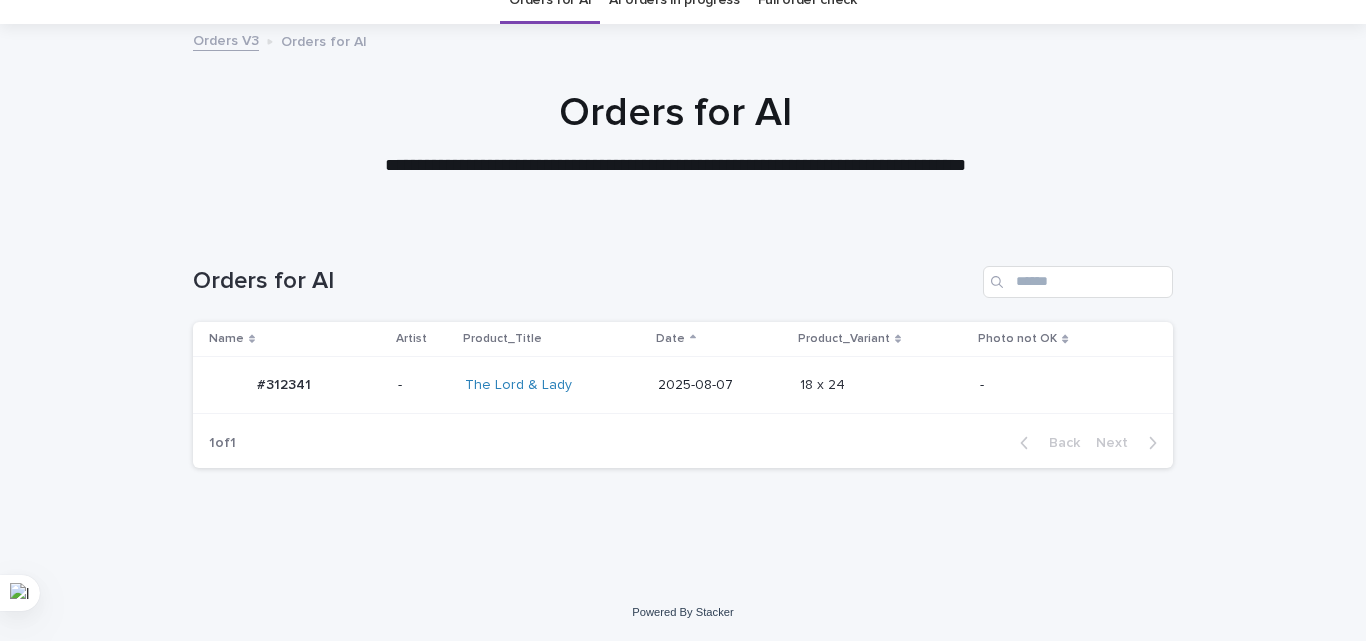 scroll, scrollTop: 87, scrollLeft: 0, axis: vertical 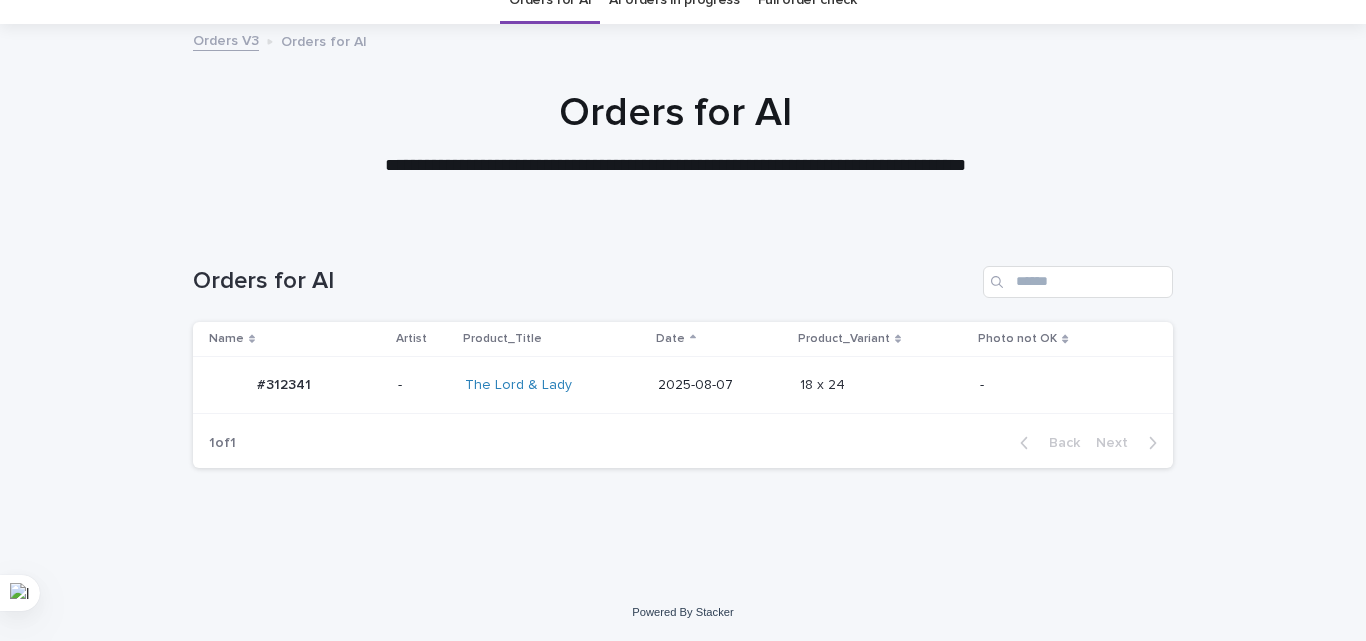 click on "2025-08-07" at bounding box center (721, 385) 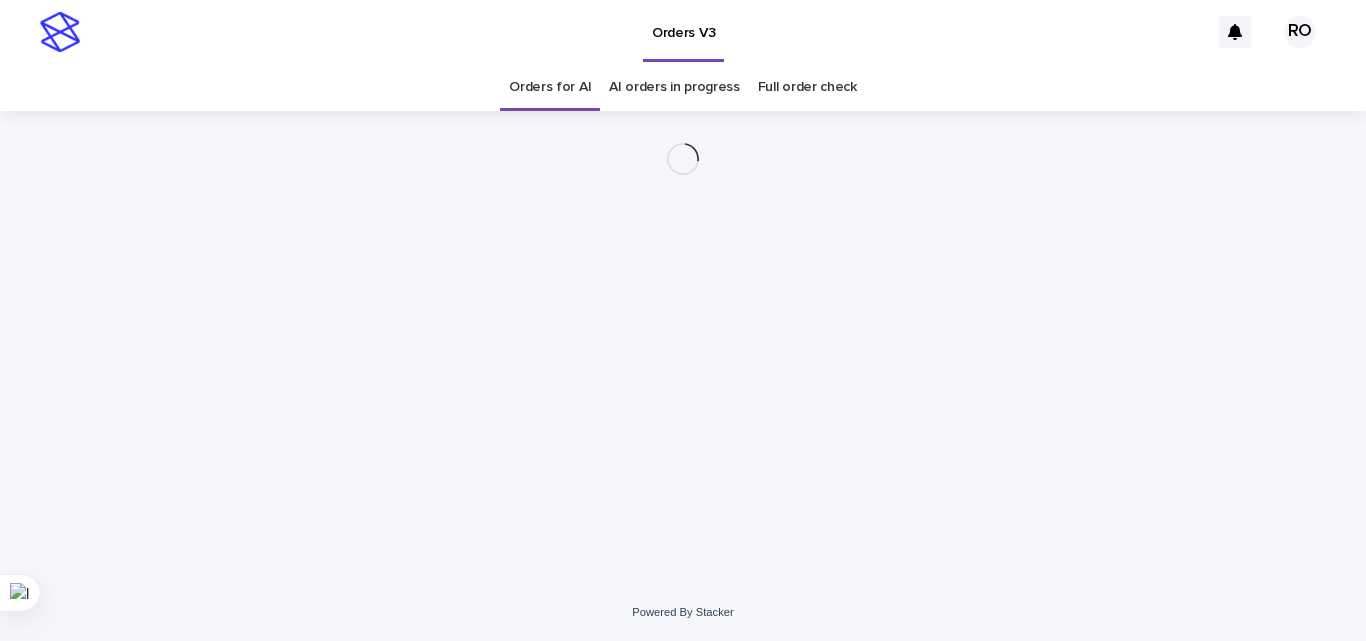 scroll, scrollTop: 0, scrollLeft: 0, axis: both 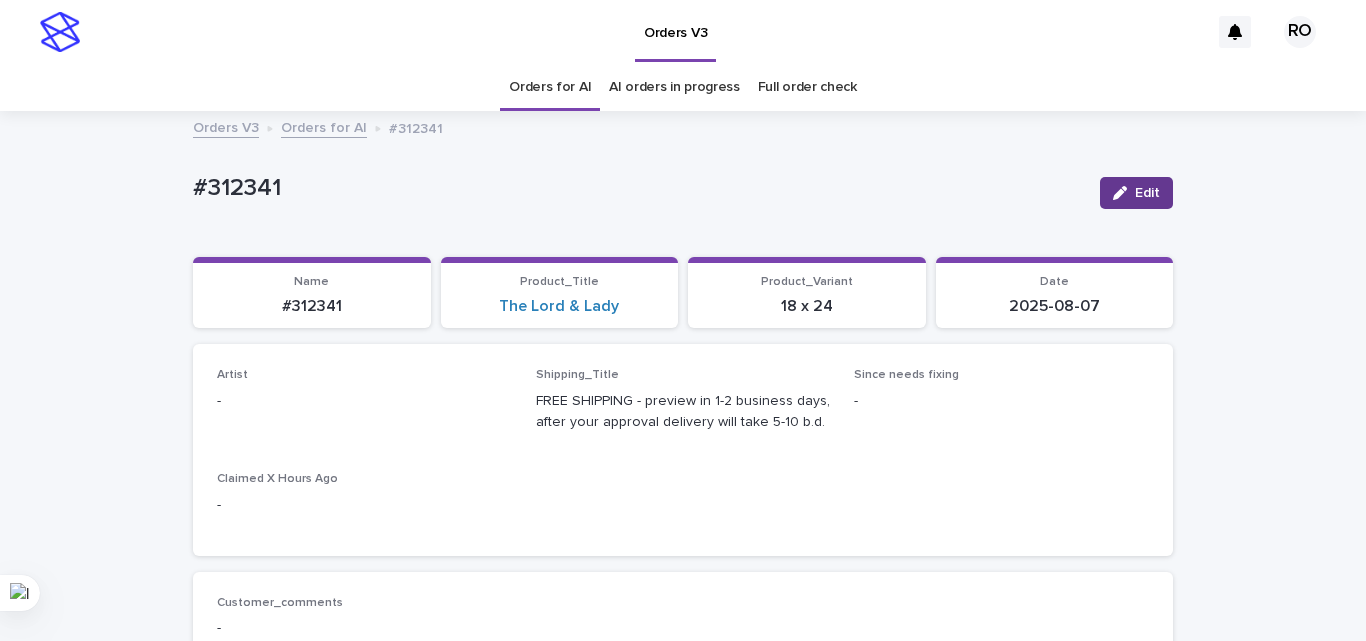 click on "Edit" at bounding box center (1136, 193) 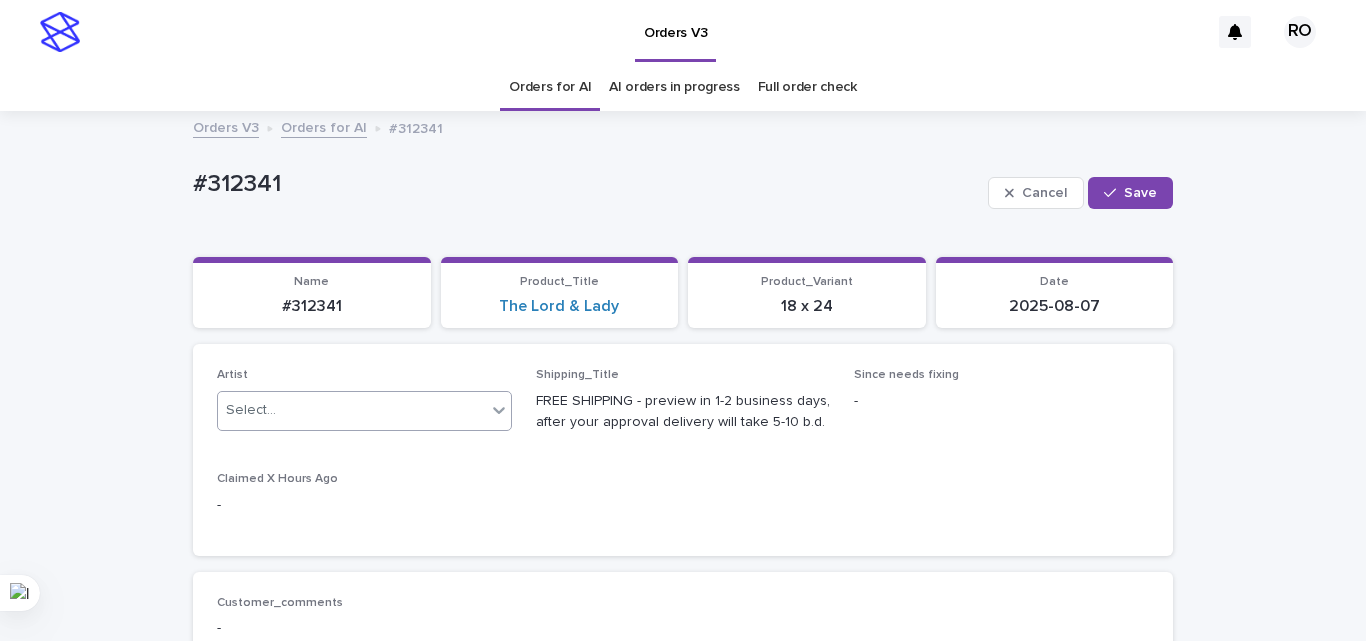 click on "Select..." at bounding box center [352, 410] 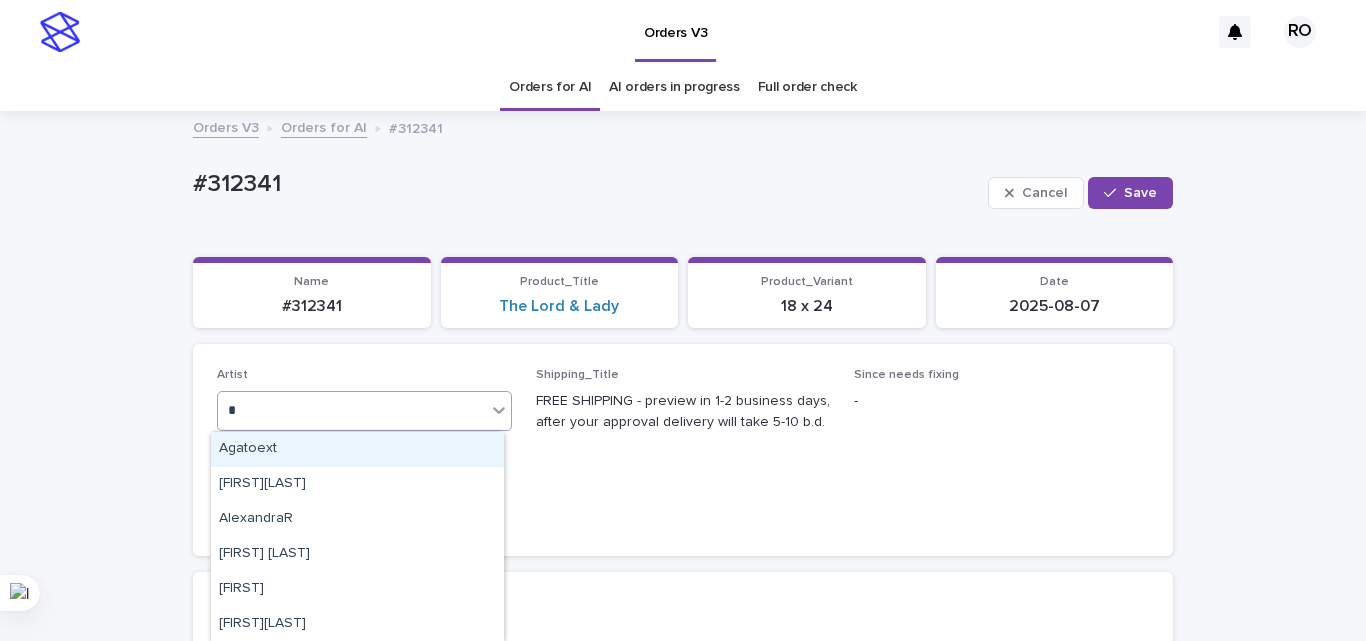 type on "**" 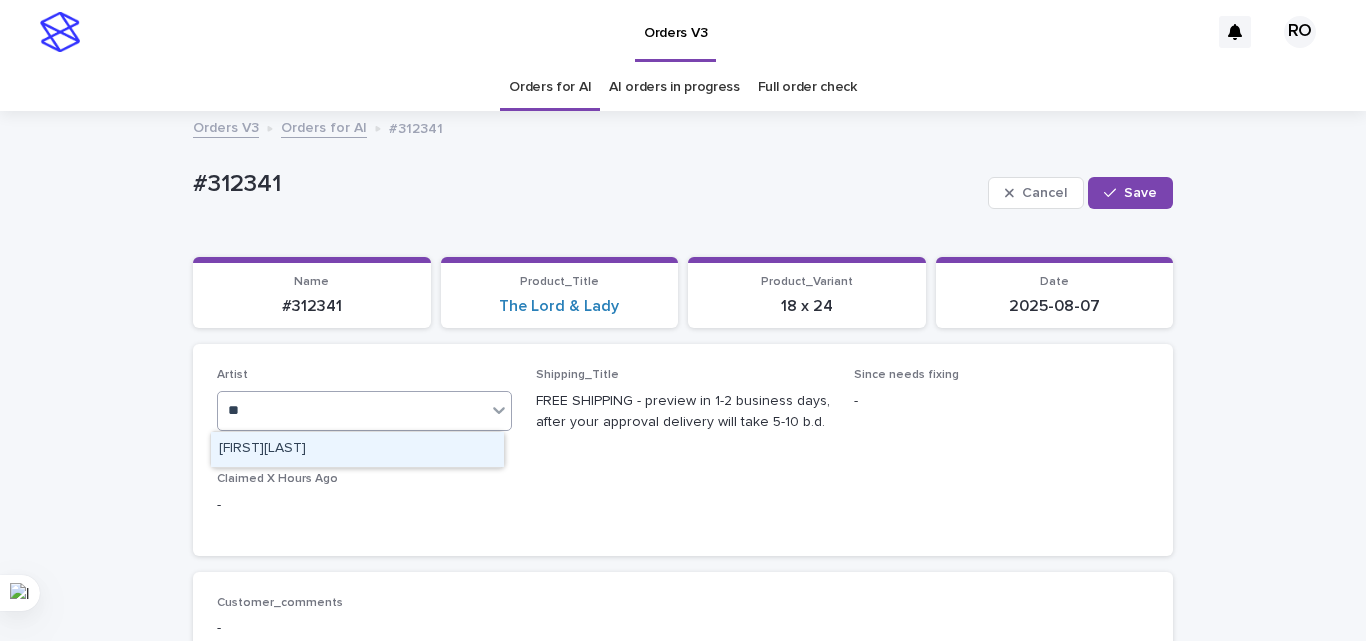type 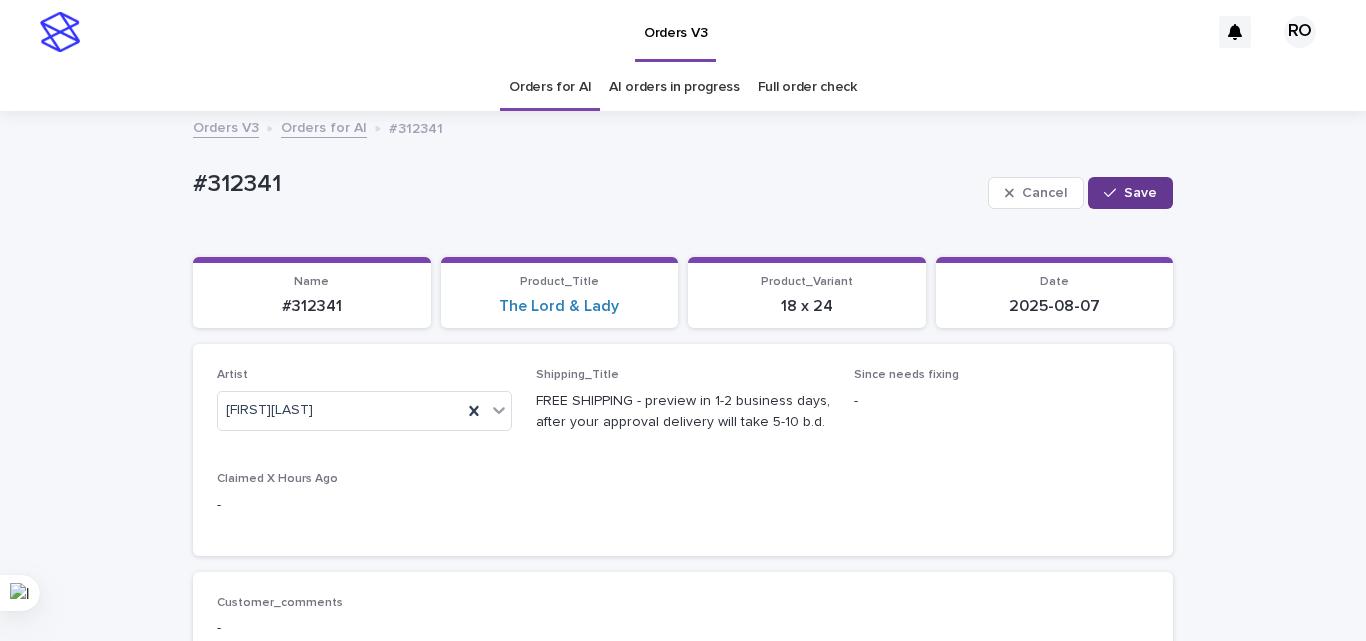 click on "Save" at bounding box center (1130, 193) 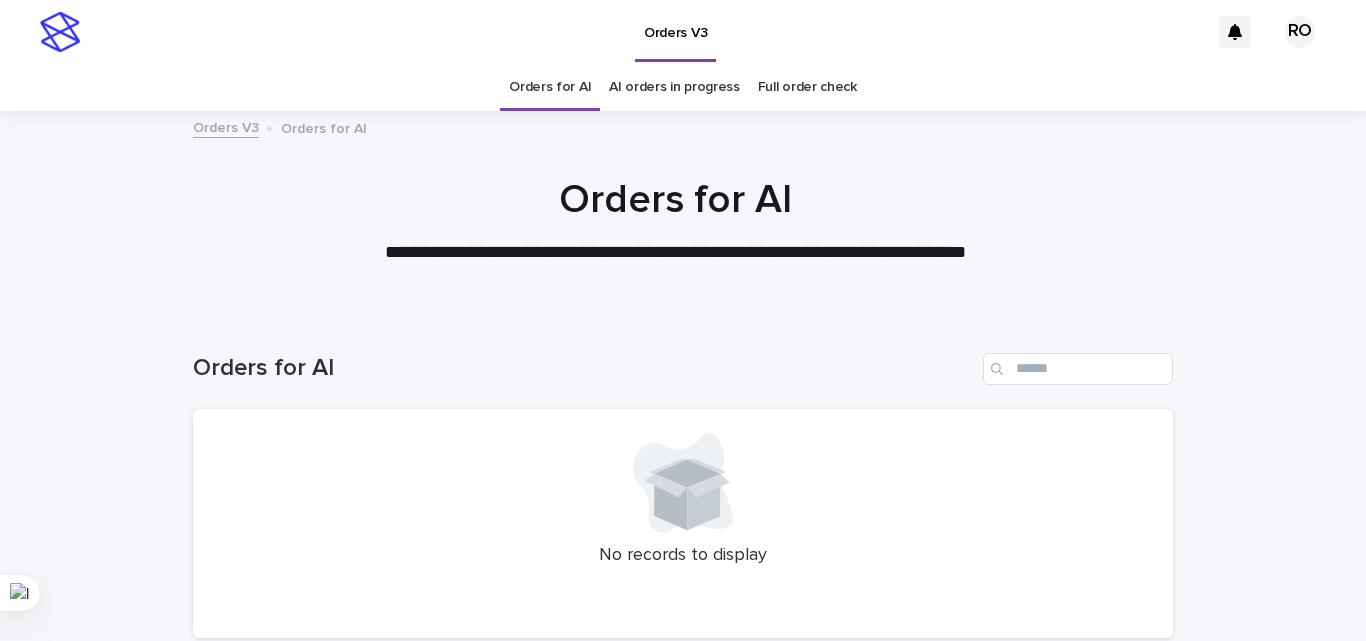 scroll, scrollTop: 64, scrollLeft: 0, axis: vertical 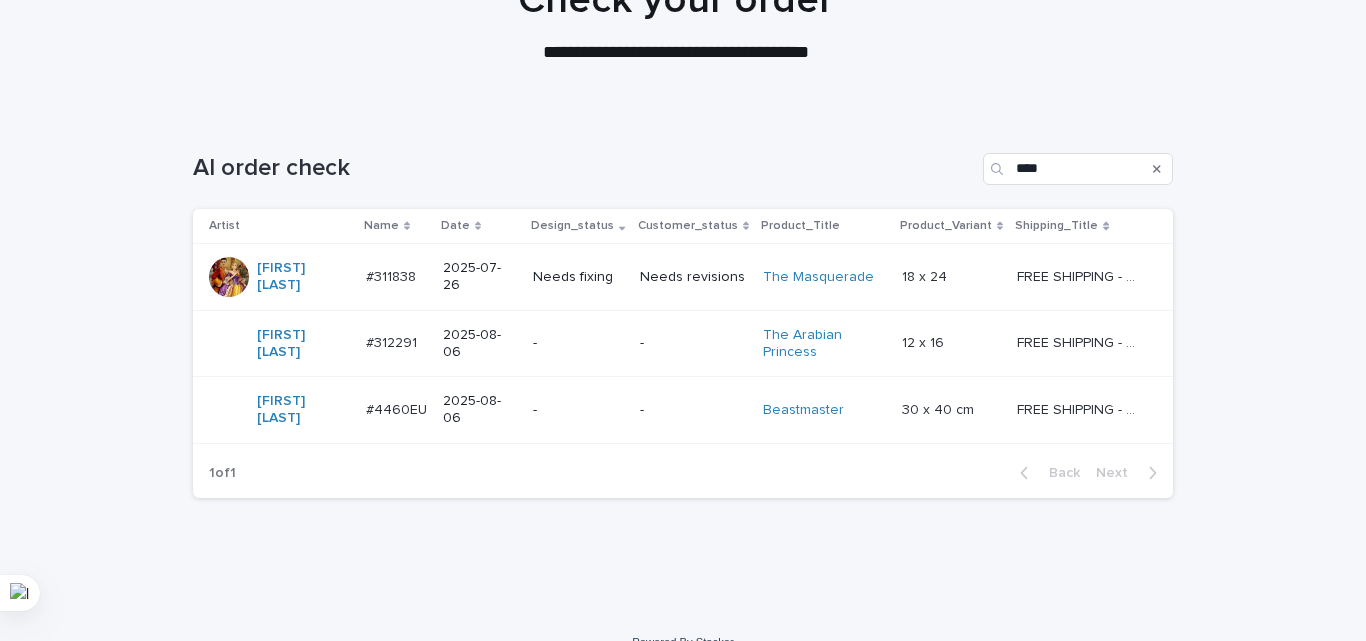 click on "-" at bounding box center [578, 343] 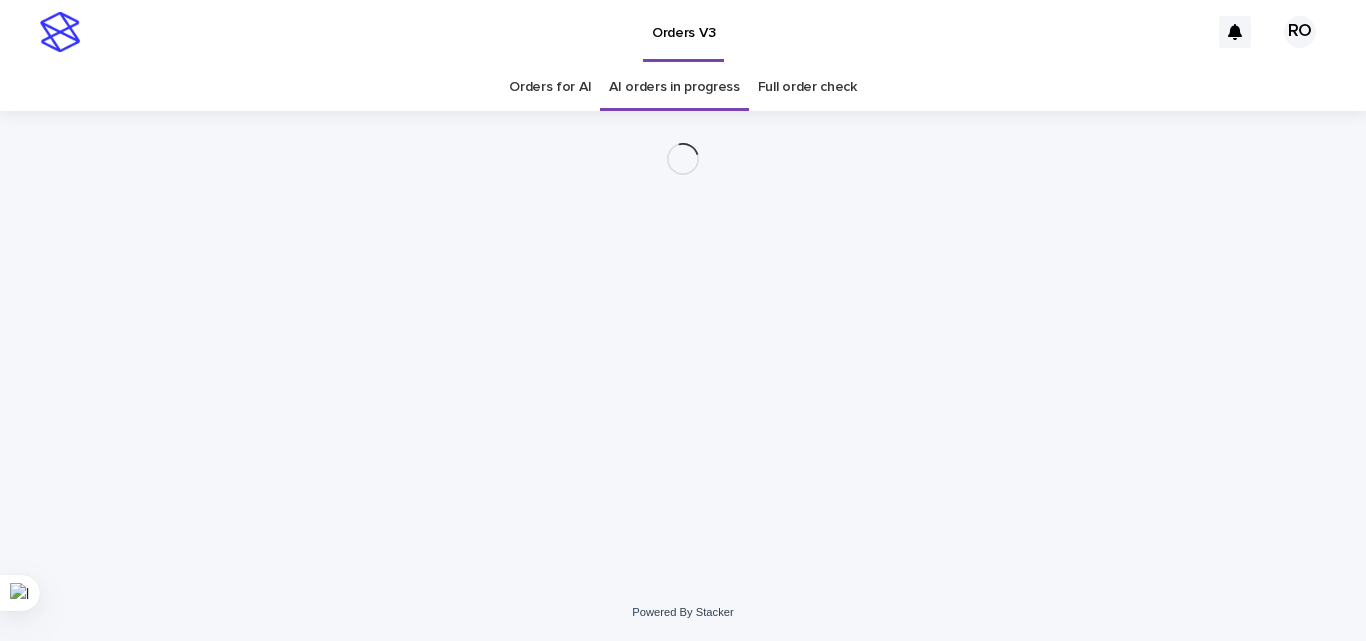scroll, scrollTop: 0, scrollLeft: 0, axis: both 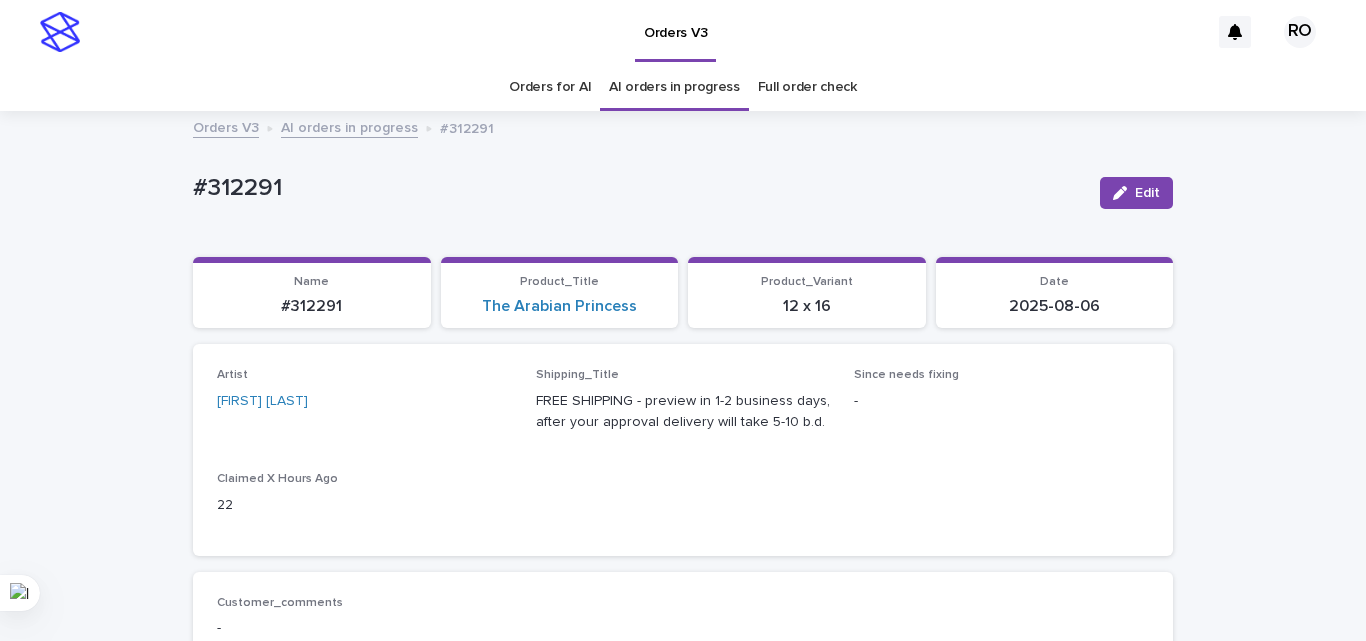 click on "Loading... Saving… Loading... Saving… #312291 Edit #312291 Edit Sorry, there was an error saving your record. Please try again. Please fill out the required fields below. Loading... Saving… Loading... Saving… Loading... Saving… Name #312291 Product_Title The Arabian Princess   Product_Variant 12 x 16 Date 2025-08-06 Loading... Saving… Artist RoxsanaRoa   Shipping_Title FREE SHIPPING - preview in 1-2 business days, after your approval delivery will take 5-10 b.d. Since needs fixing - Claimed X Hours Ago 22 Loading... Saving… Customer_comments - Supervisor comments - Admin Notes - Loading... Saving… Client_Images Uploaded image 1: https://cdn.shopify.com-uploadkit.app/s/files/1/0033/4807/0511/files/download.html?id=e11cfb23-3d37-4f5e-b252-d52a065c0f83&uu=4aabe866-39bb-41e7-ba92-09ed0c8b36d8&mo=&fi=SU1HXzkyOTEuanBlZw==&wi=1080&he=1080&mi=aW1hZ2UvanBlZw==&up=a8b4&image=true
_Uploaded image 1 (direct link):
Uploaded image 2:
_Uploaded image 2 (direct link):
Uploaded image 3:
Uploaded image 4:" at bounding box center (683, 1065) 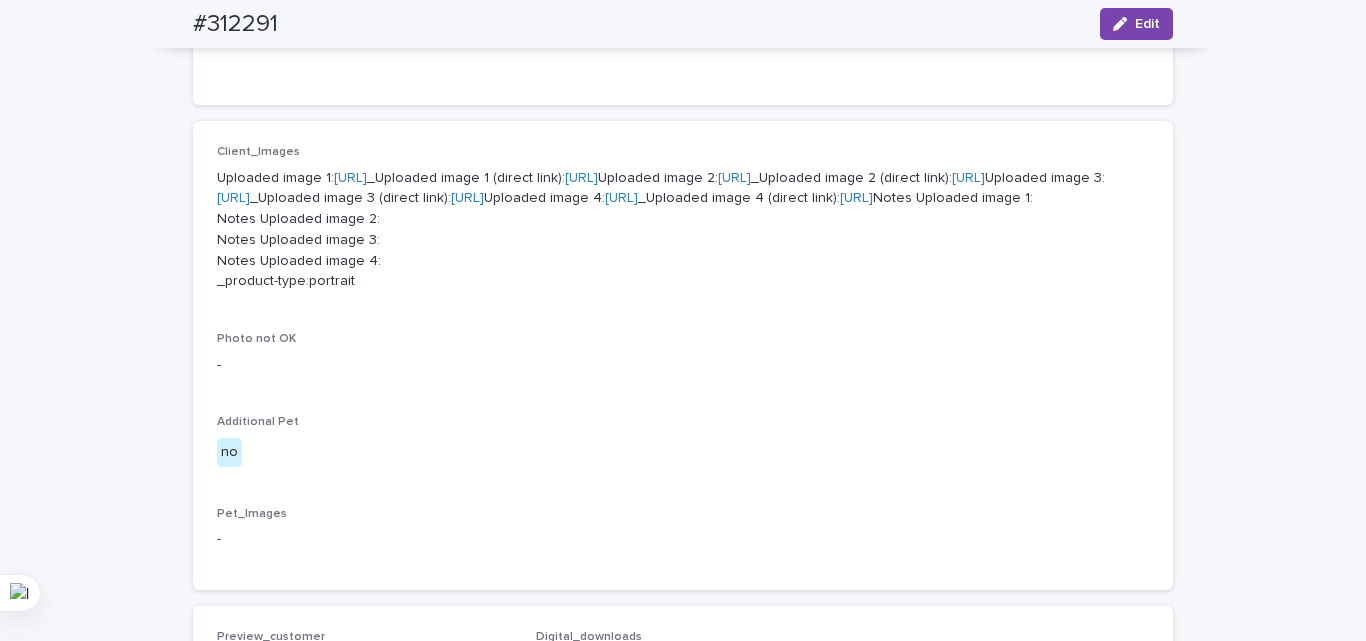 scroll, scrollTop: 800, scrollLeft: 0, axis: vertical 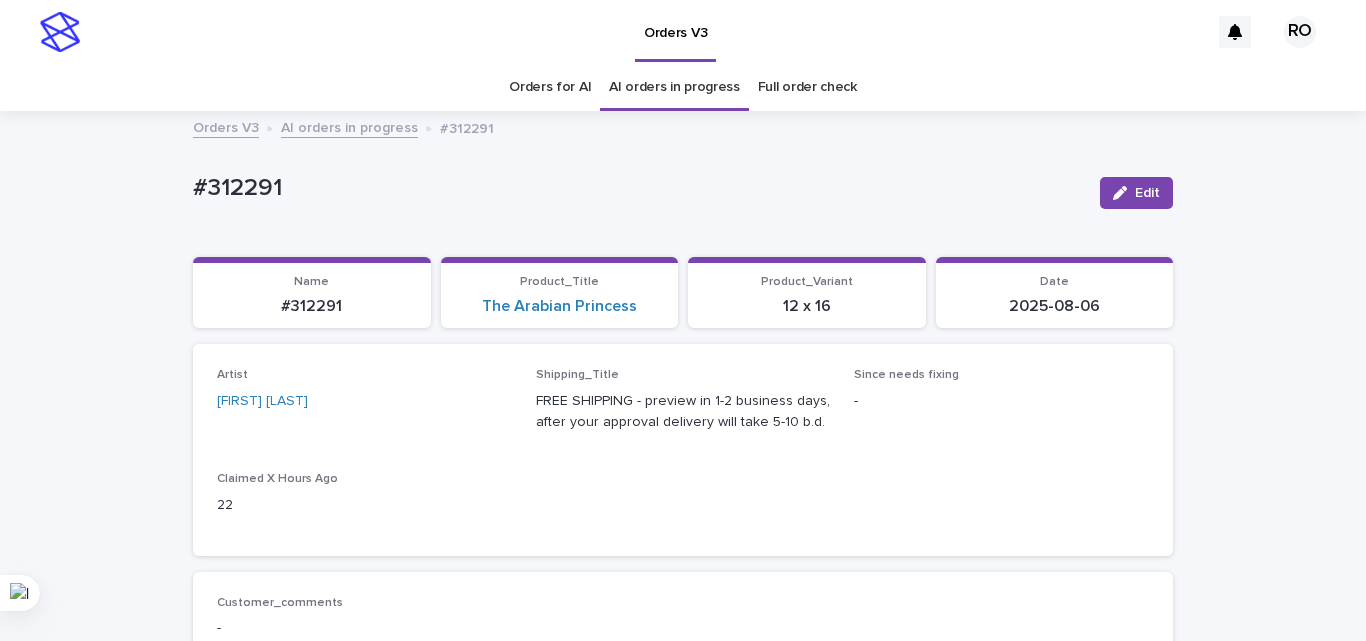 click on "#312291" at bounding box center (638, 188) 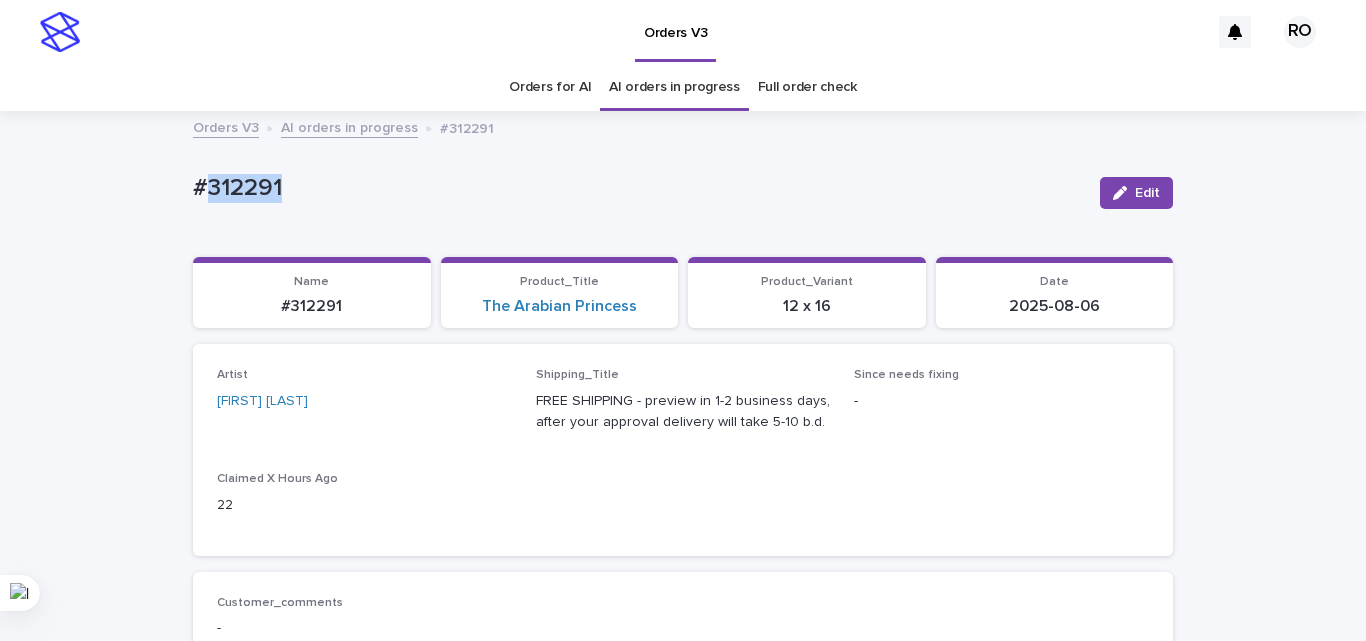 click on "#312291" at bounding box center (638, 188) 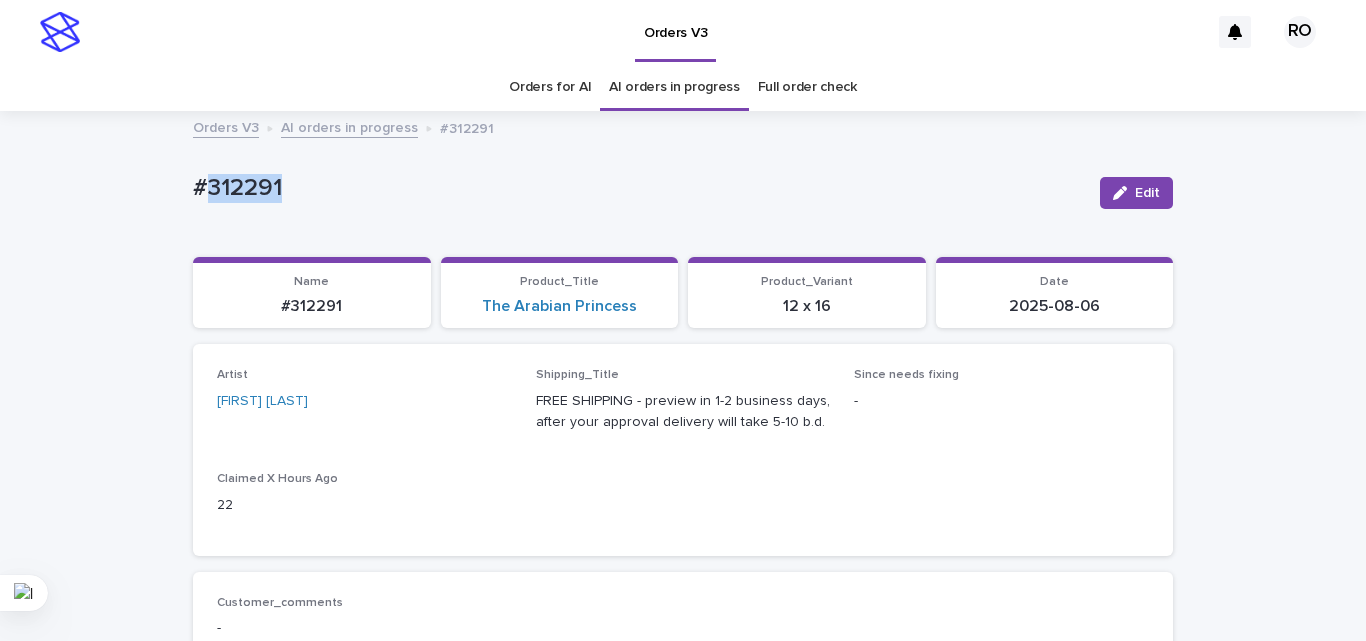 copy on "312291" 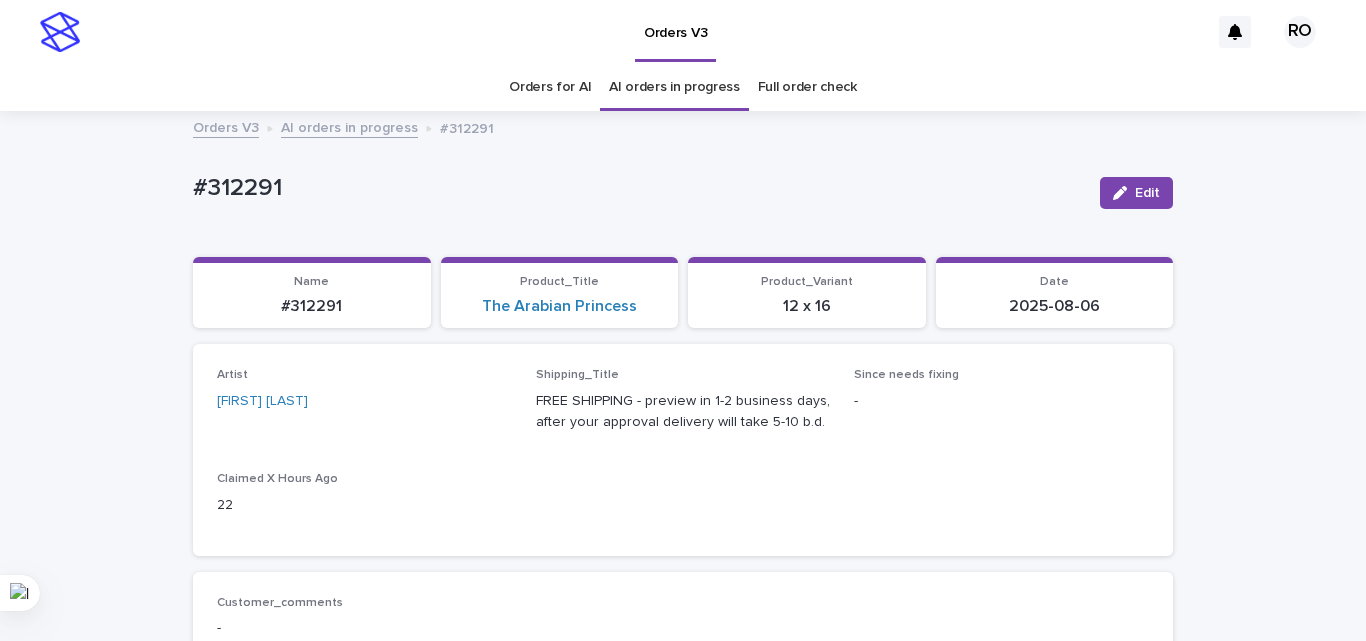 click on "Product_Title The Arabian Princess" at bounding box center [560, 293] 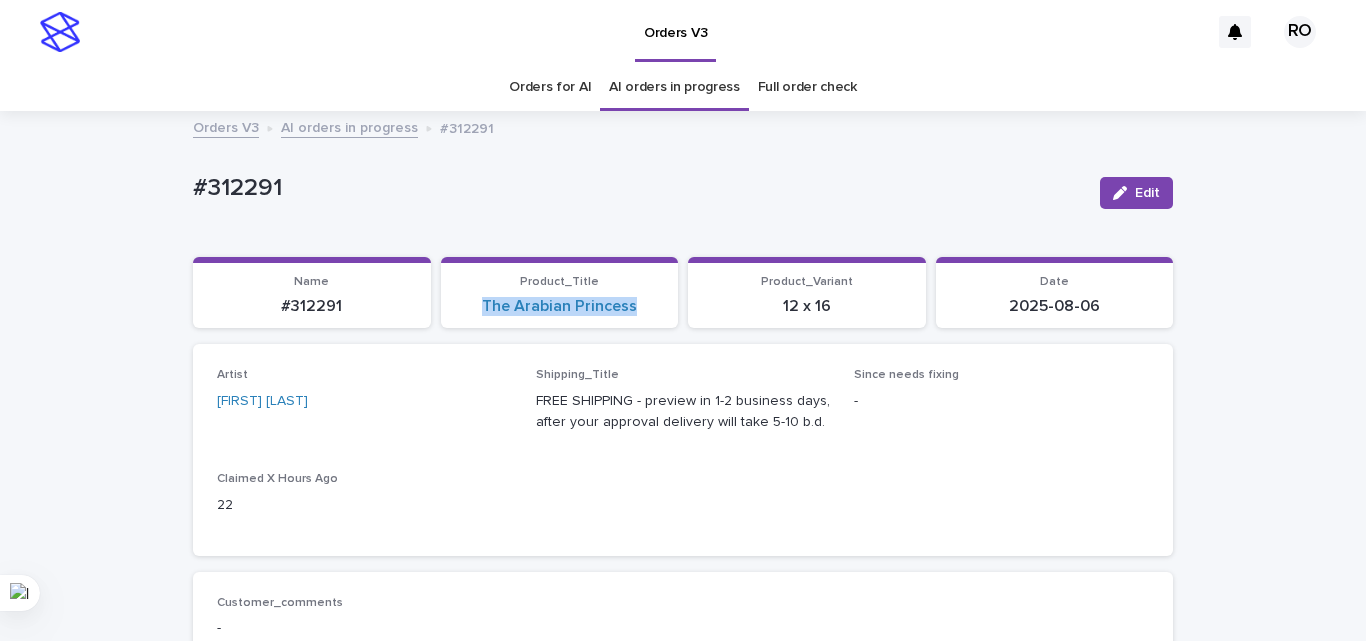 click on "Product_Title The Arabian Princess" at bounding box center [560, 293] 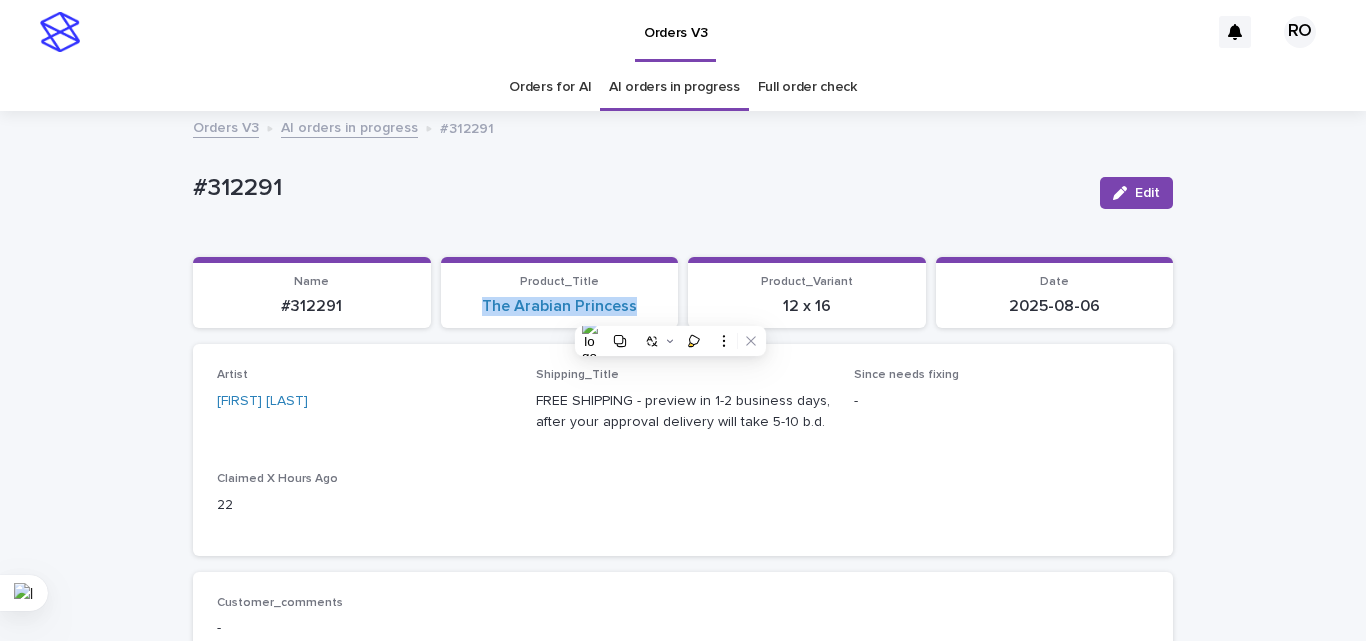 copy on "The Arabian Princess" 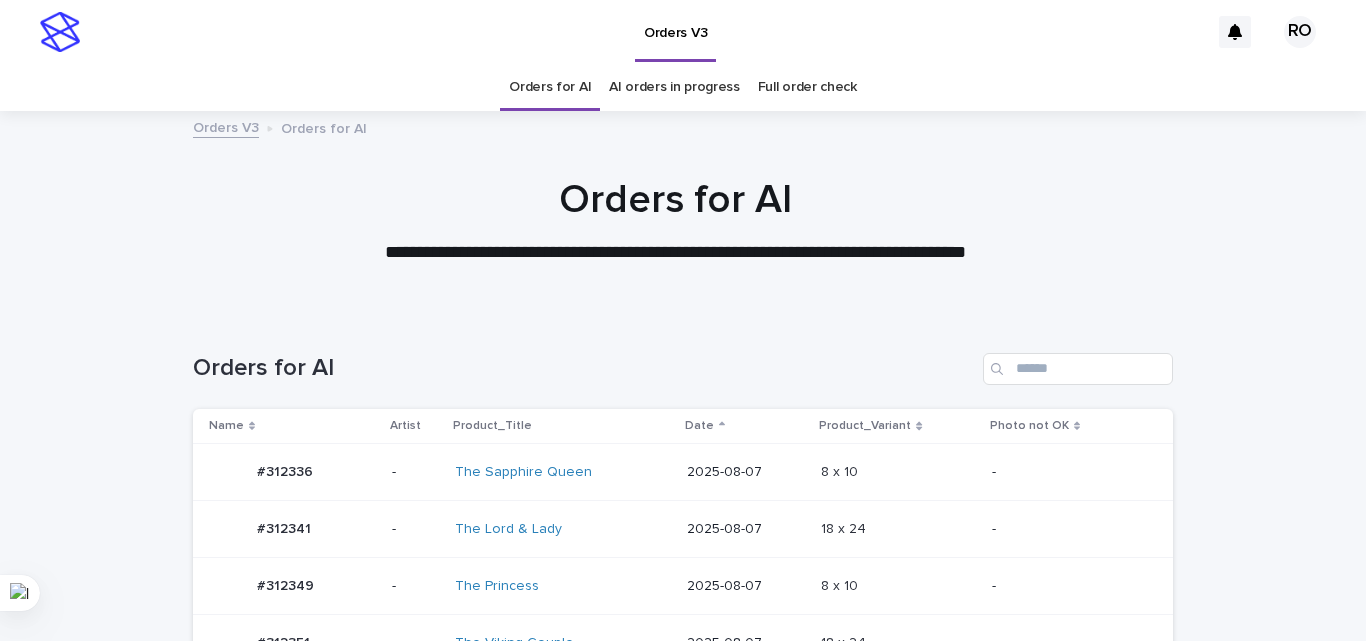 scroll, scrollTop: 0, scrollLeft: 0, axis: both 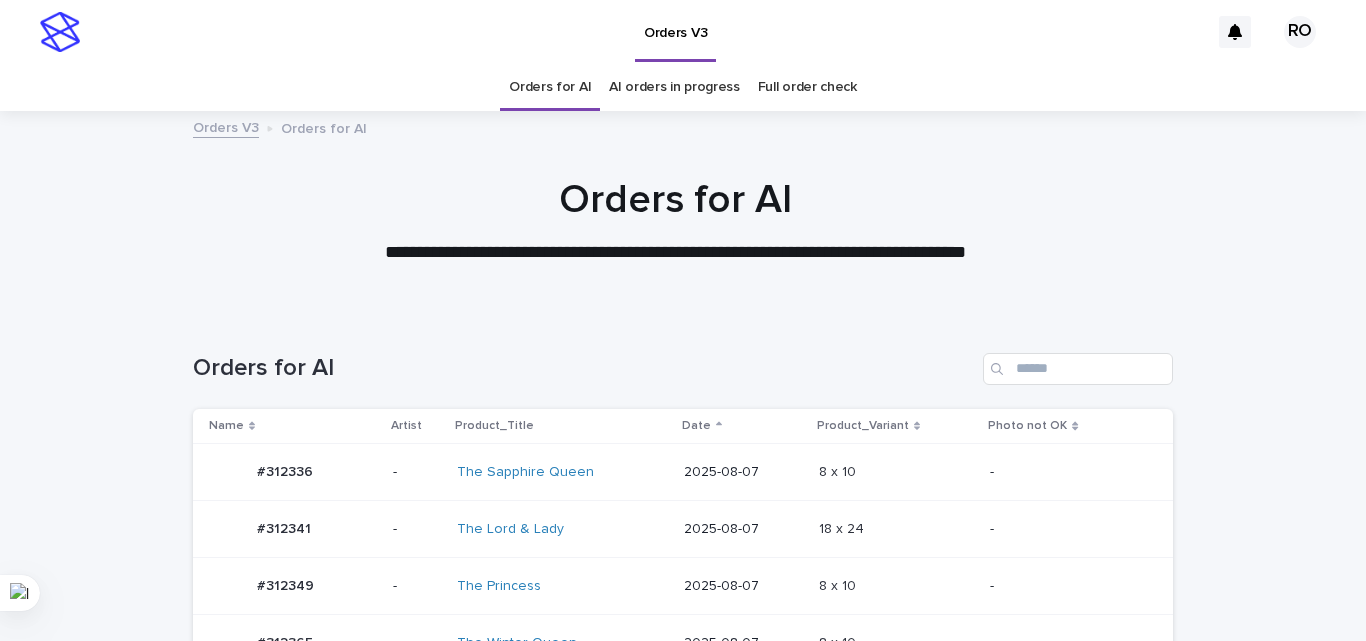 click on "2025-08-07" at bounding box center [743, 472] 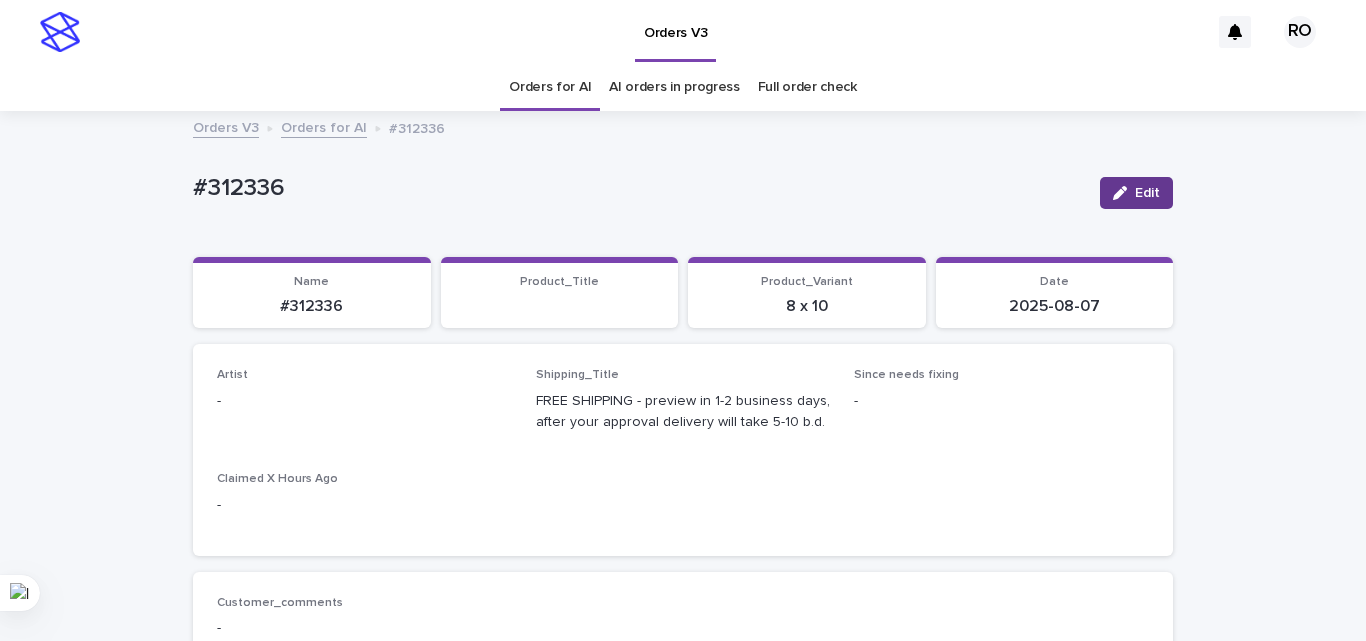 click on "Edit" at bounding box center (1136, 193) 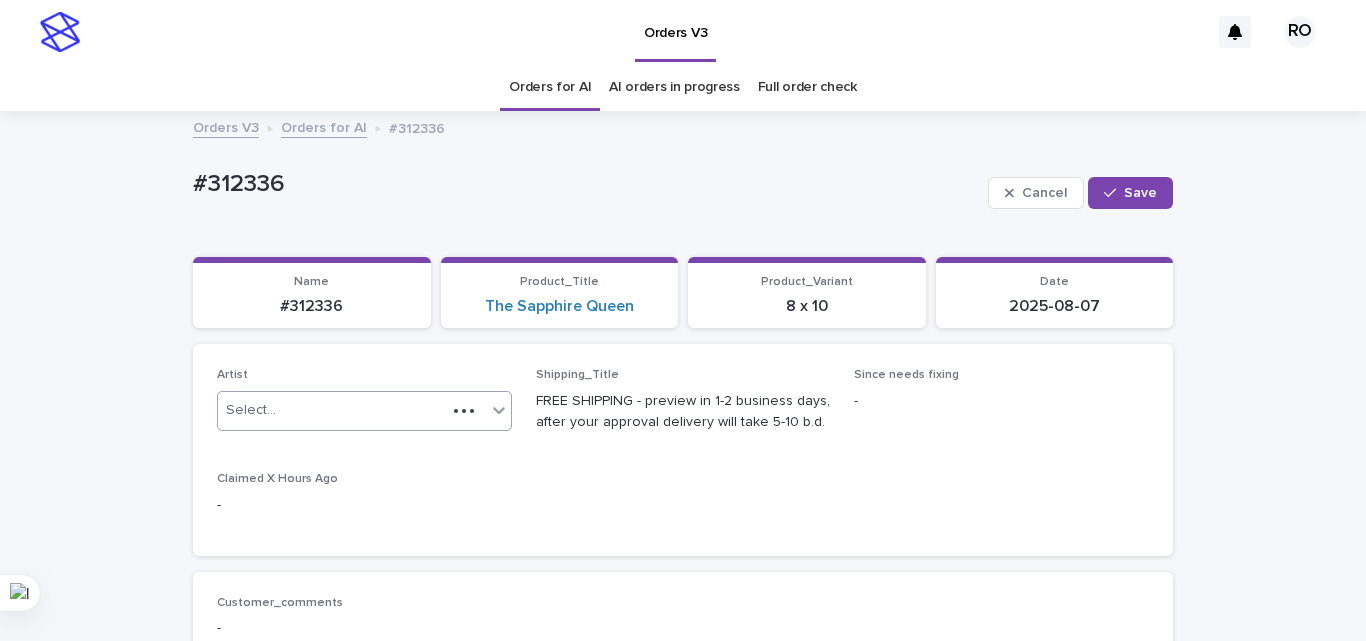 click on "Select..." at bounding box center [332, 410] 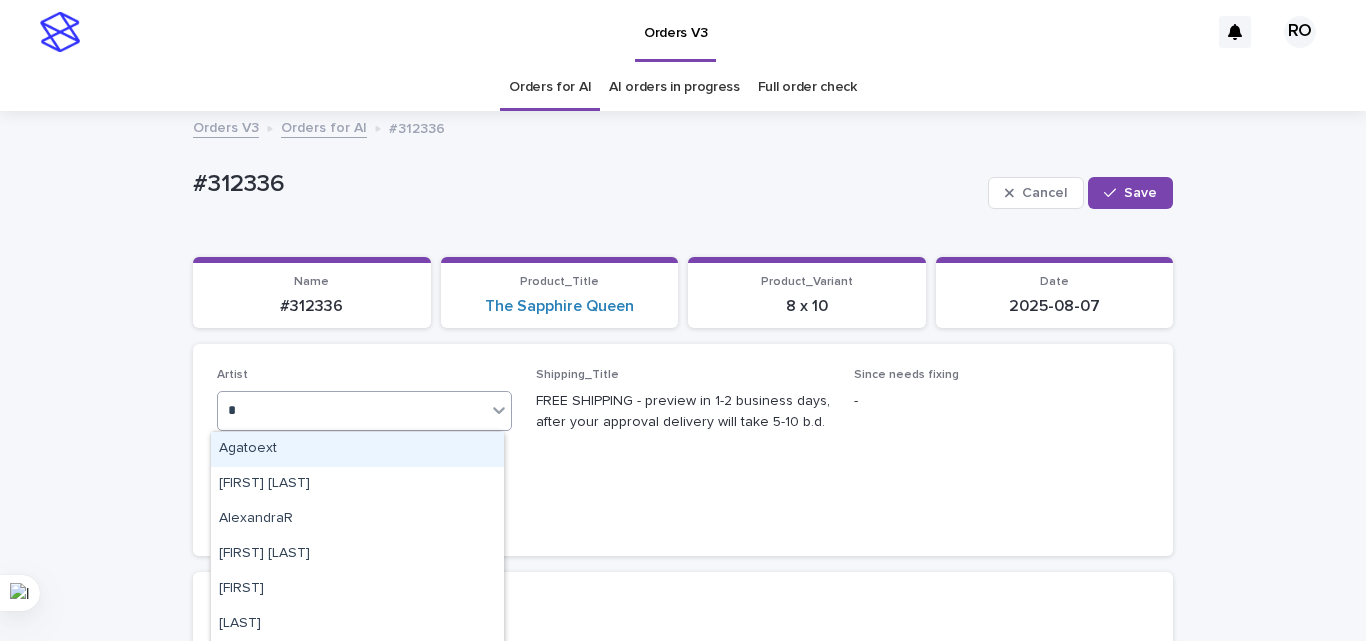 type on "**" 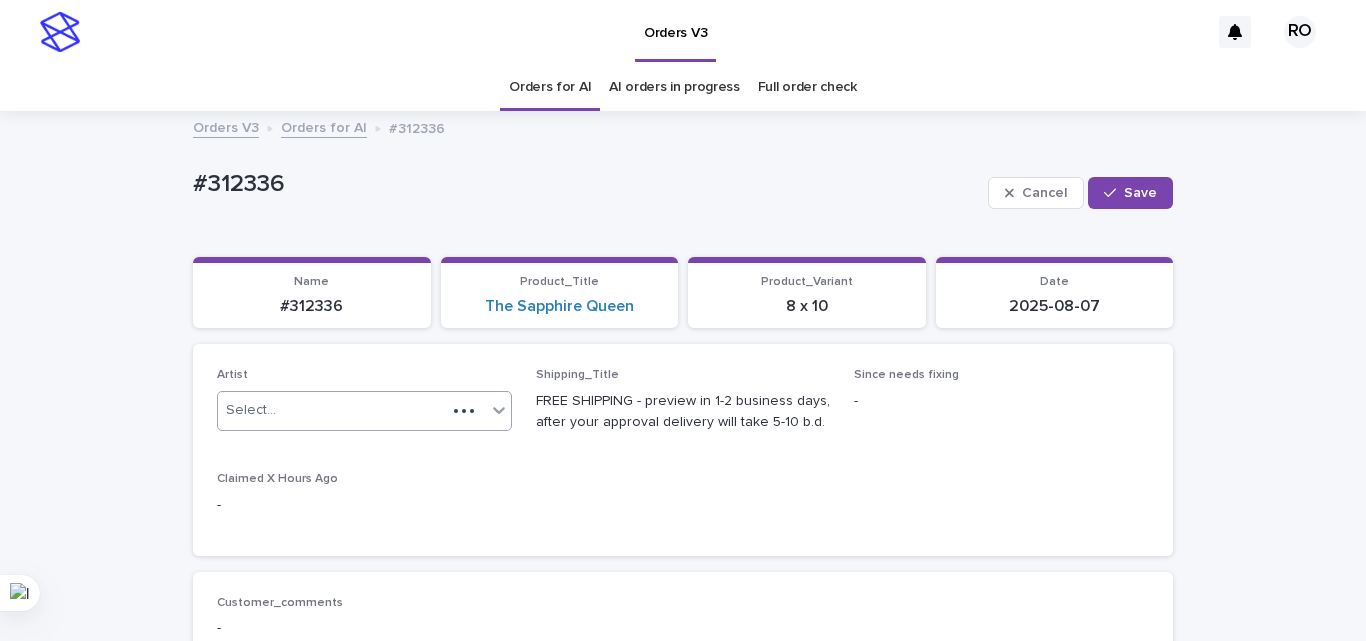 type 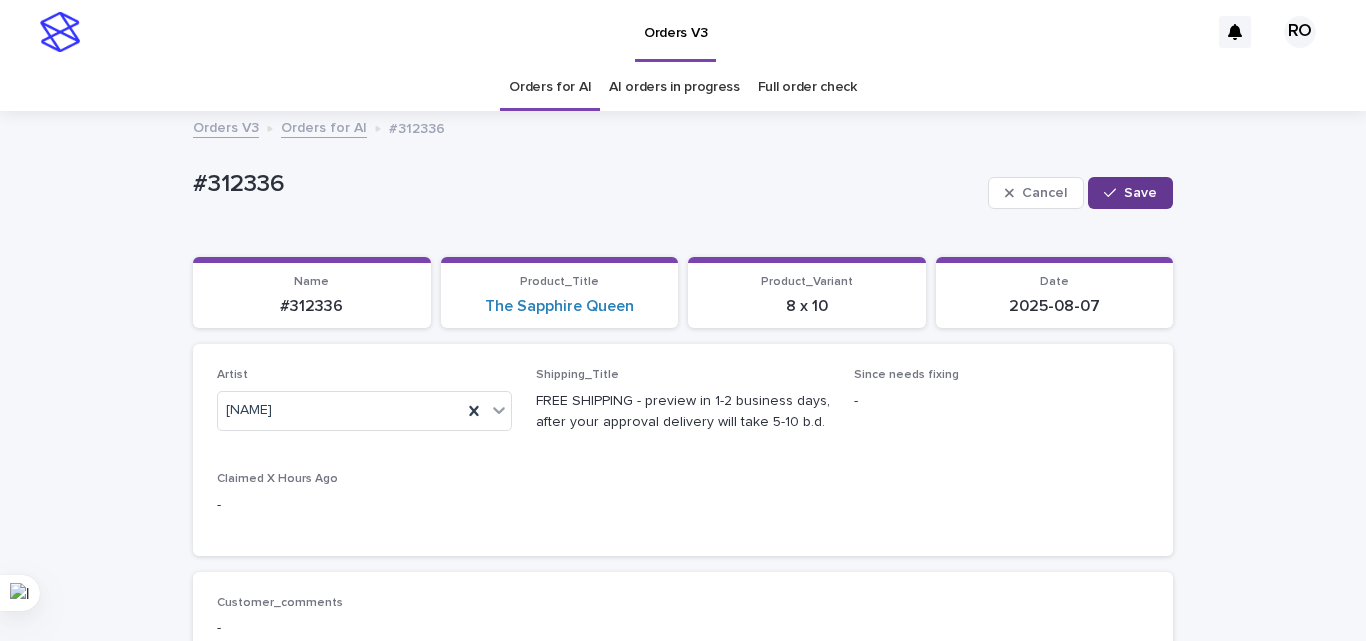 click on "Save" at bounding box center (1140, 193) 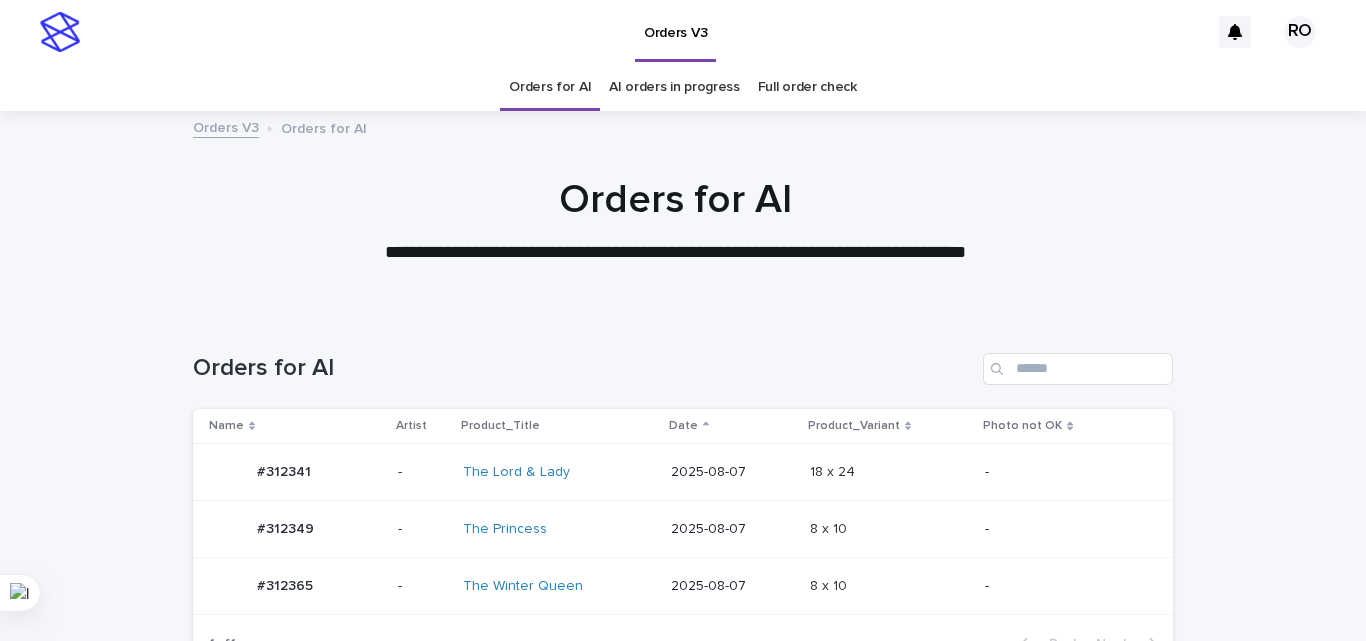 scroll, scrollTop: 64, scrollLeft: 0, axis: vertical 